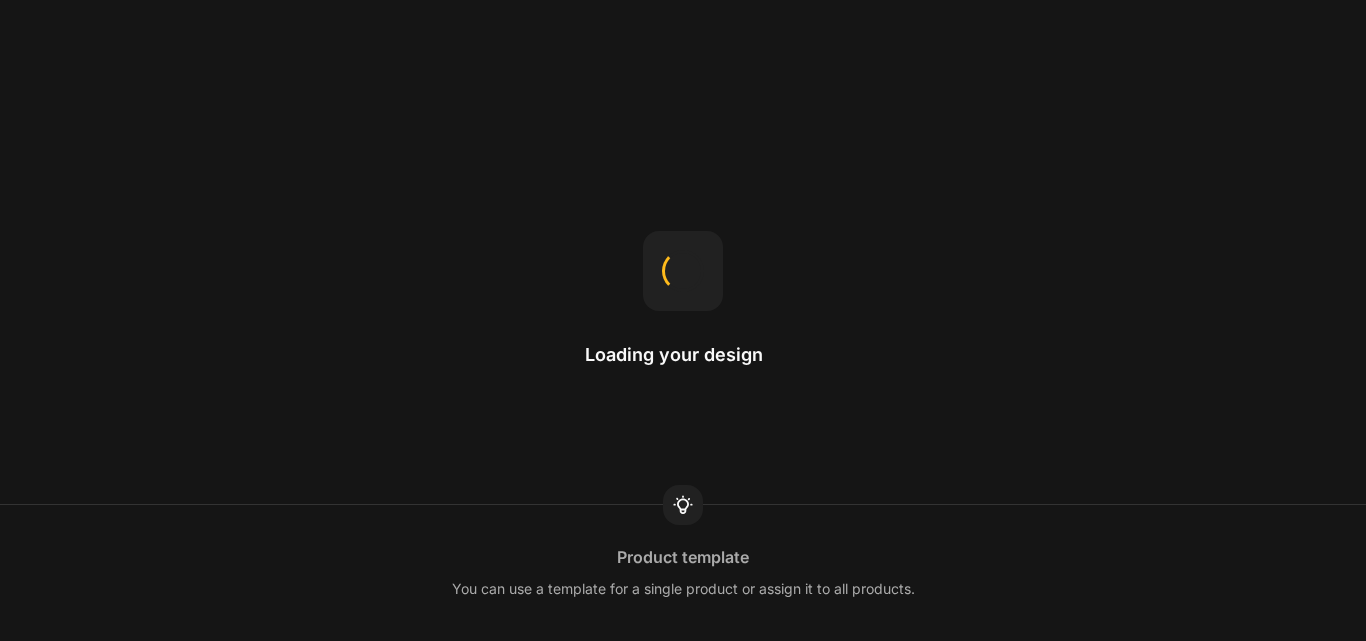 scroll, scrollTop: 0, scrollLeft: 0, axis: both 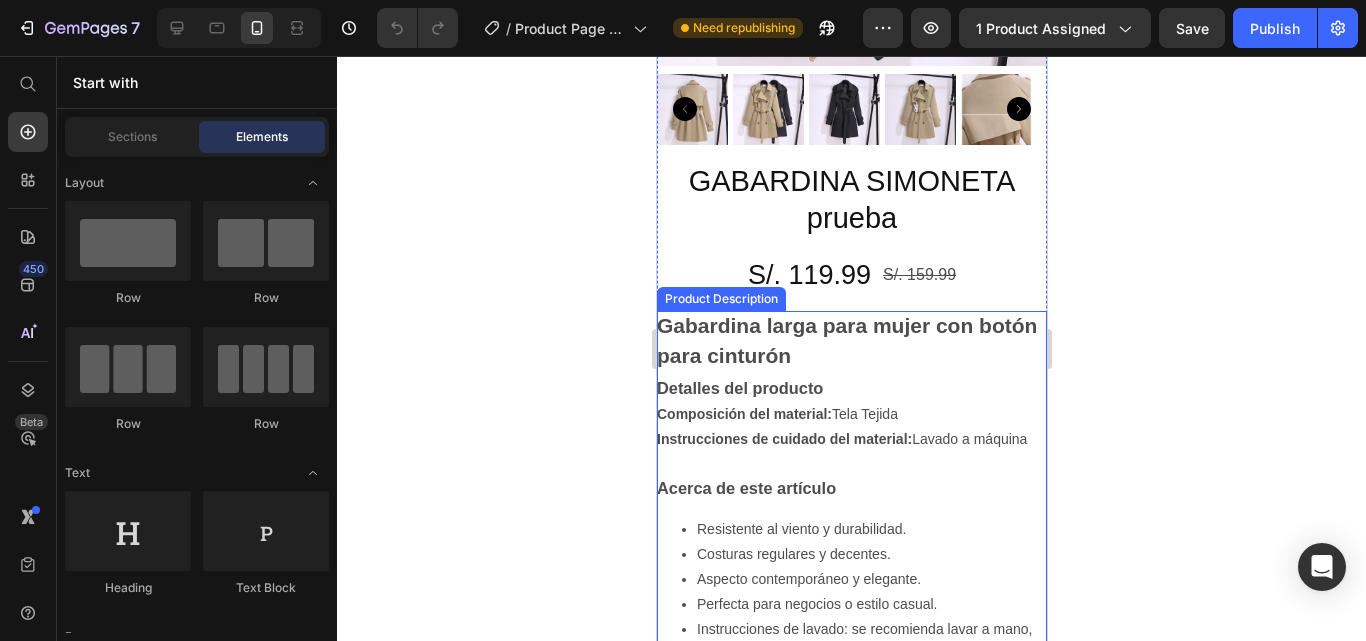 click on "Resistente al viento y durabilidad." at bounding box center (800, 529) 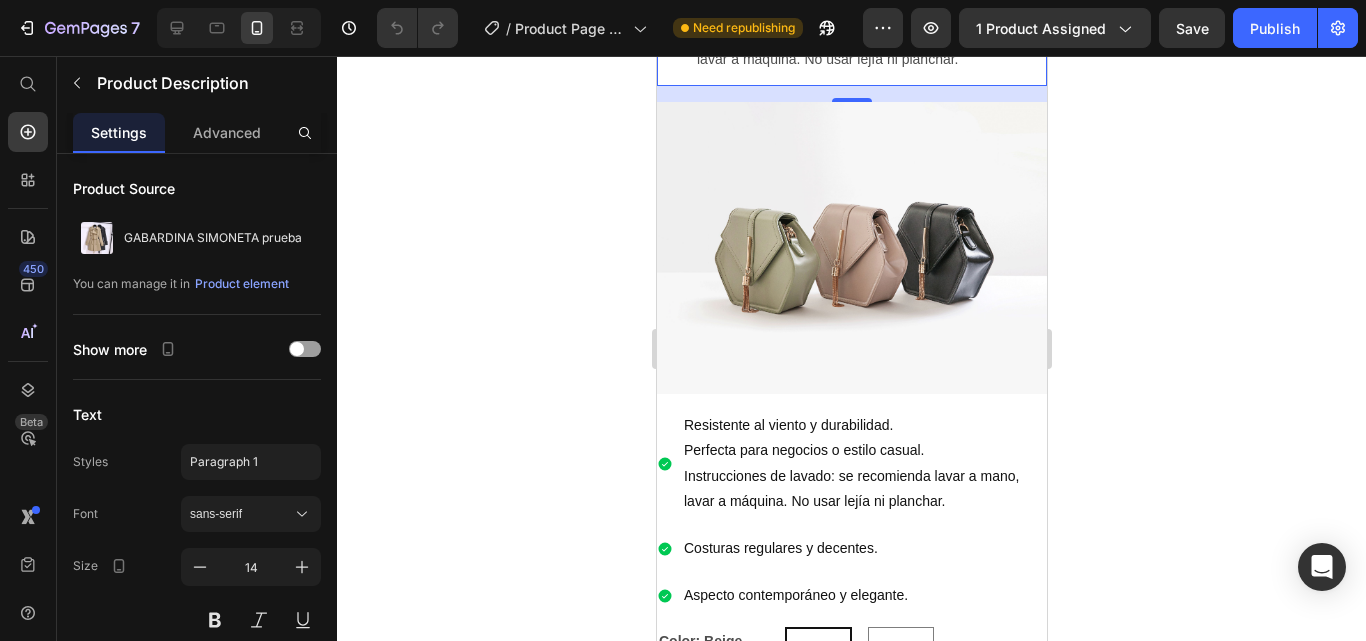 scroll, scrollTop: 828, scrollLeft: 0, axis: vertical 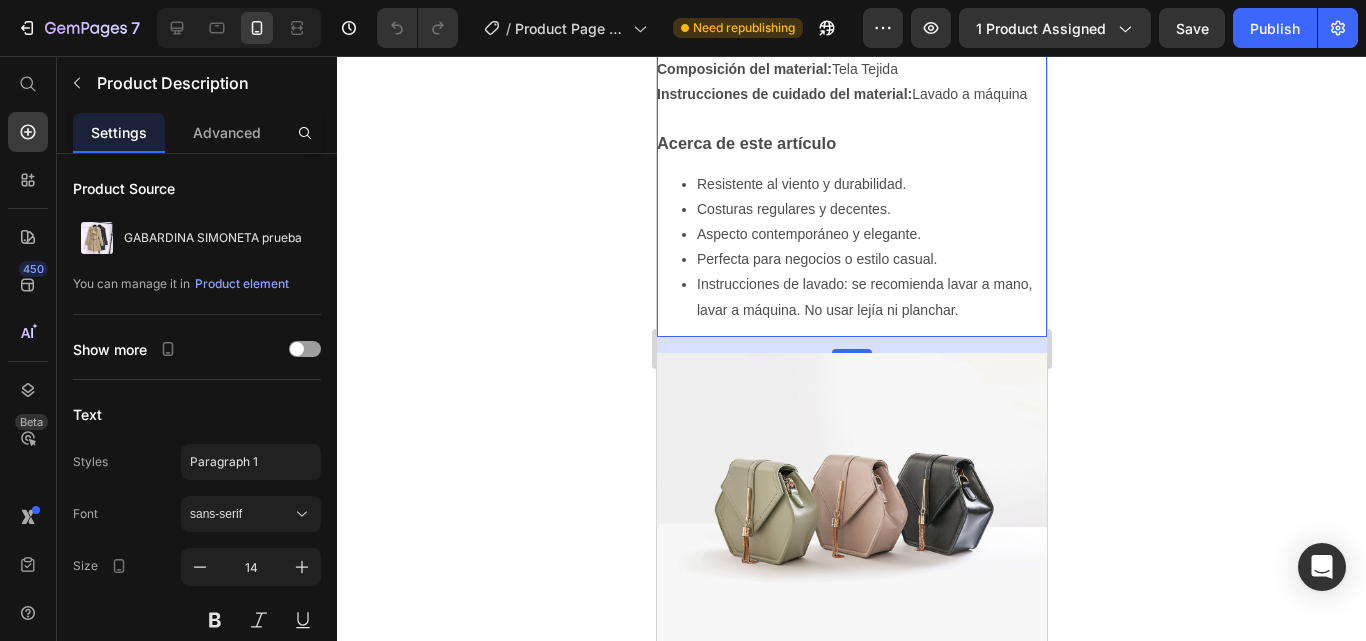 click on "Instrucciones de lavado: se recomienda lavar a mano, lavar a máquina. No usar lejía ni planchar." at bounding box center [863, 296] 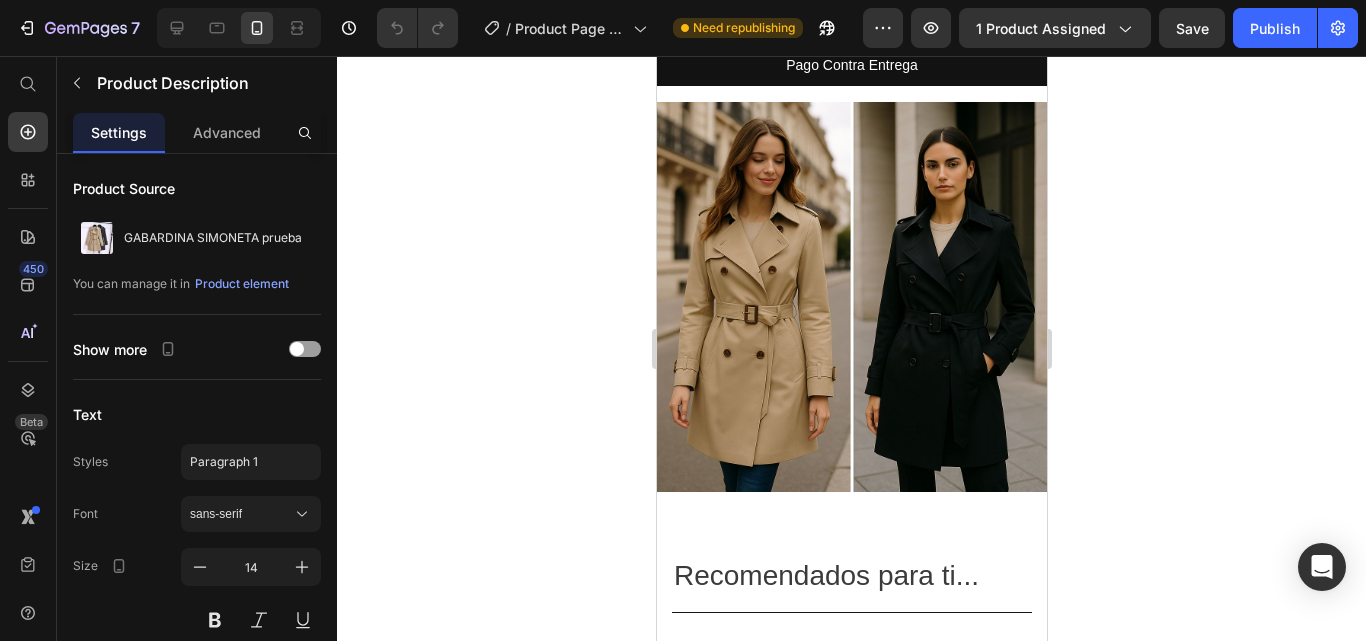 scroll, scrollTop: 1953, scrollLeft: 0, axis: vertical 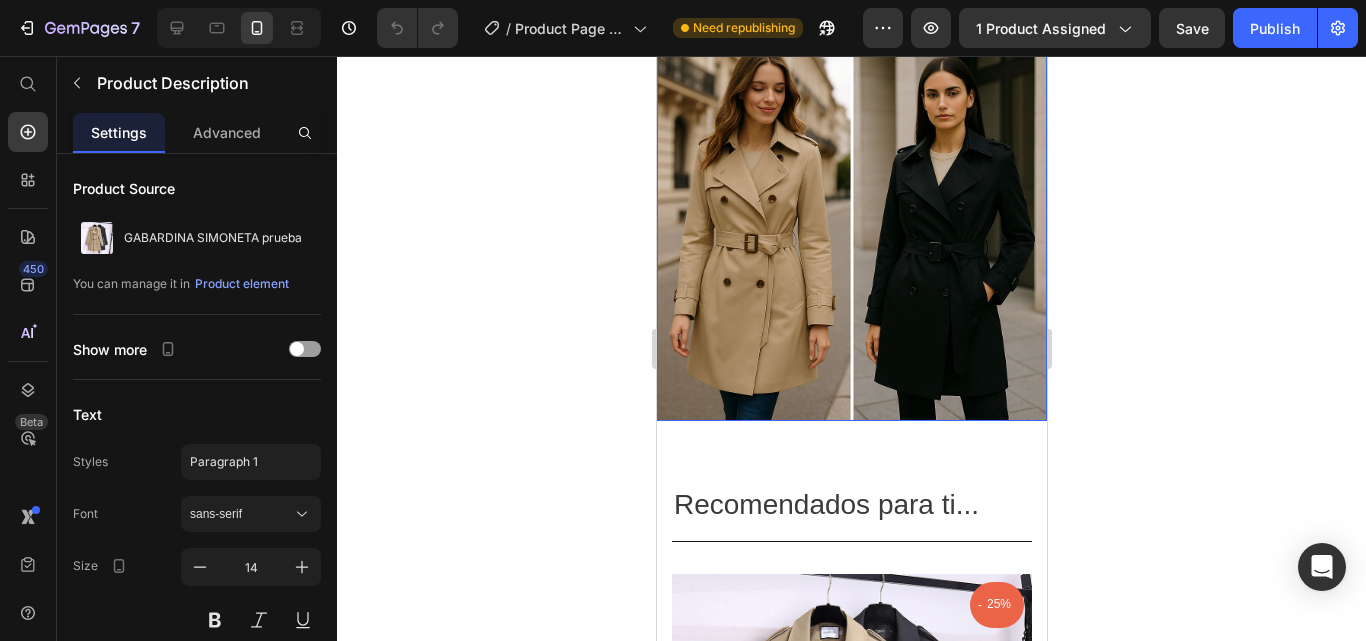 click at bounding box center [851, 226] 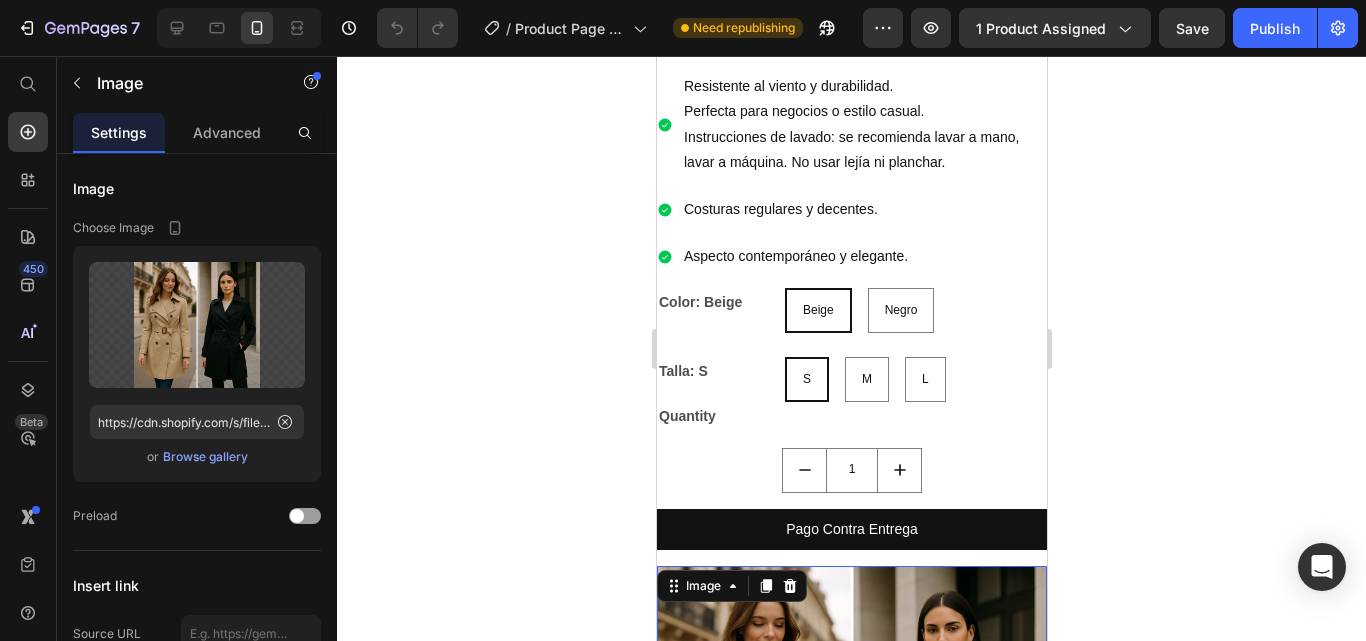 scroll, scrollTop: 1413, scrollLeft: 0, axis: vertical 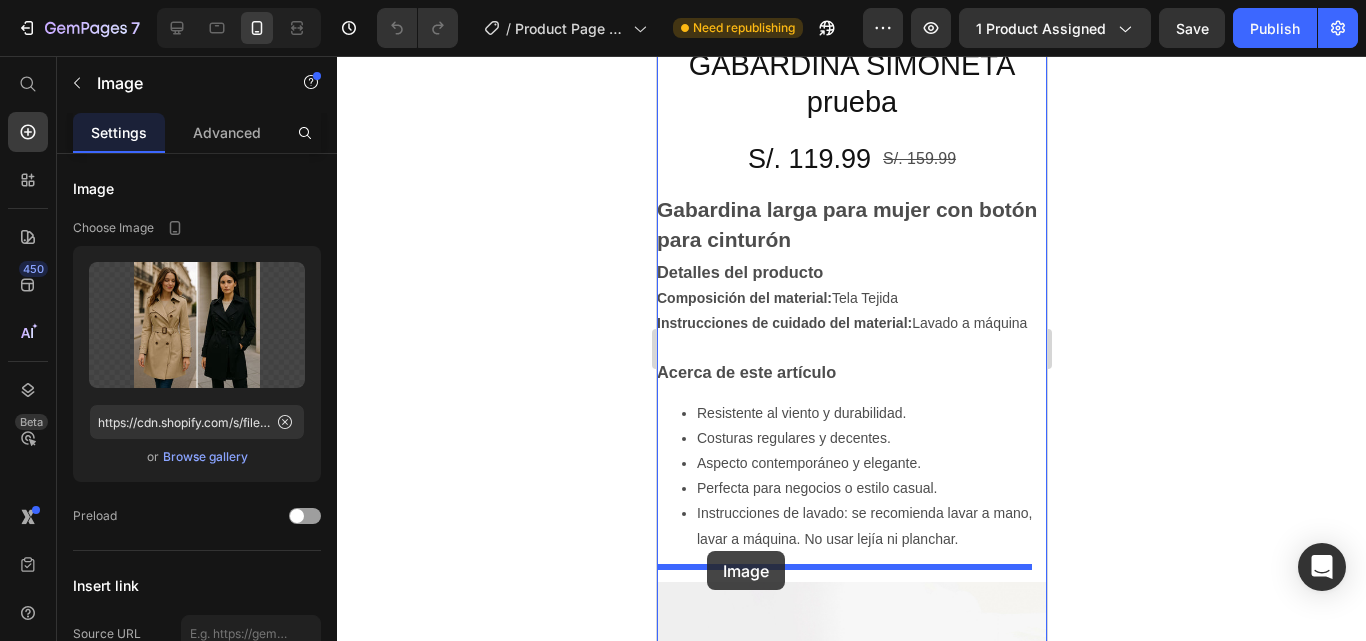 drag, startPoint x: 677, startPoint y: 569, endPoint x: 706, endPoint y: 551, distance: 34.132095 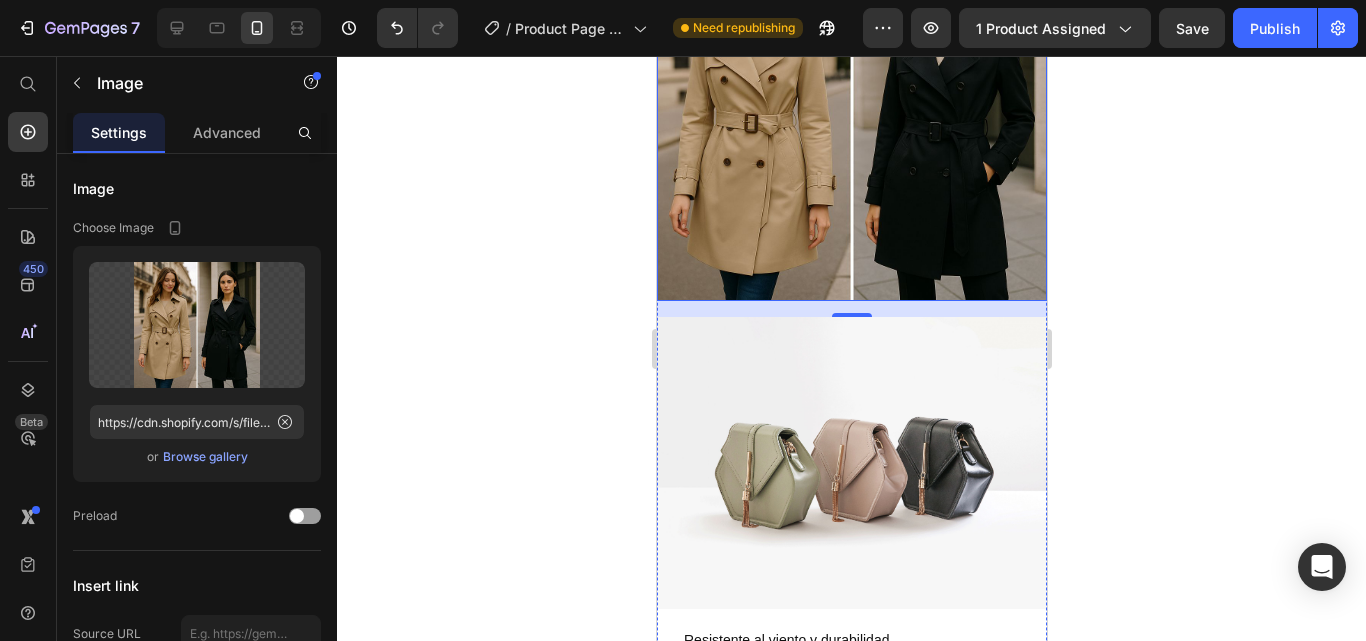 scroll, scrollTop: 1266, scrollLeft: 0, axis: vertical 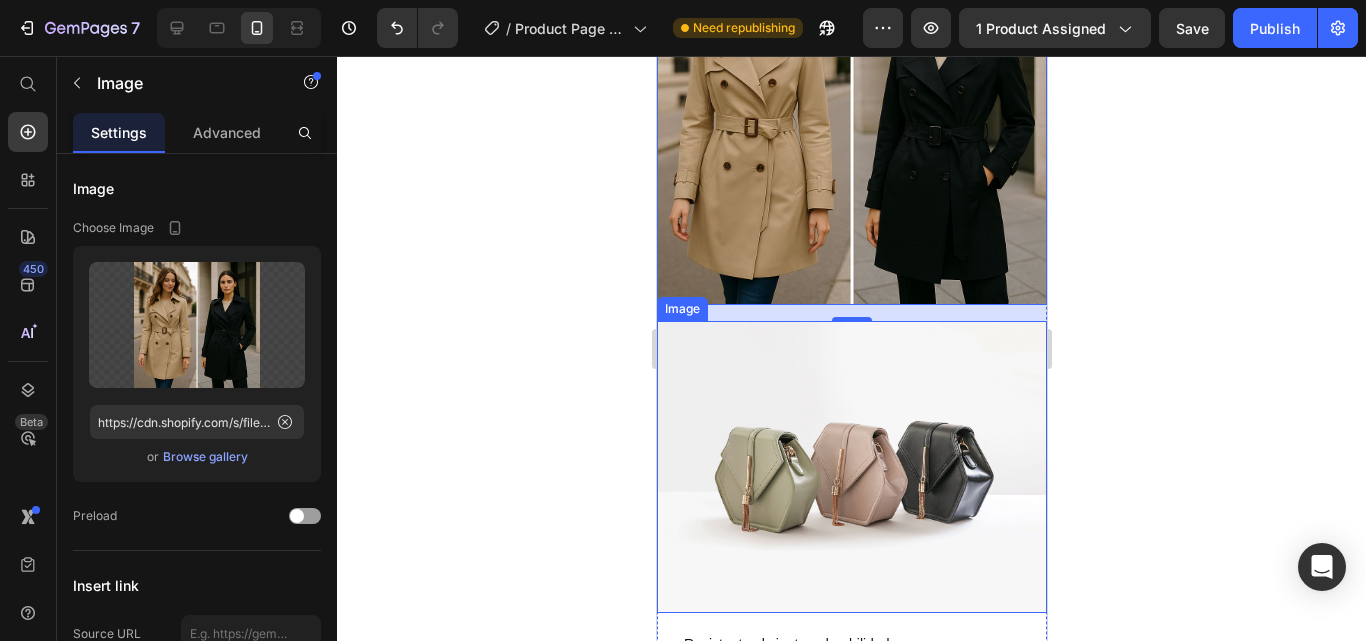 click at bounding box center (851, 467) 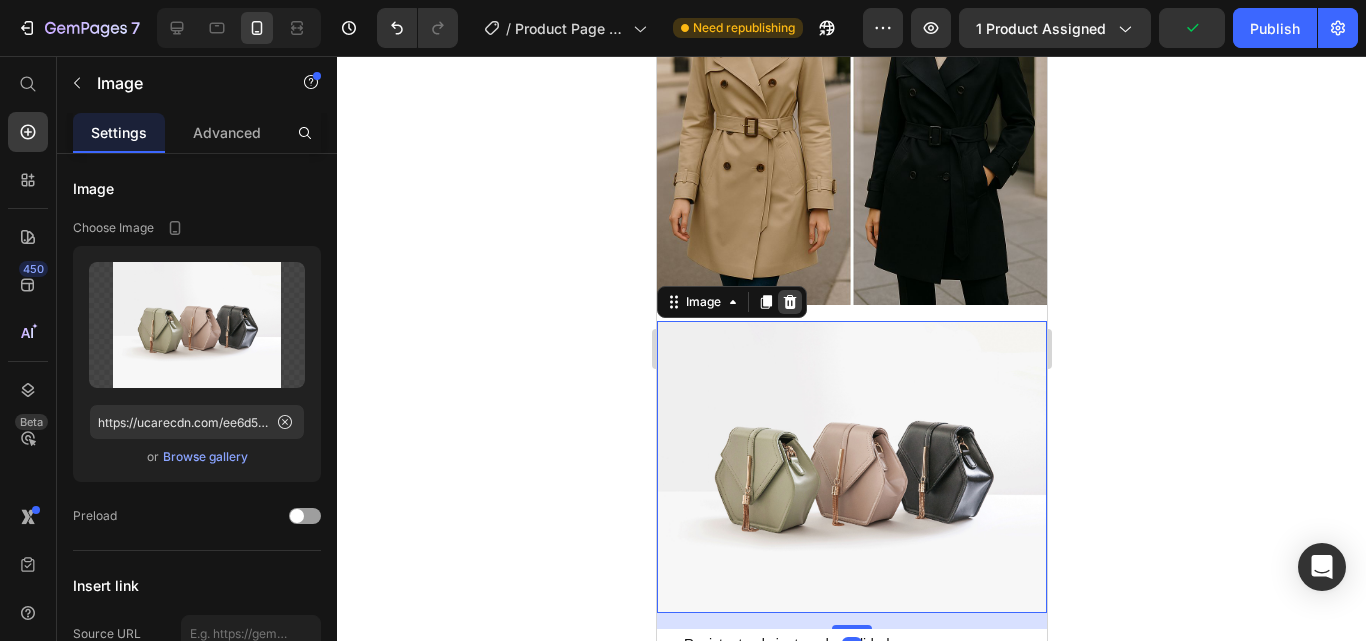 click at bounding box center (789, 302) 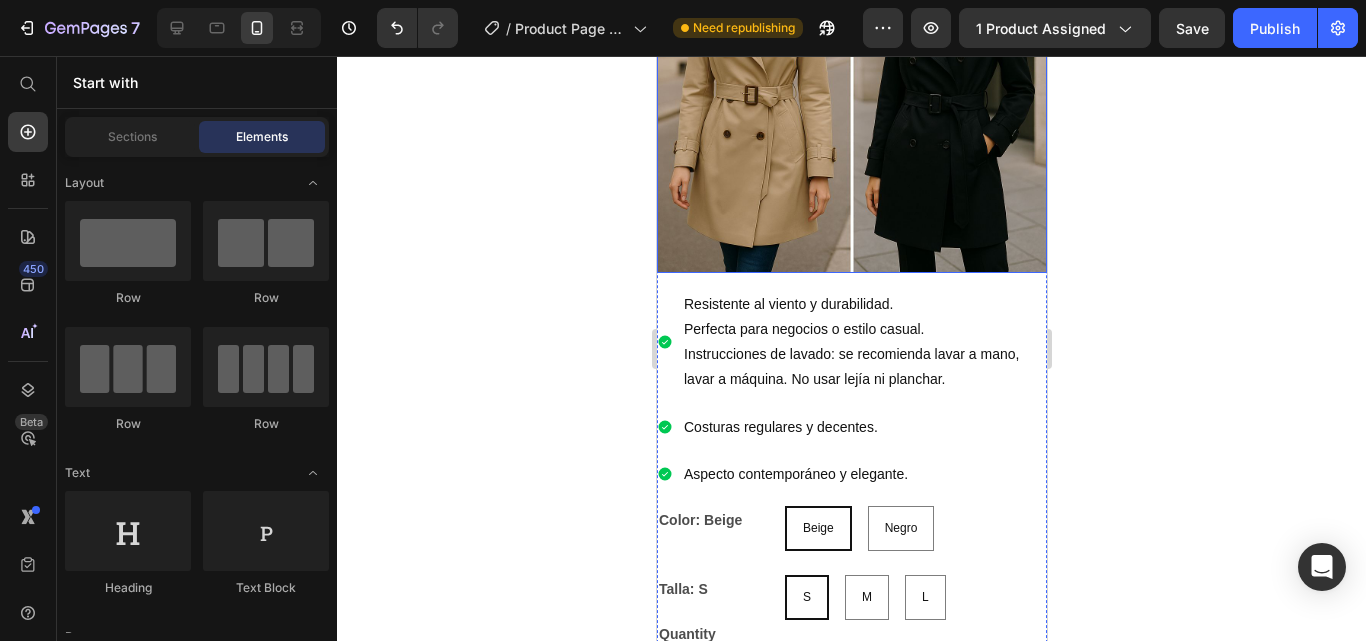 scroll, scrollTop: 1308, scrollLeft: 0, axis: vertical 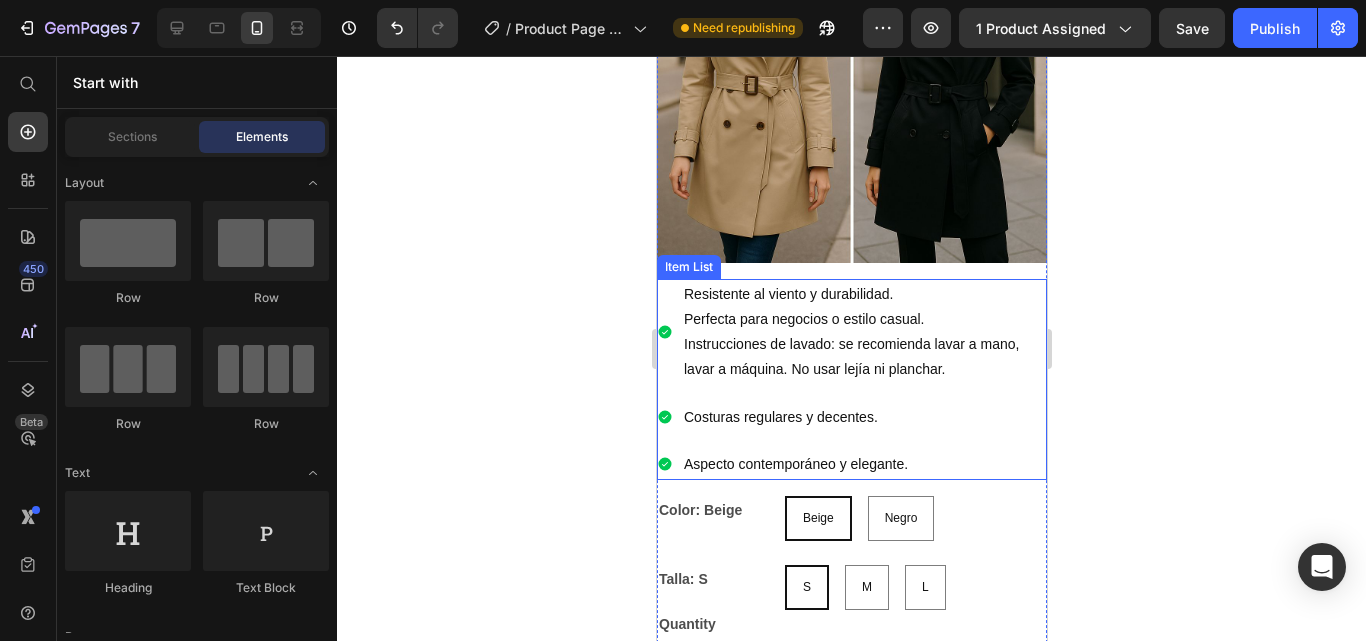 click 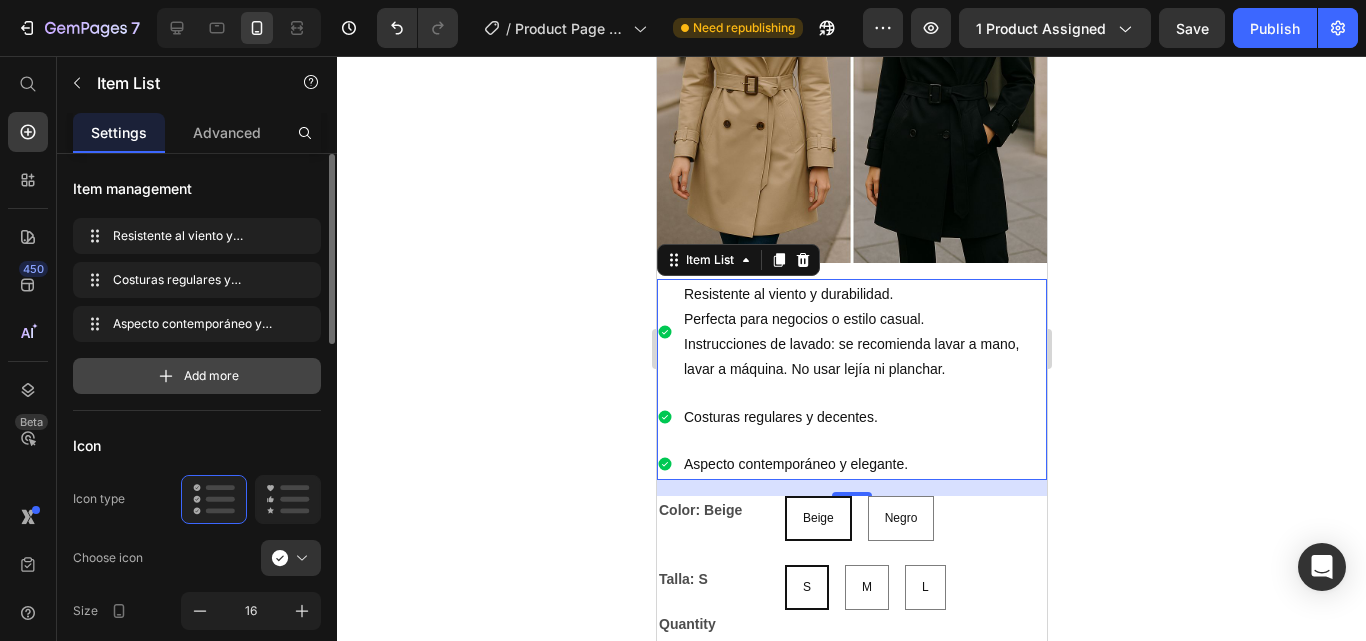 click 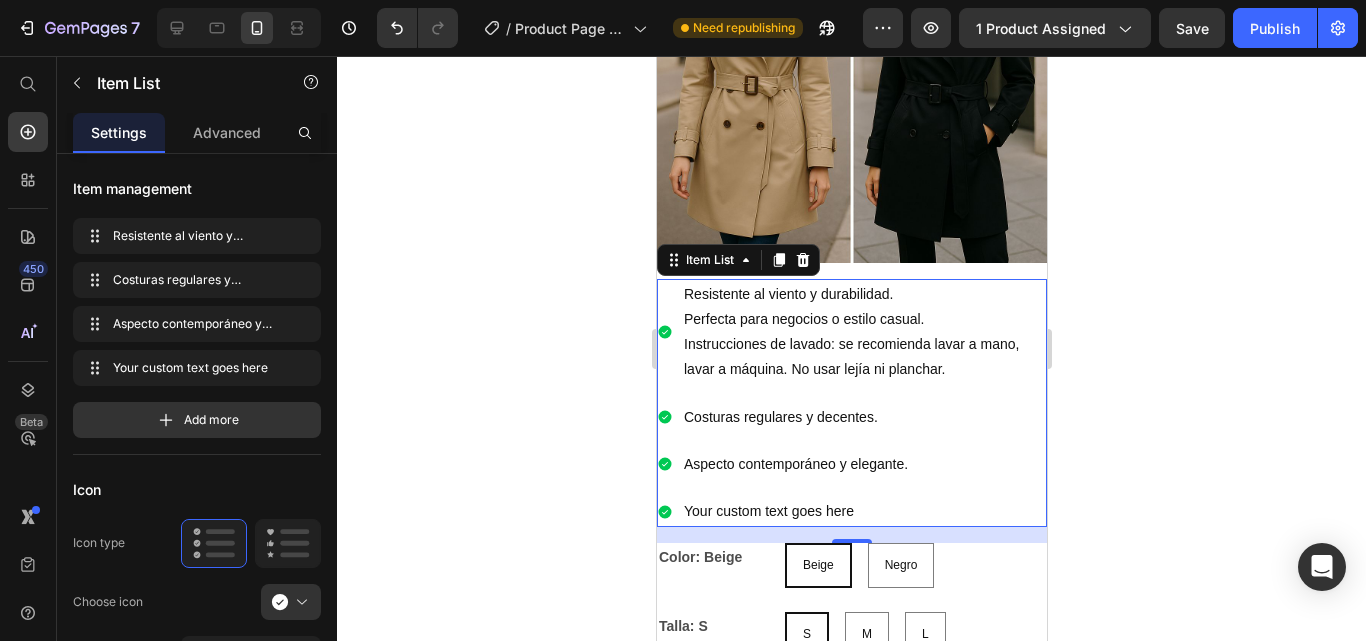 click on "Perfecta para negocios o estilo casual." at bounding box center [863, 319] 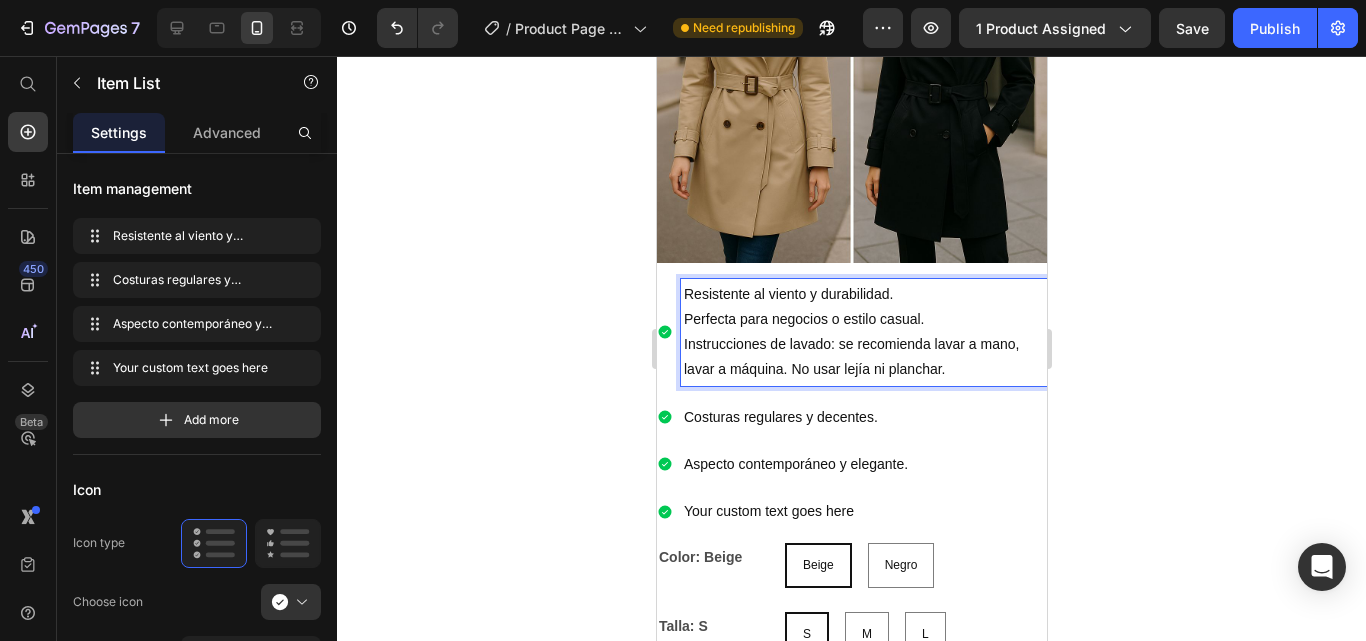 click on "Perfecta para negocios o estilo casual." at bounding box center [863, 319] 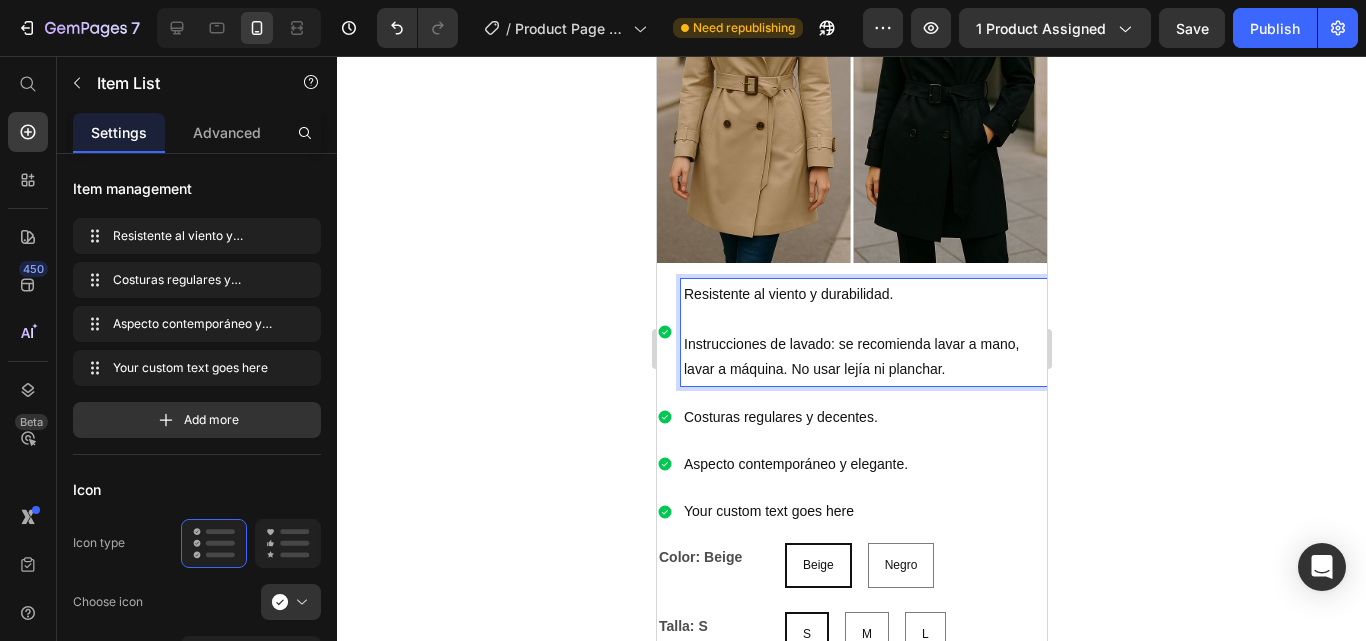 click on "Your custom text goes here" at bounding box center [863, 511] 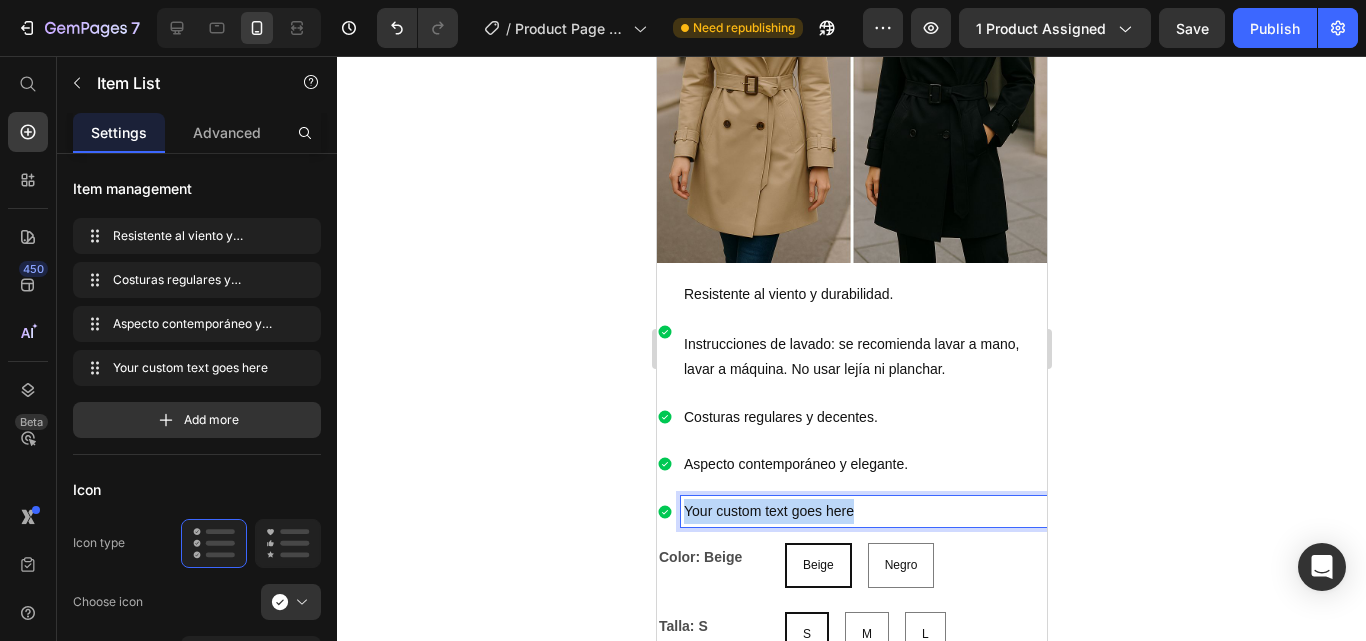 click on "Your custom text goes here" at bounding box center [863, 511] 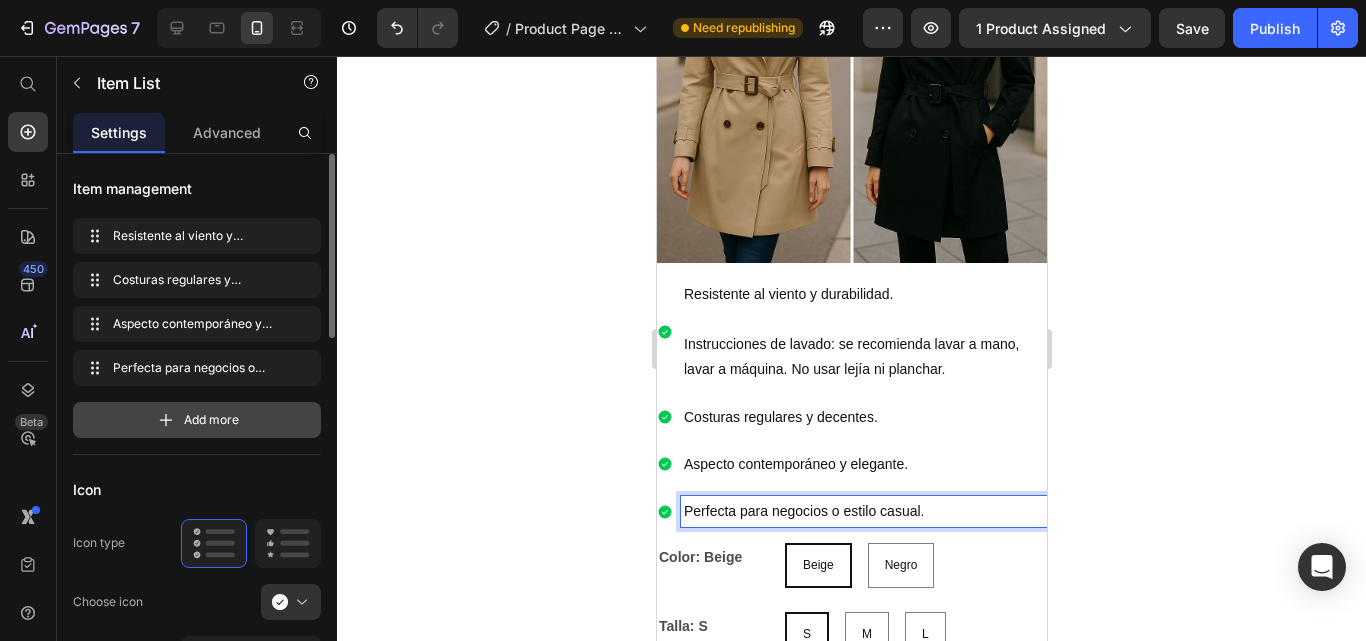 click on "Add more" at bounding box center (197, 420) 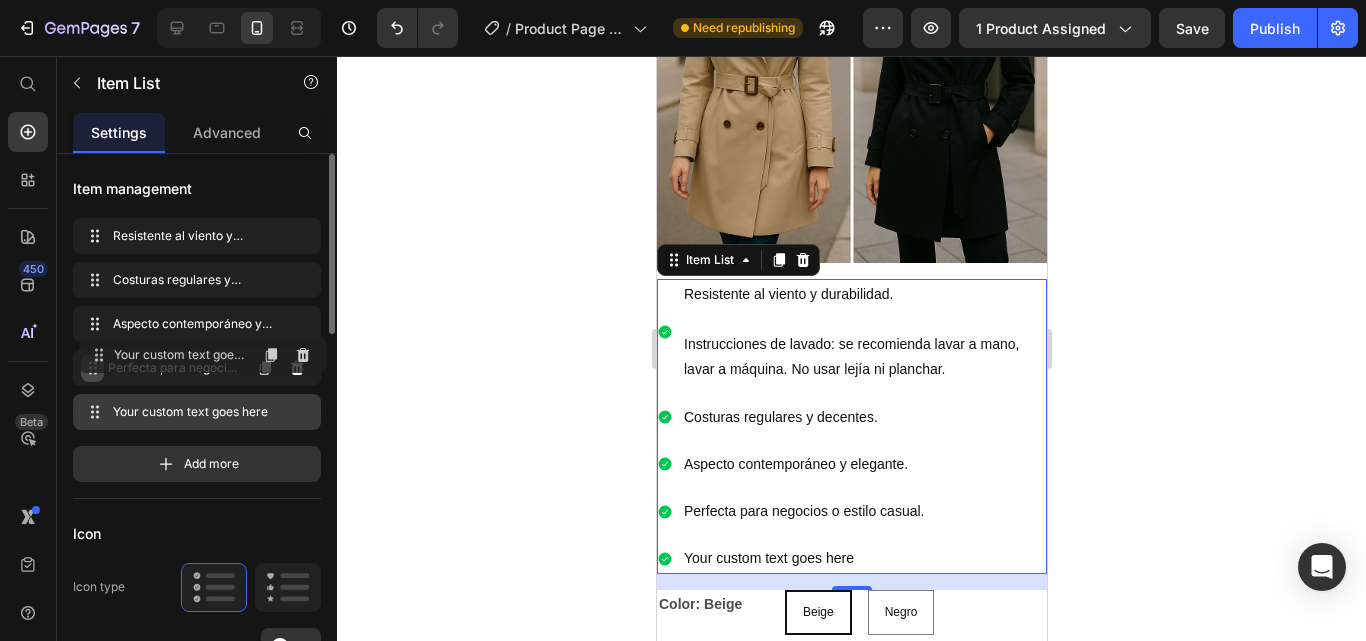 type 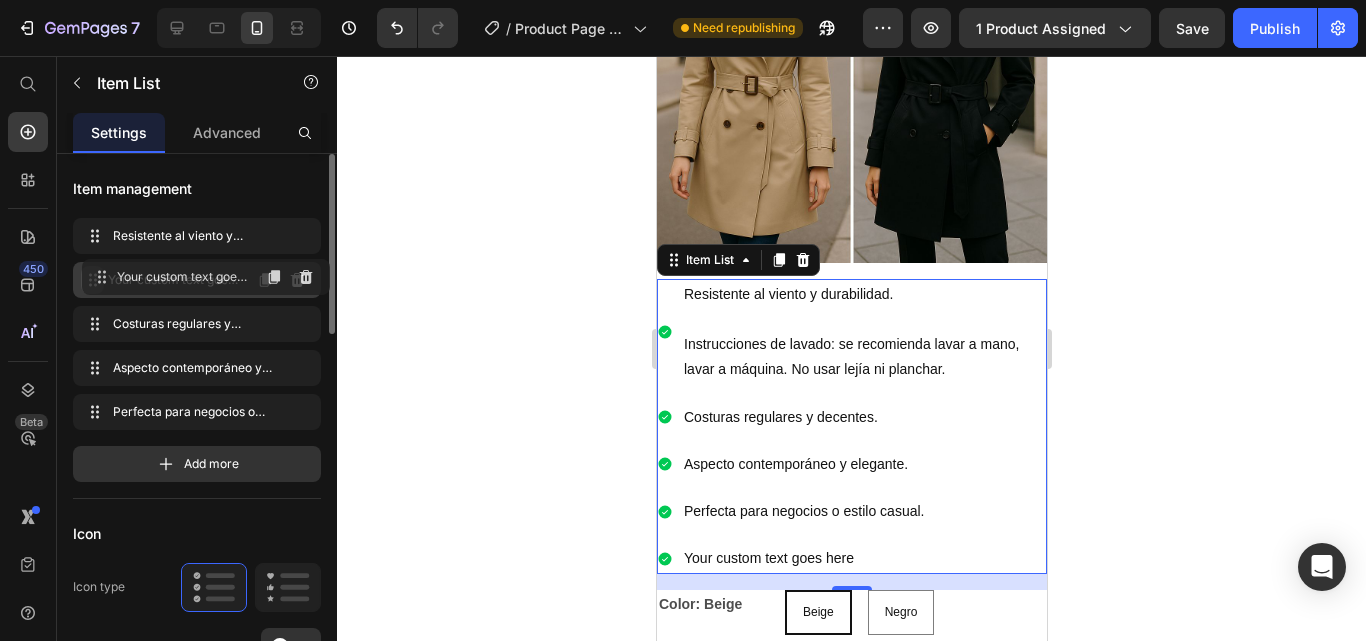 drag, startPoint x: 79, startPoint y: 416, endPoint x: 88, endPoint y: 282, distance: 134.3019 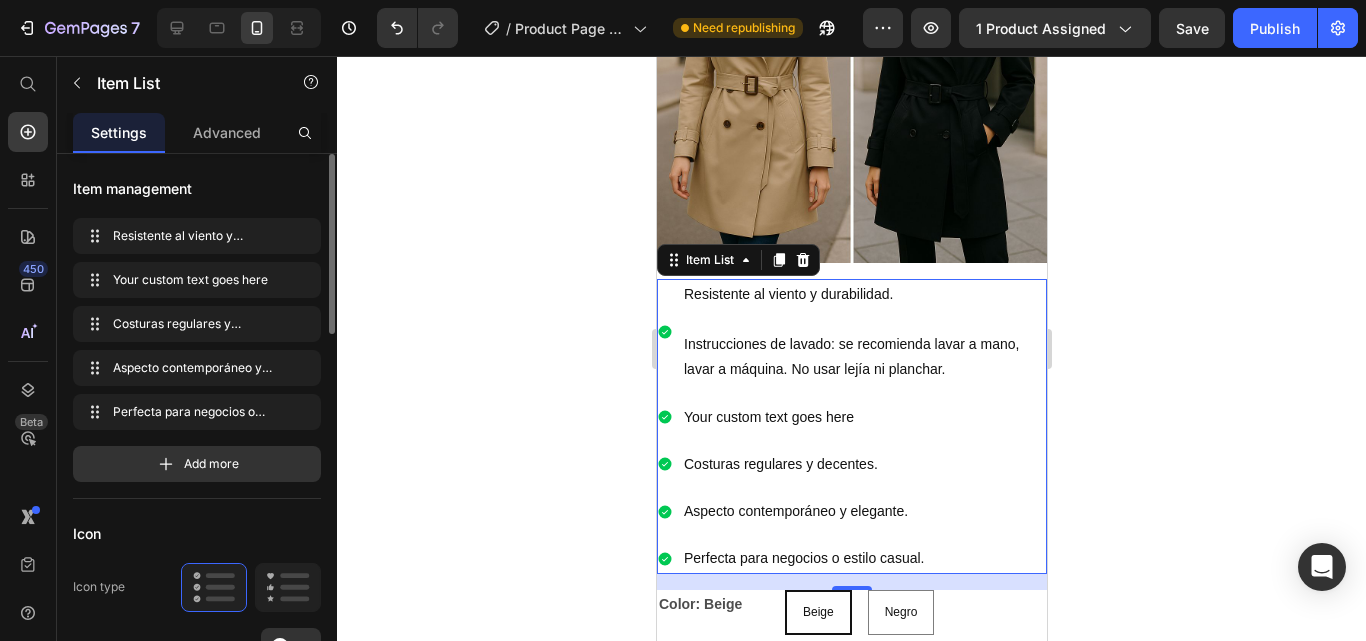 click on "Instrucciones de lavado: se recomienda lavar a mano, lavar a máquina. No usar lejía ni planchar." at bounding box center (863, 357) 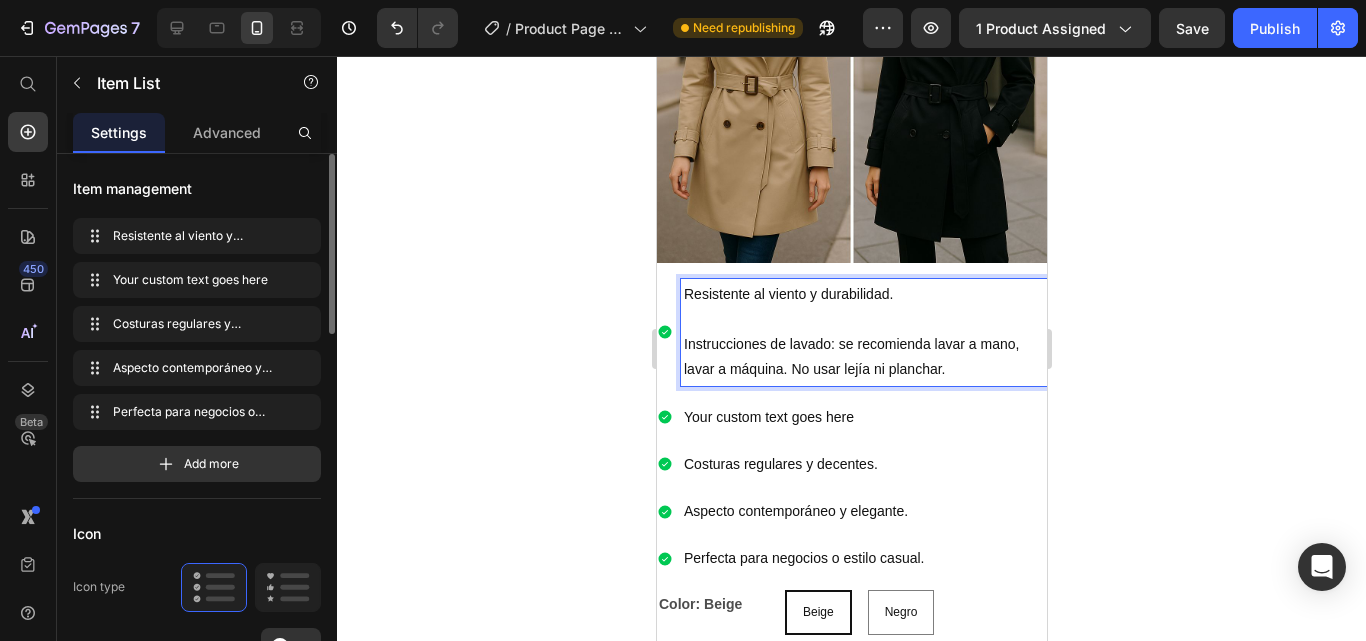 click on "Resistente al viento y durabilidad." at bounding box center [863, 294] 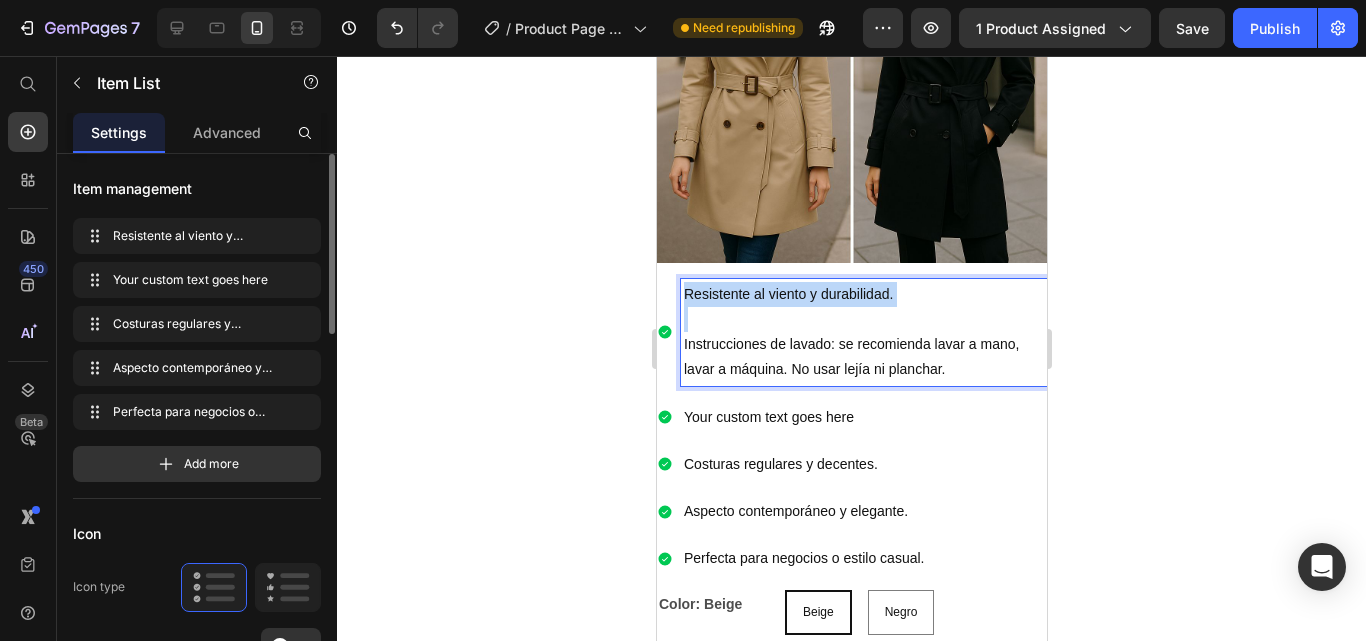 click on "Resistente al viento y durabilidad." at bounding box center (863, 294) 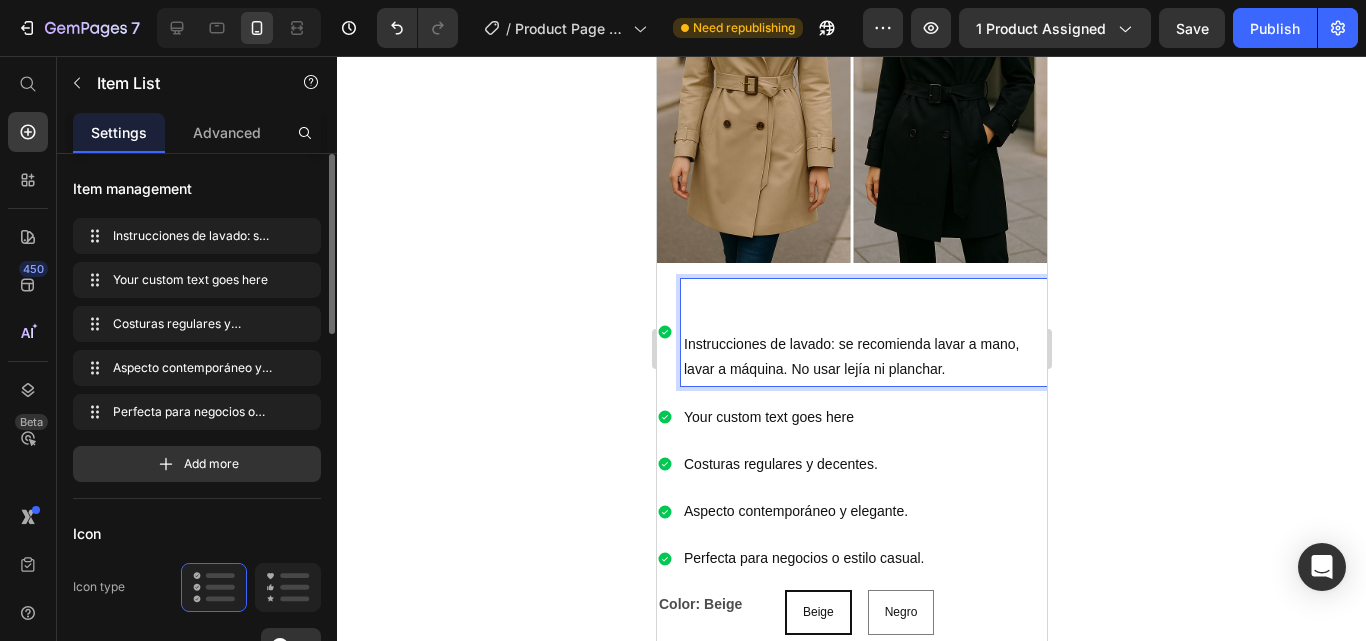 click on "Your custom text goes here" at bounding box center (863, 417) 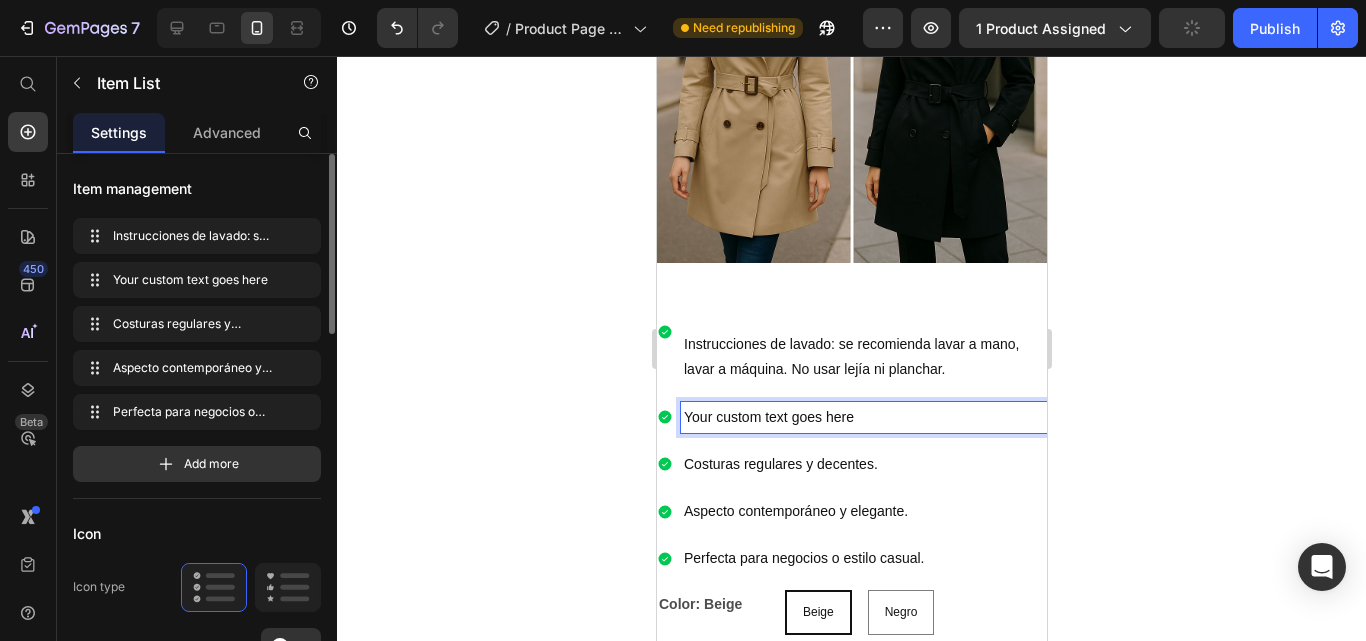 click on "Your custom text goes here" at bounding box center (863, 417) 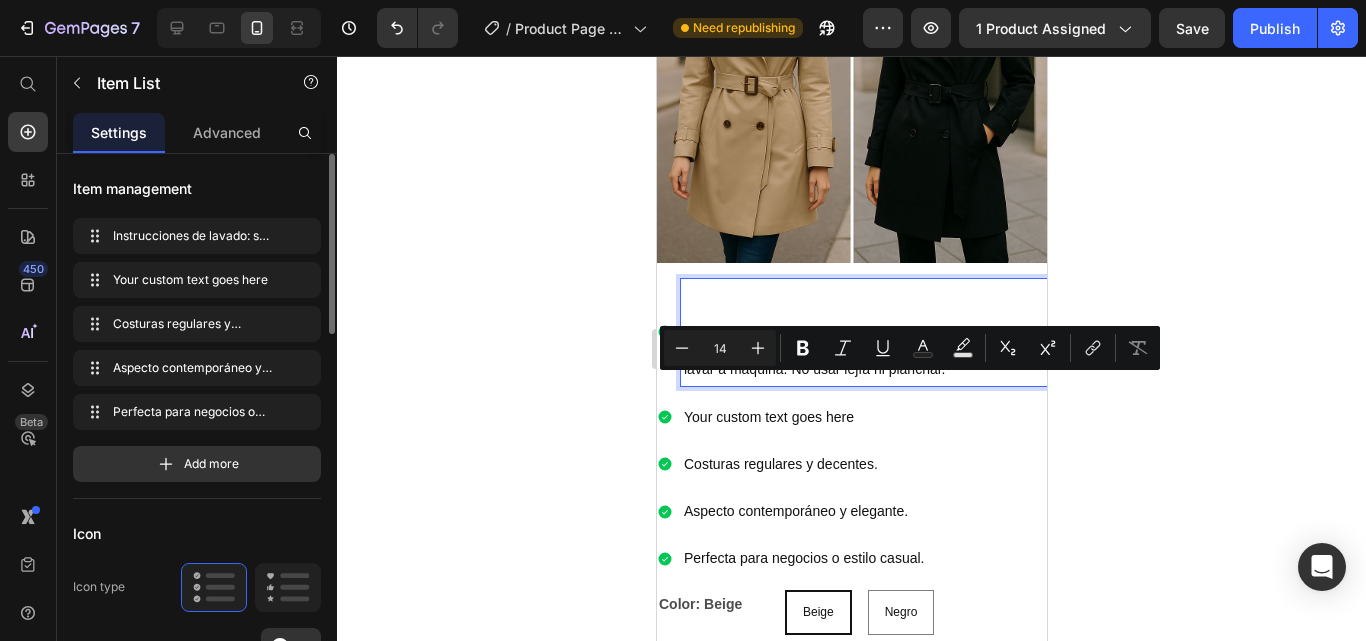 click at bounding box center [863, 319] 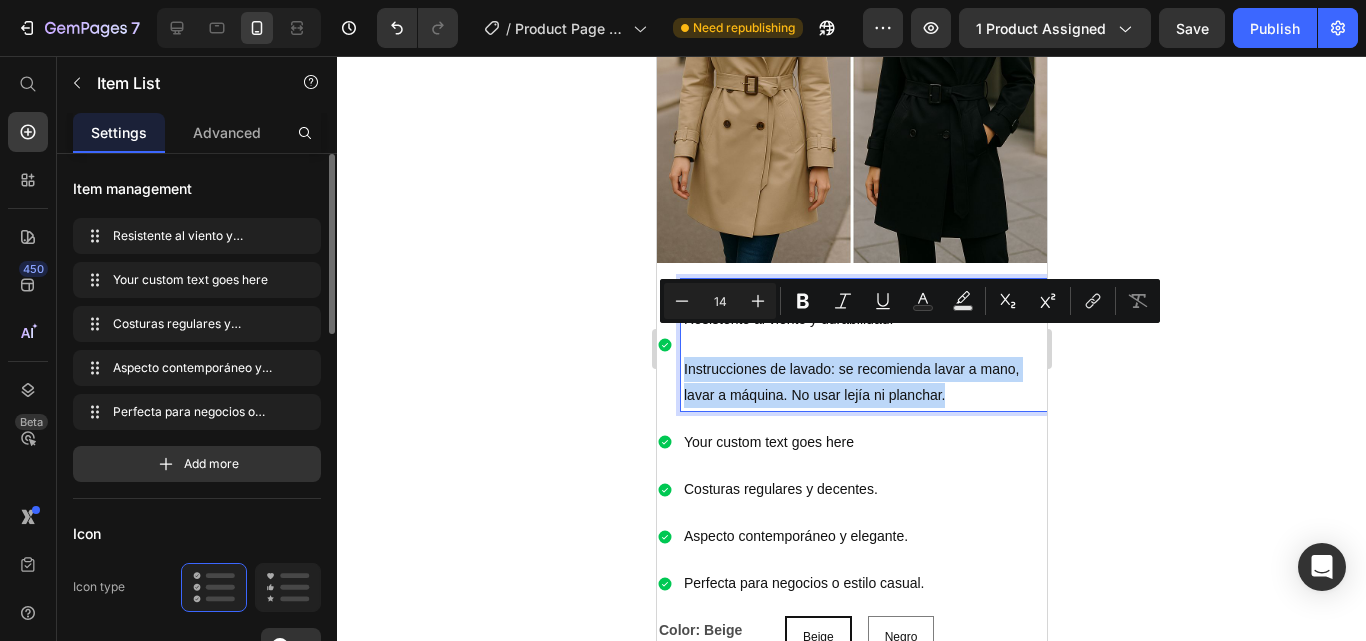 drag, startPoint x: 950, startPoint y: 368, endPoint x: 684, endPoint y: 340, distance: 267.46964 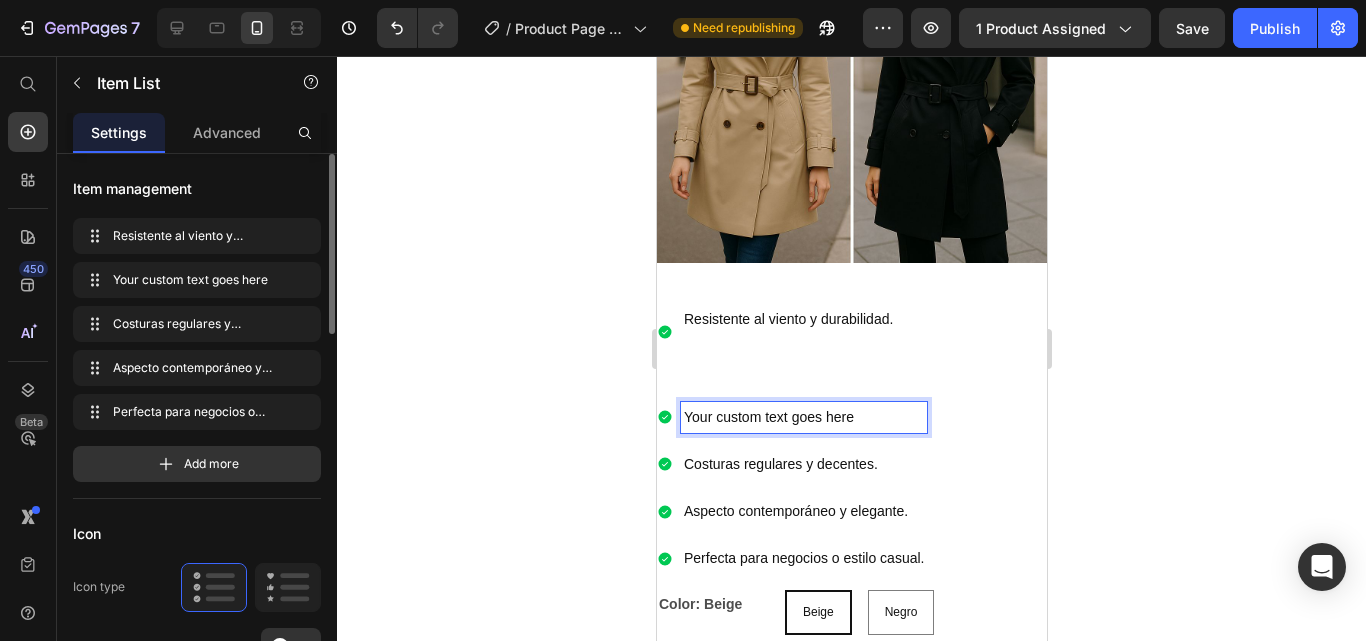 click on "Your custom text goes here" at bounding box center [803, 417] 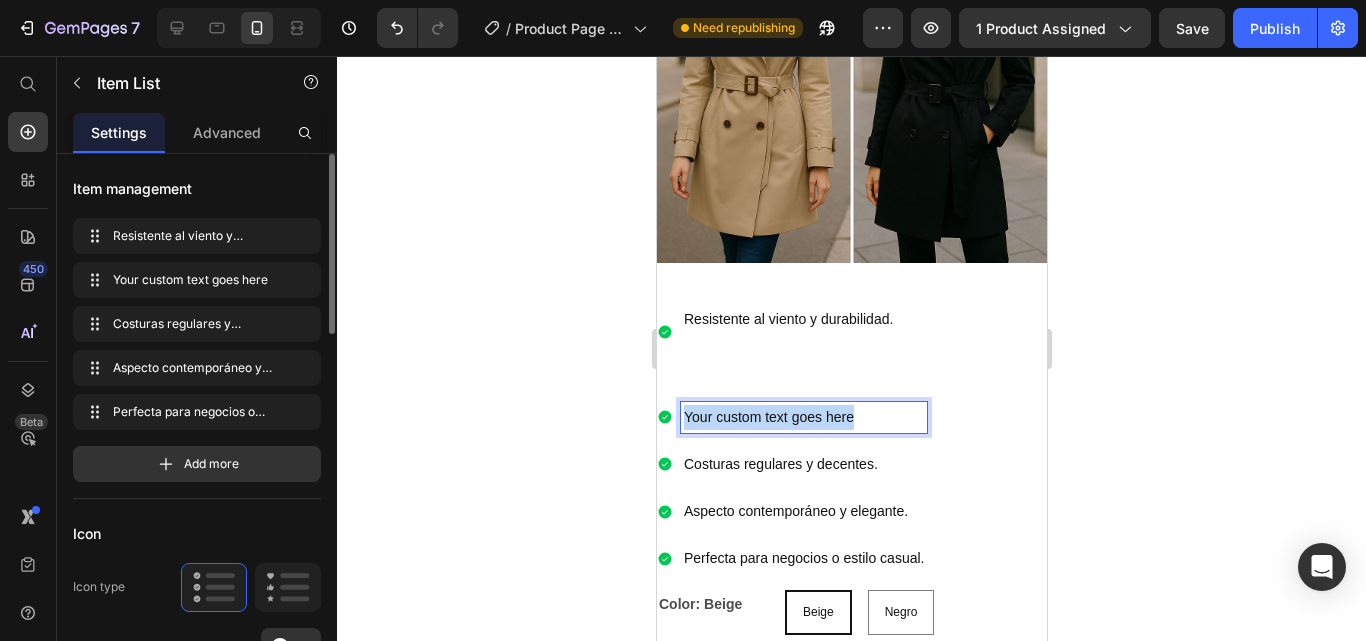 click on "Your custom text goes here" at bounding box center (803, 417) 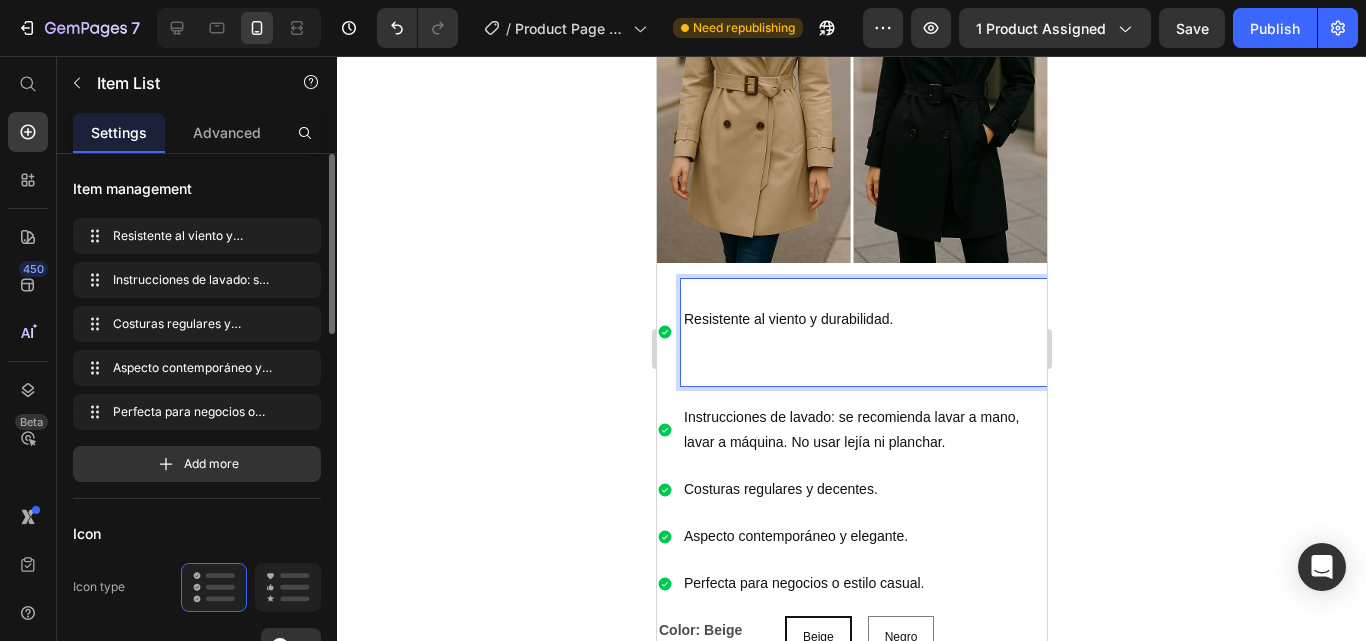 click at bounding box center (863, 344) 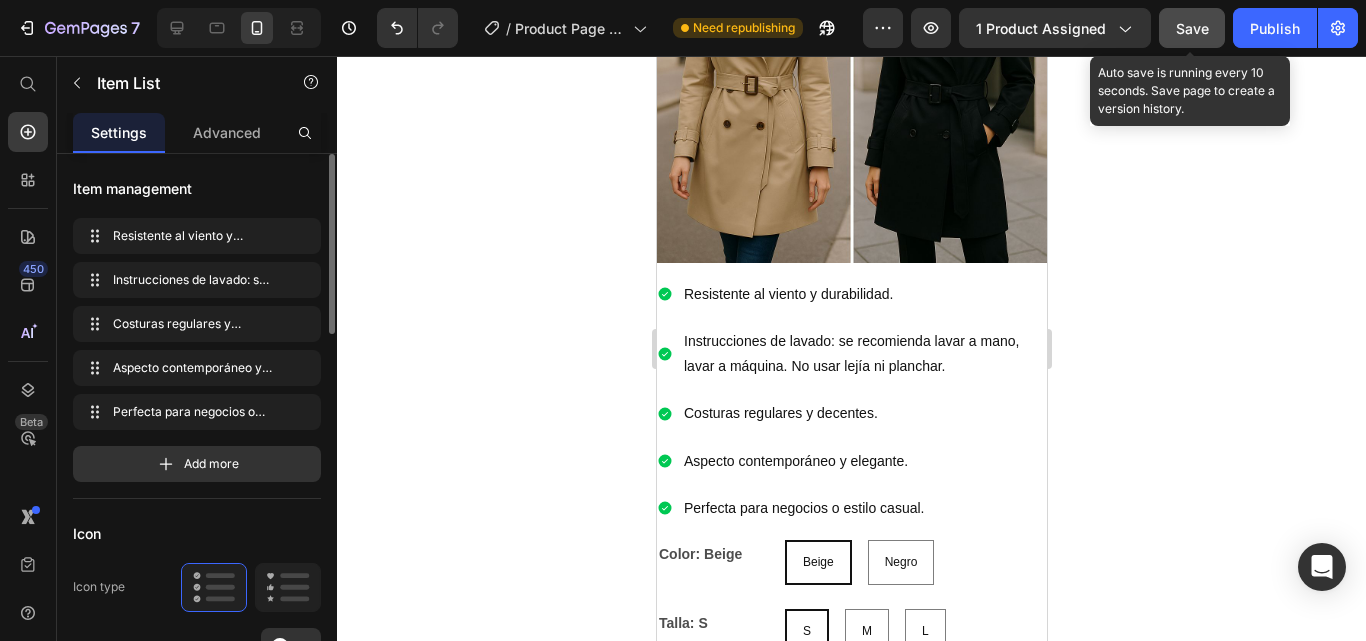 click on "Save" 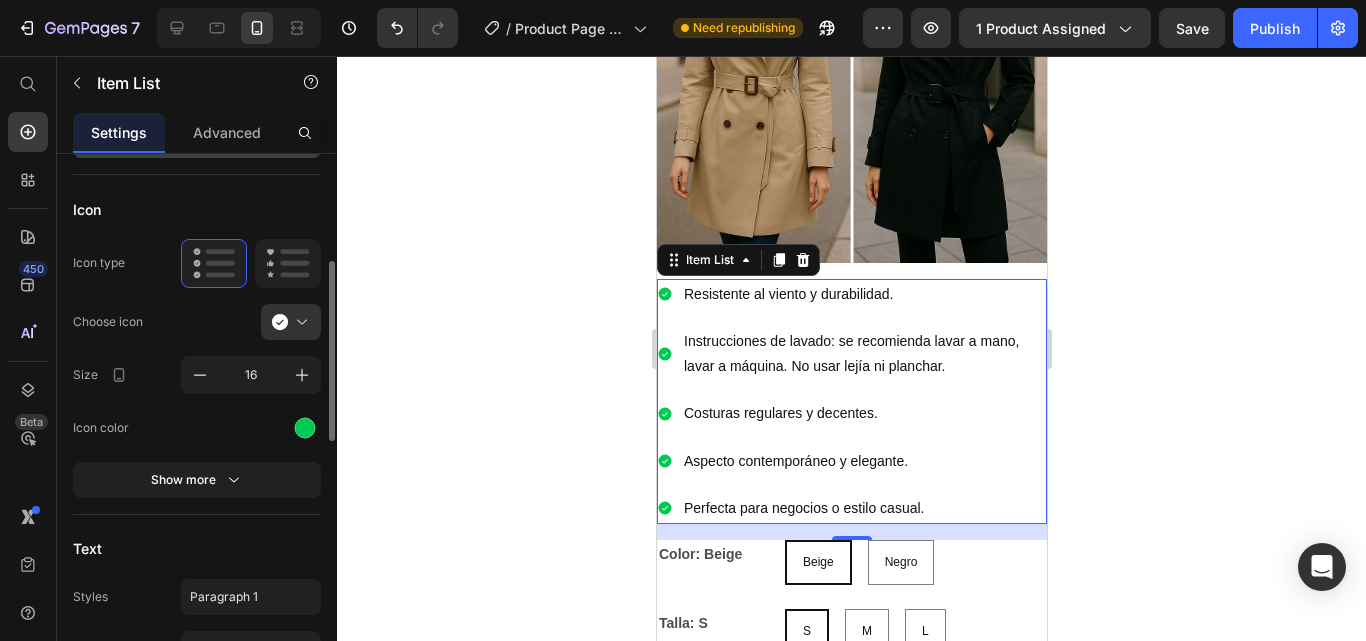 scroll, scrollTop: 328, scrollLeft: 0, axis: vertical 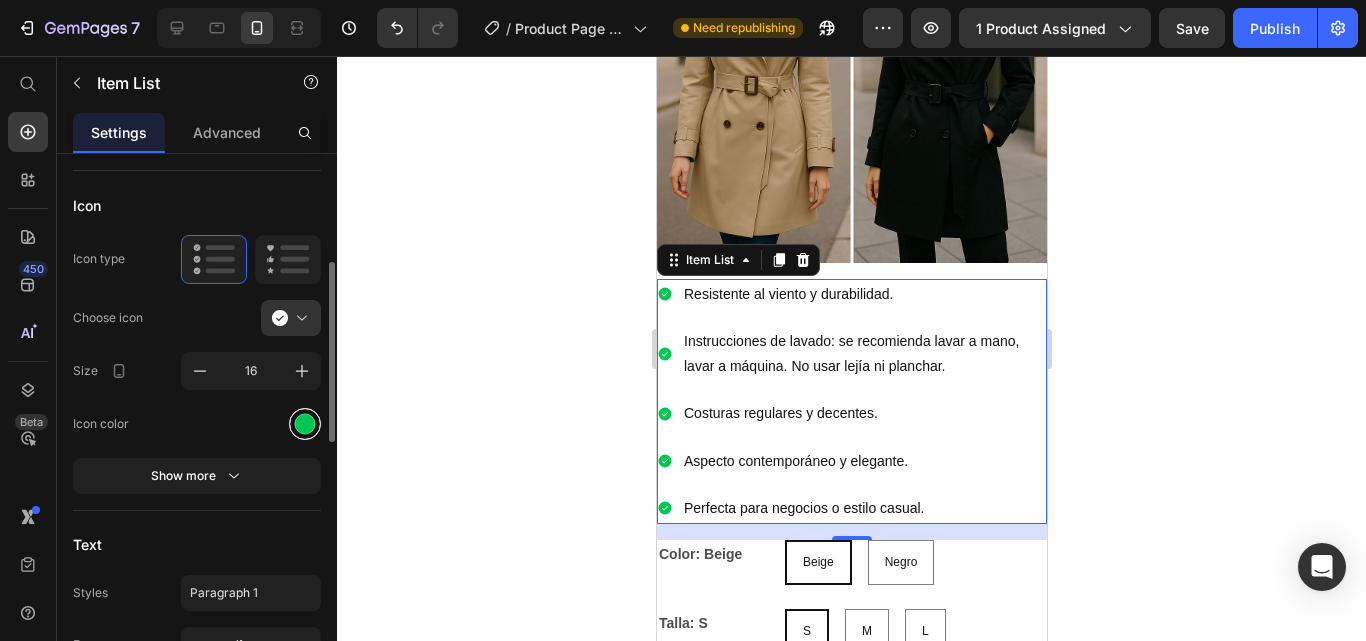 click at bounding box center (305, 424) 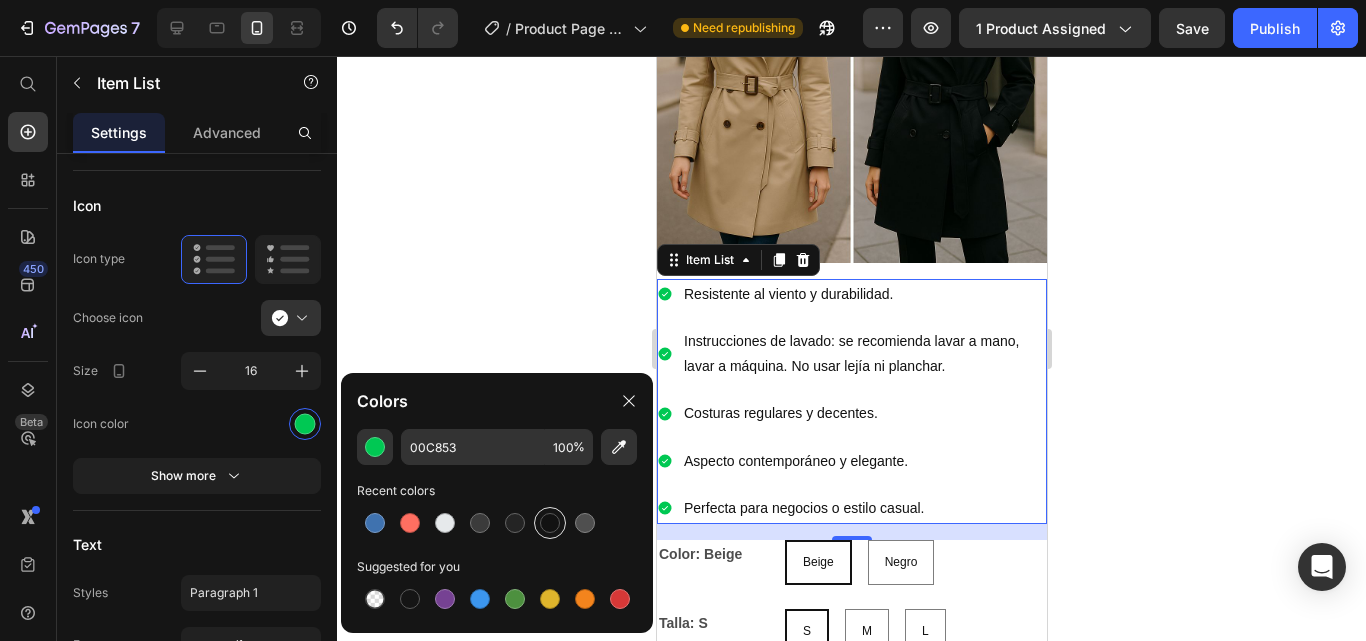 click at bounding box center [550, 523] 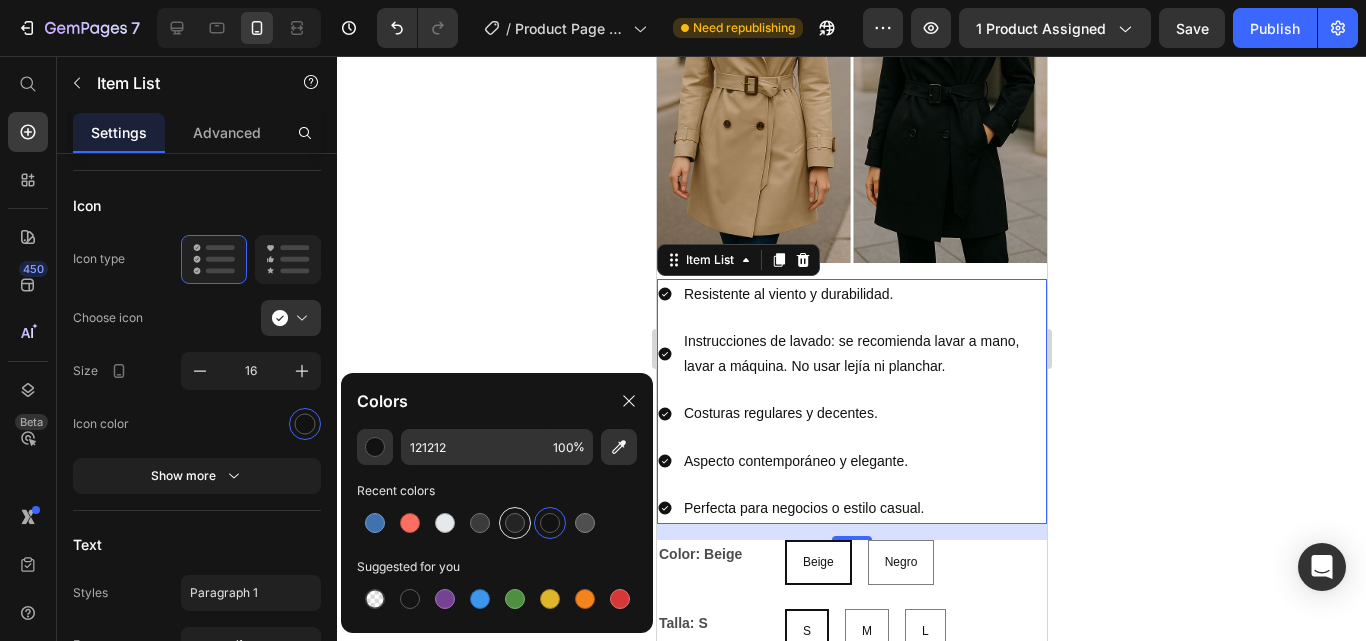 click at bounding box center (515, 523) 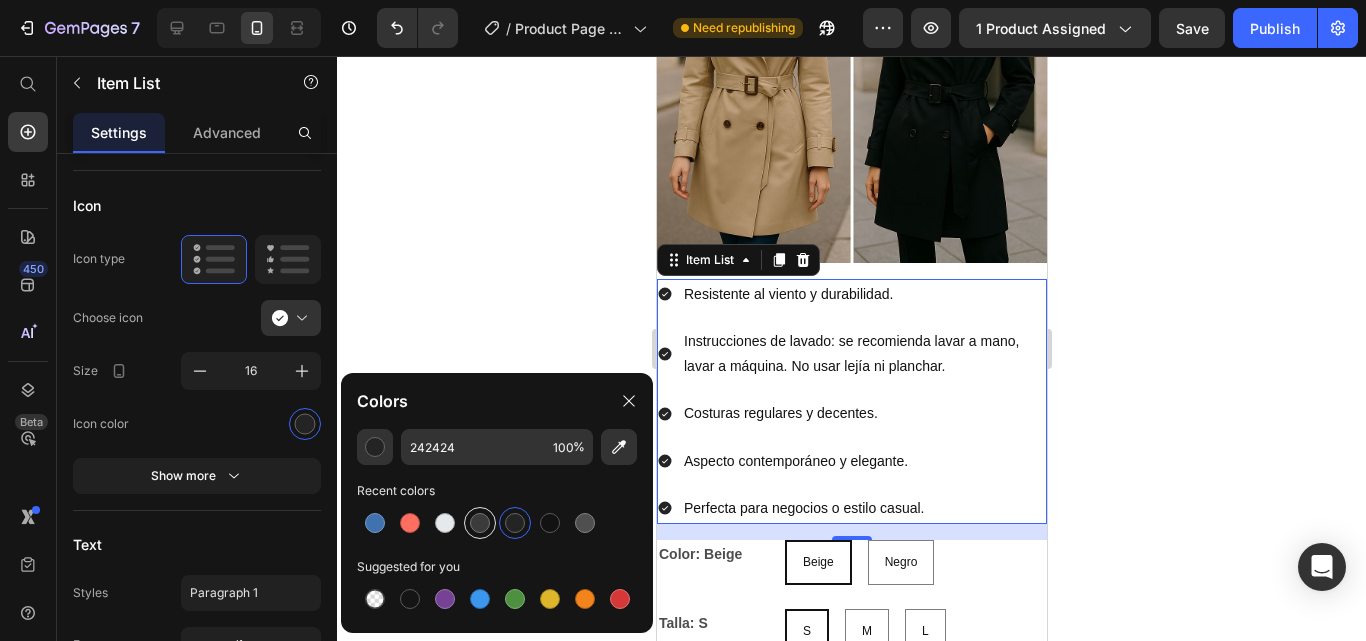 click at bounding box center [480, 523] 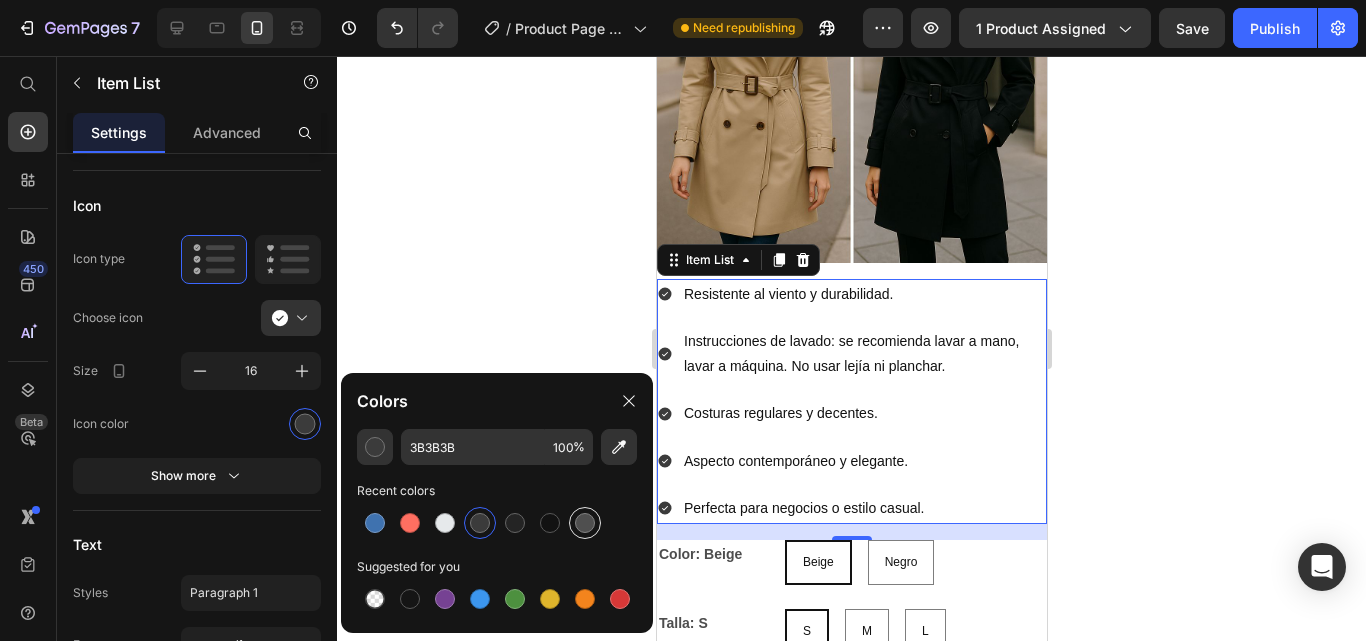 click at bounding box center (585, 523) 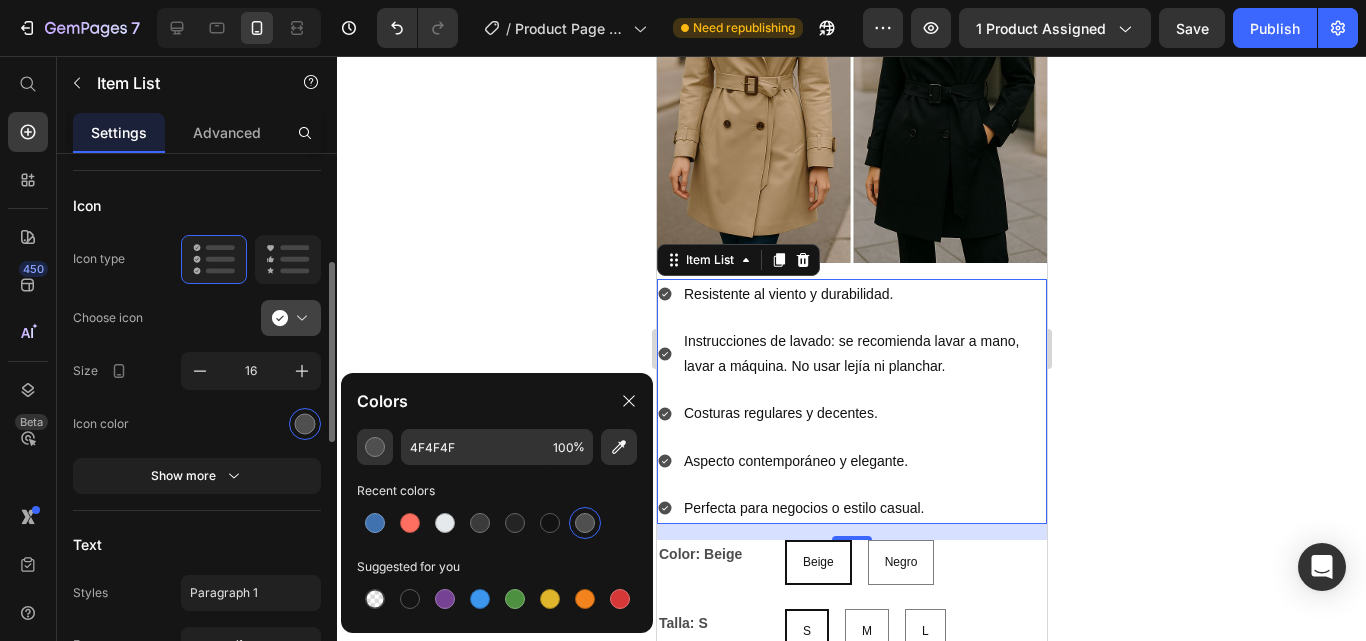 click 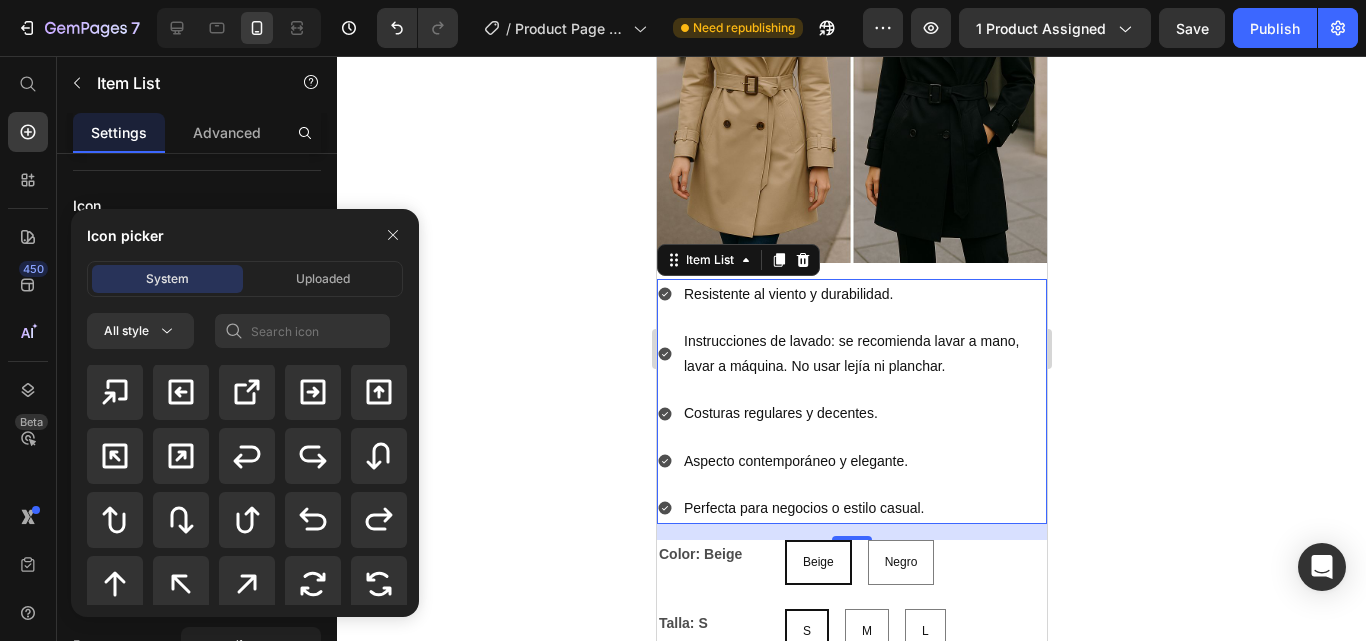 scroll, scrollTop: 1203, scrollLeft: 0, axis: vertical 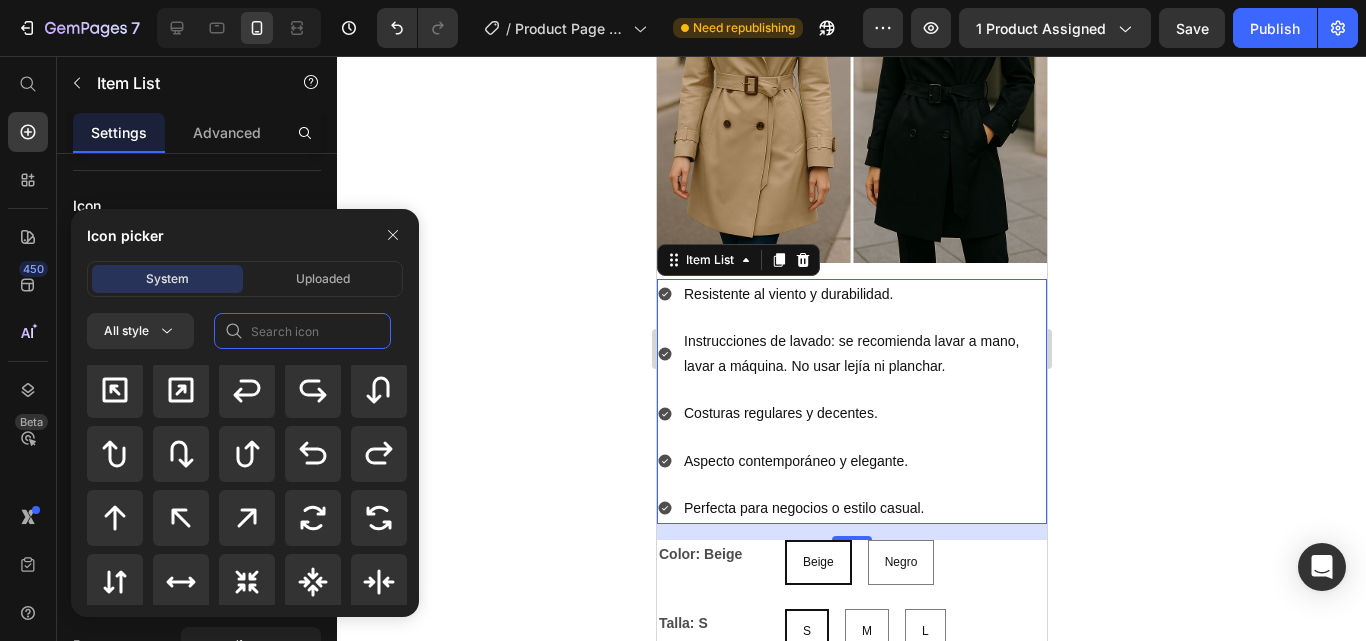click 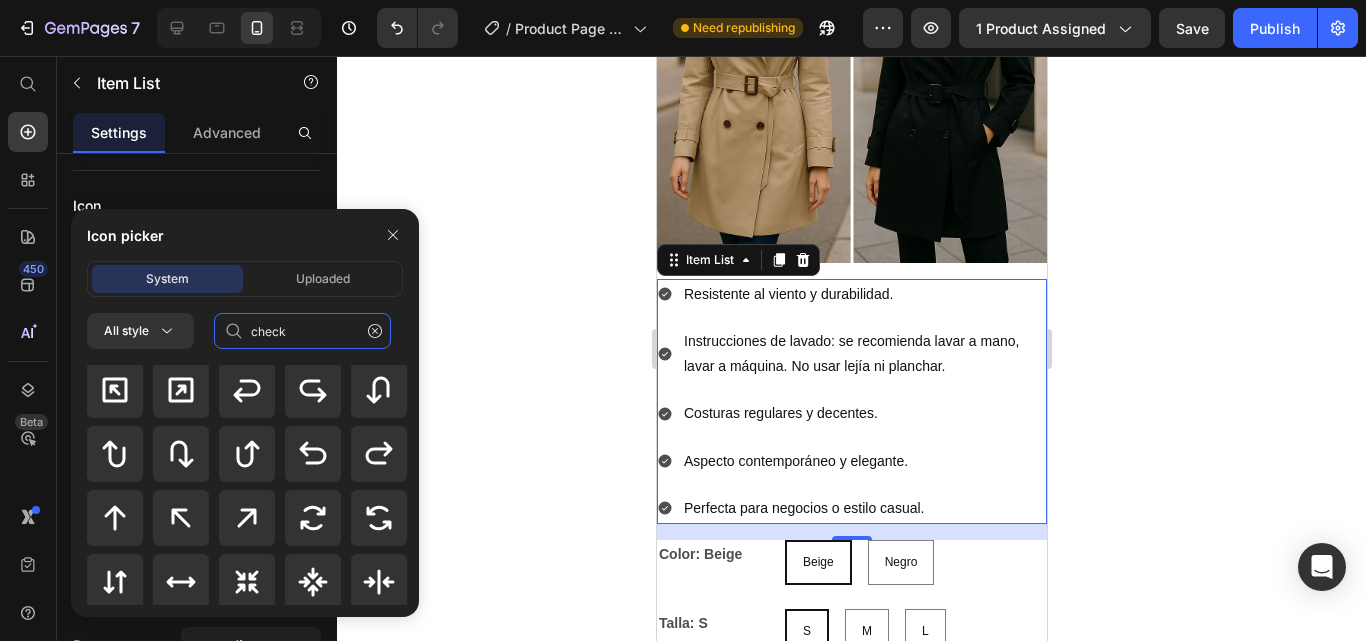 scroll, scrollTop: 0, scrollLeft: 0, axis: both 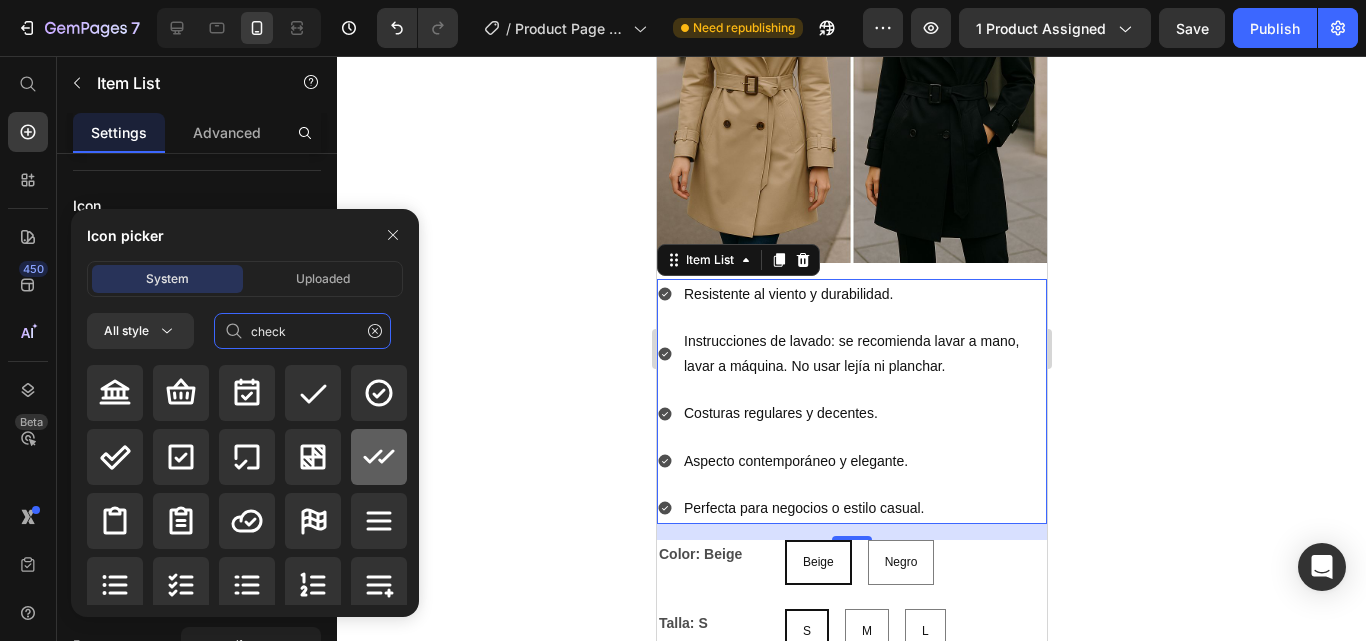 type on "check" 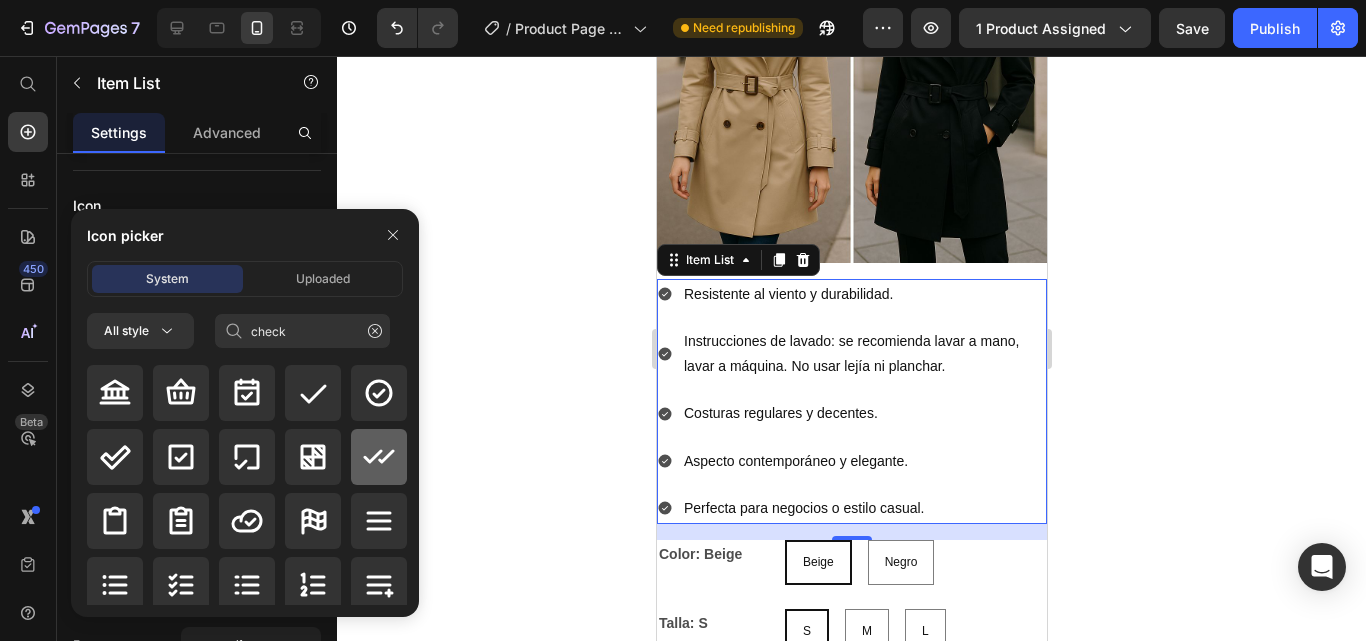 click 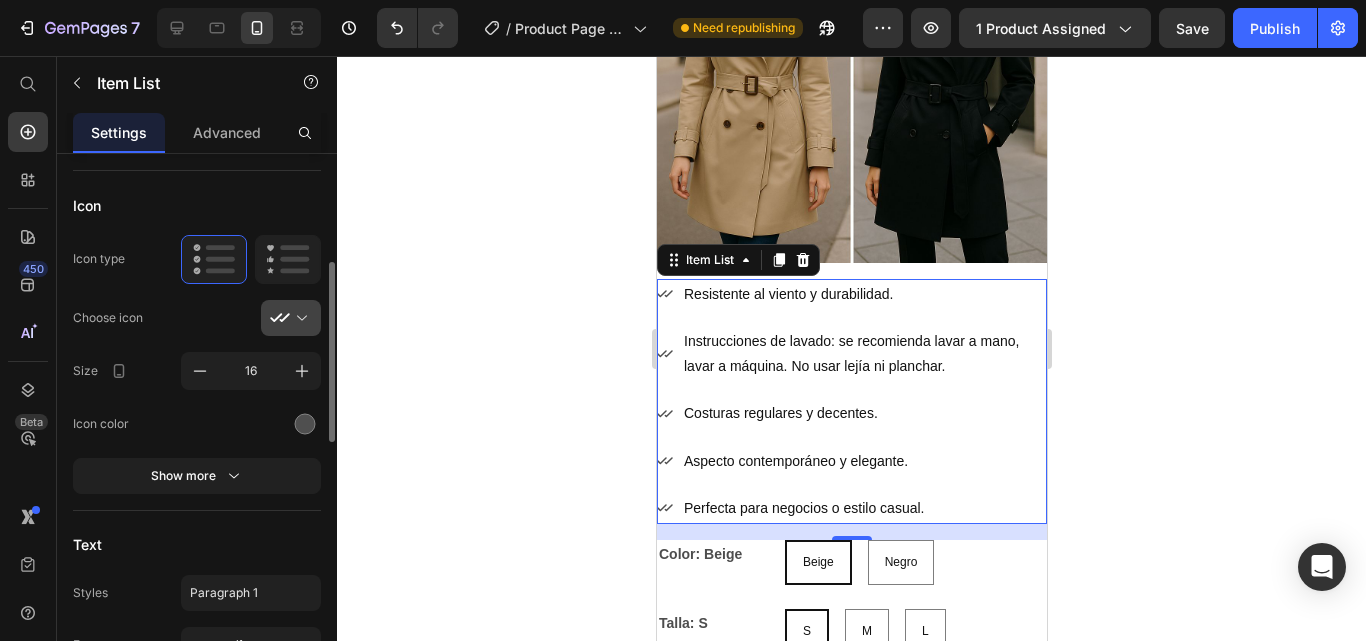 click at bounding box center [299, 318] 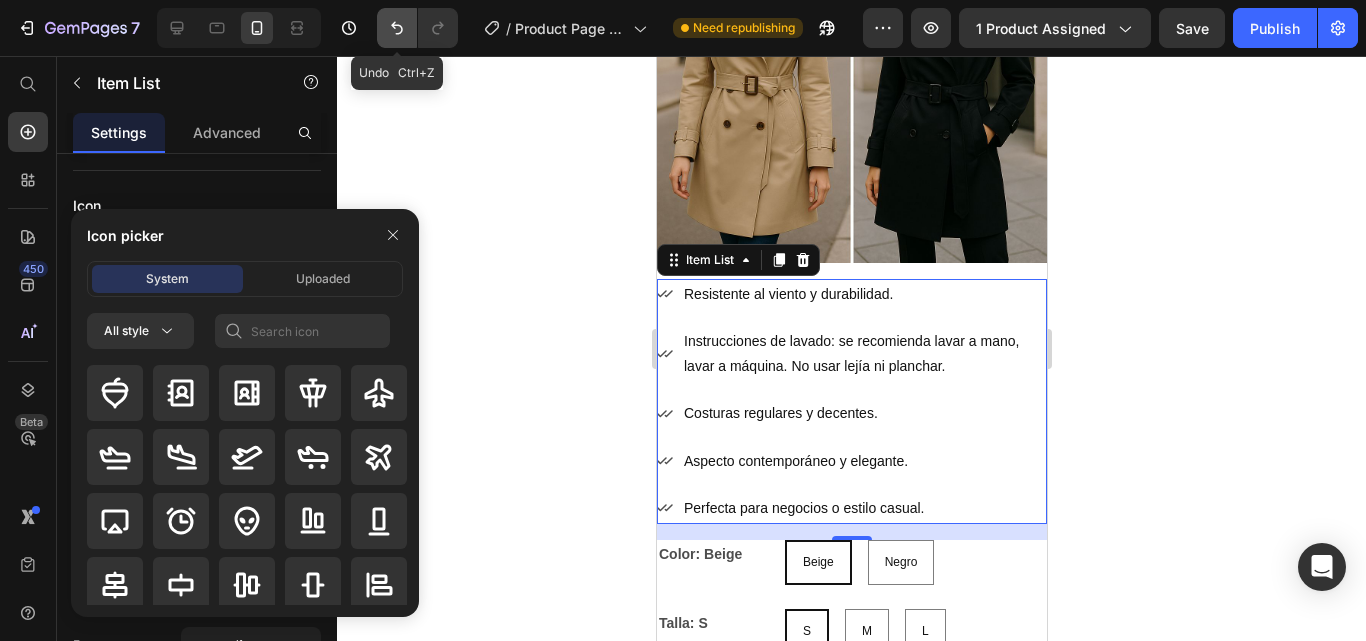 click 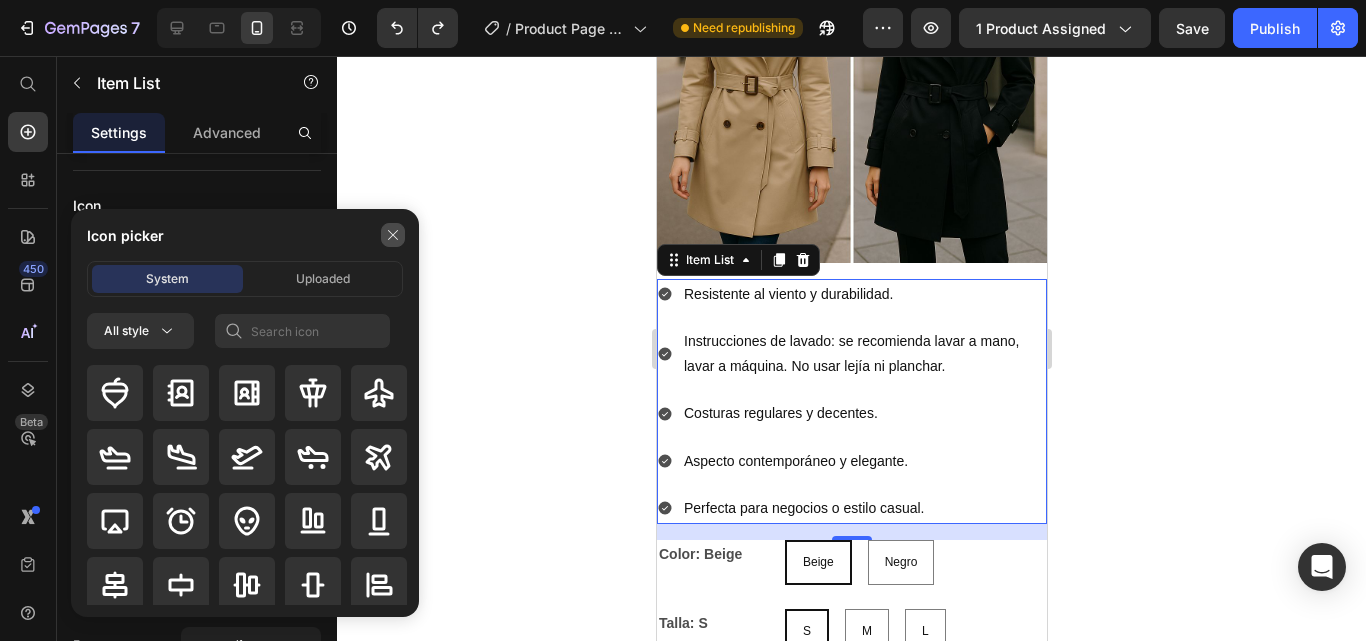 click at bounding box center (393, 235) 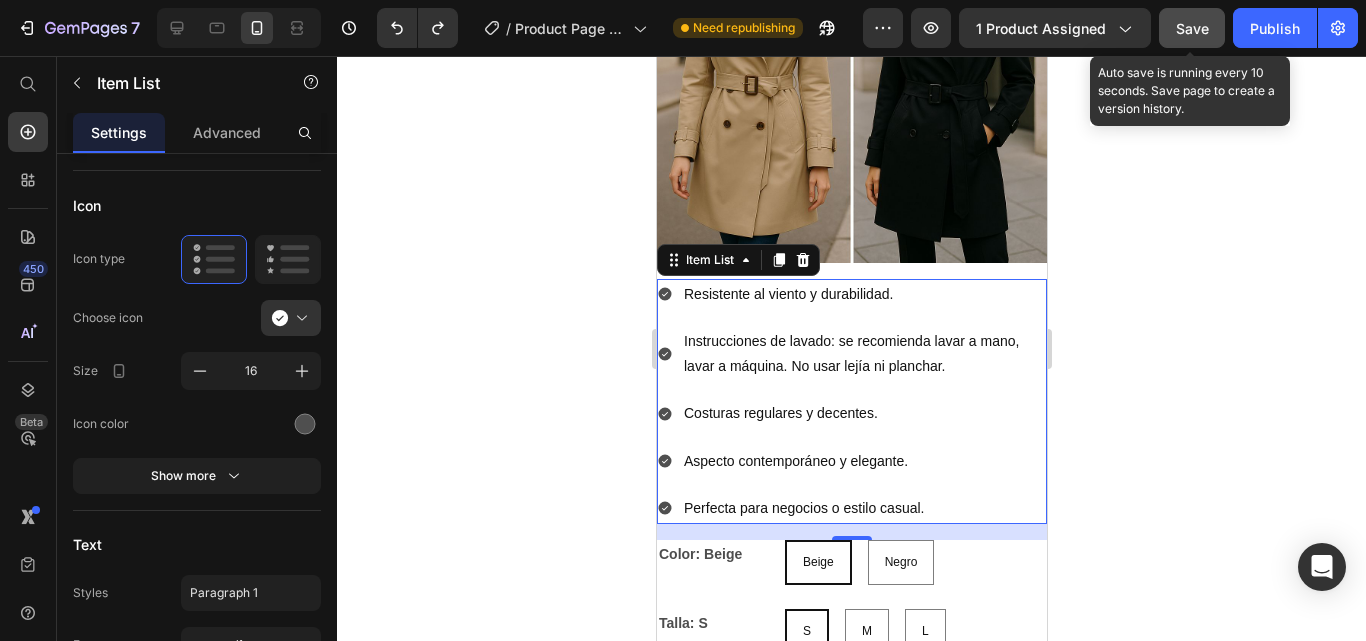 click on "Save" 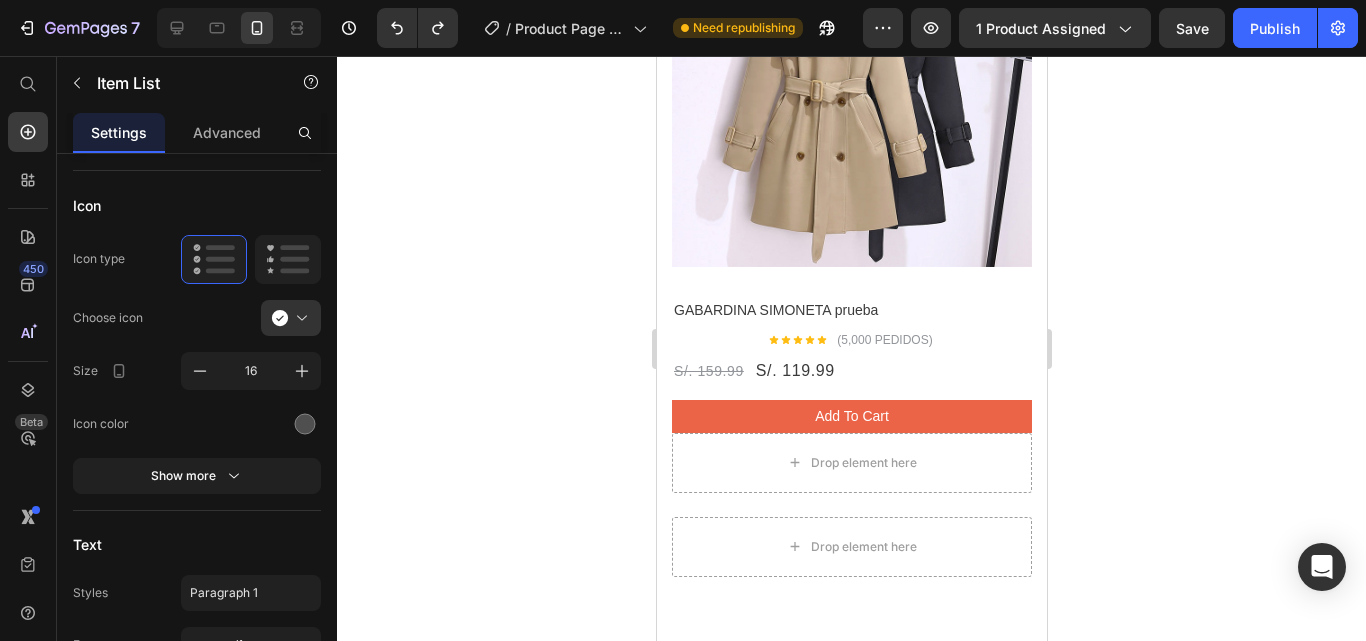 type 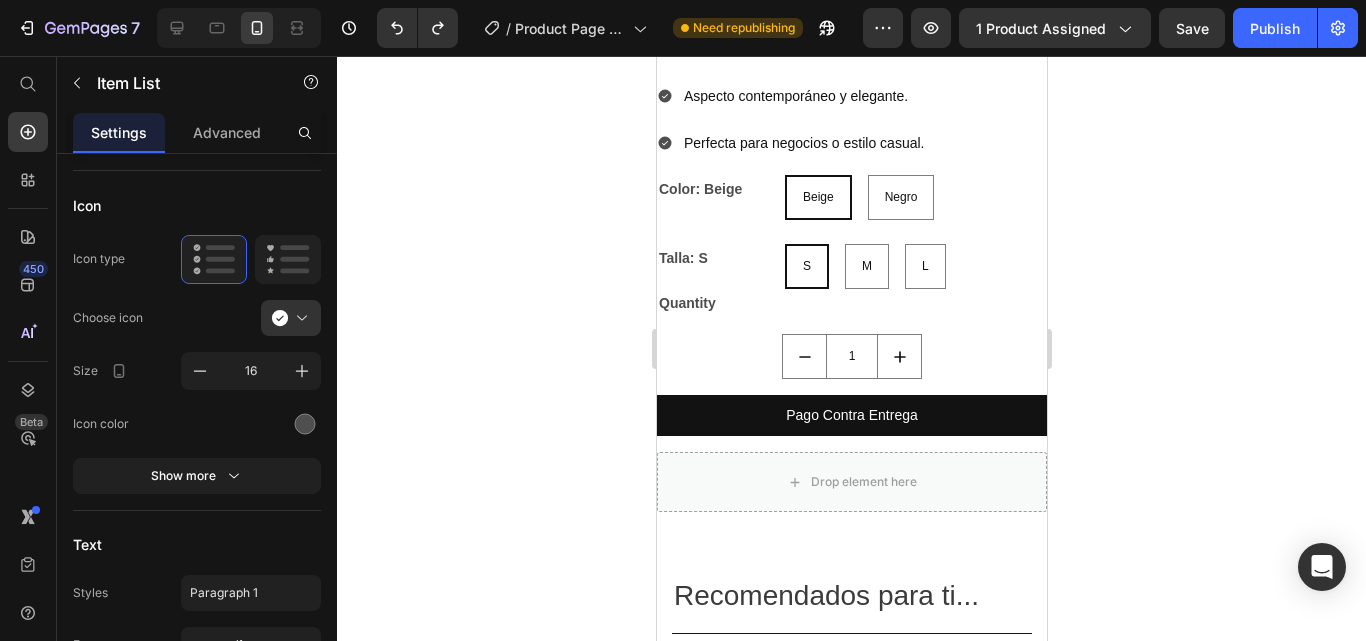 scroll, scrollTop: 1658, scrollLeft: 0, axis: vertical 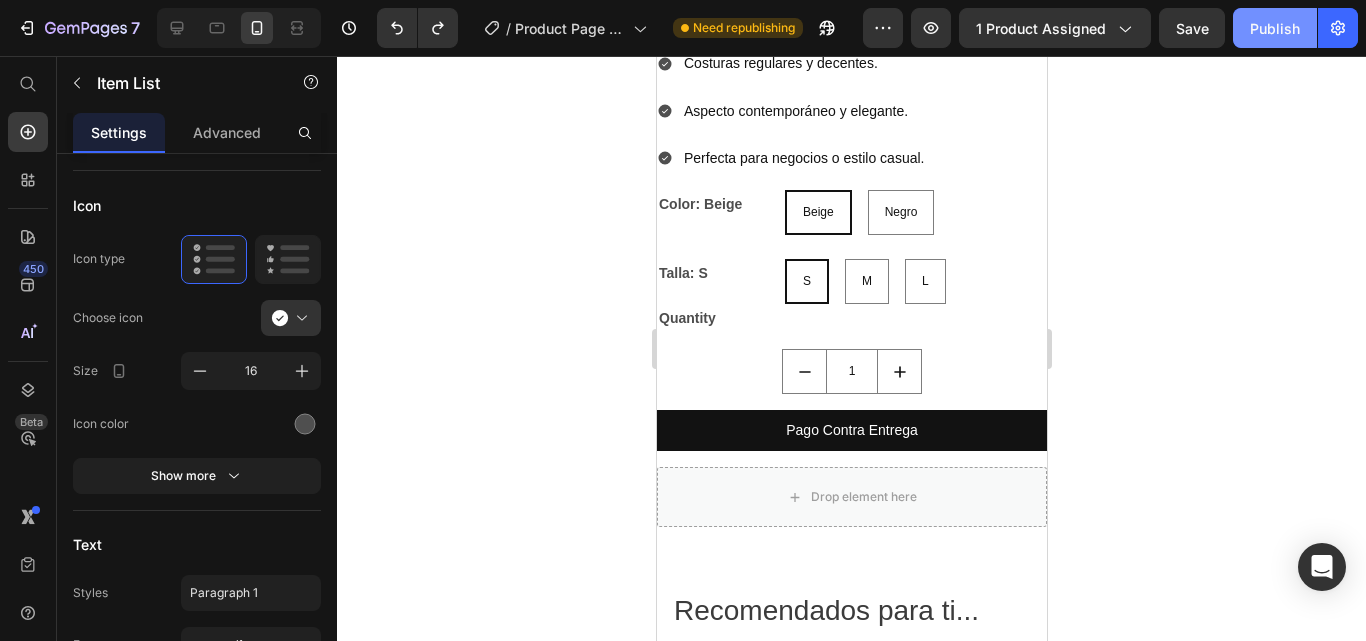 click on "Publish" 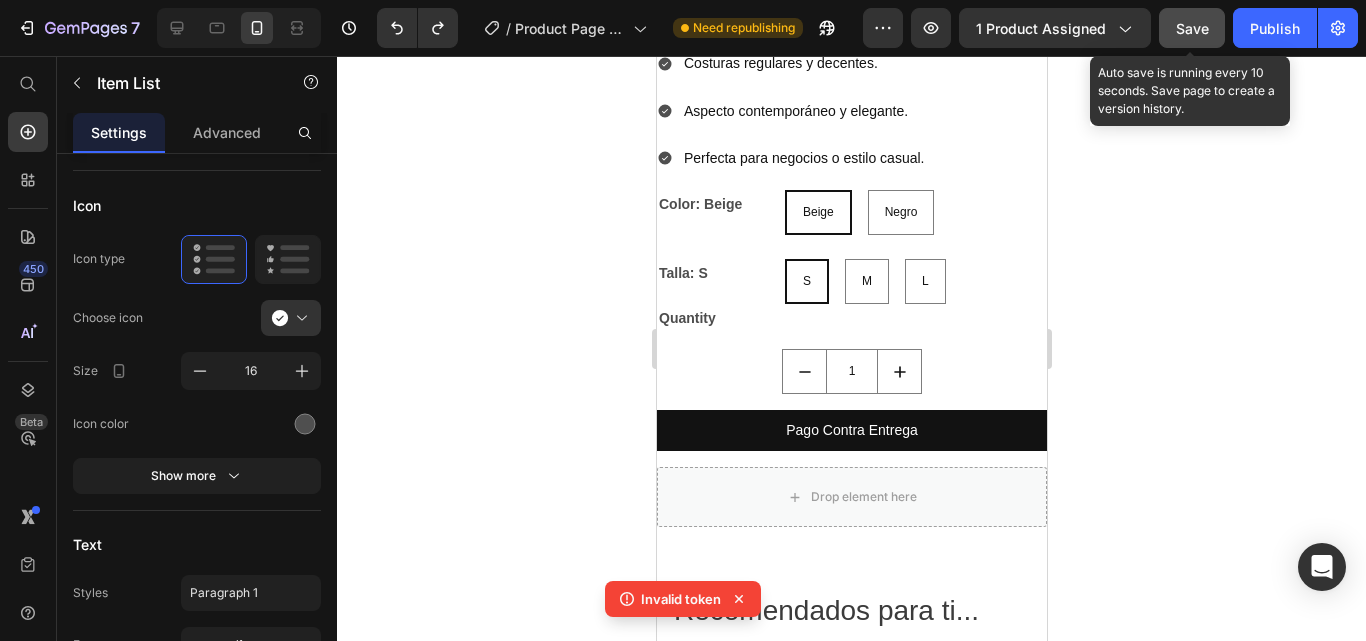 click on "Save" at bounding box center (1192, 28) 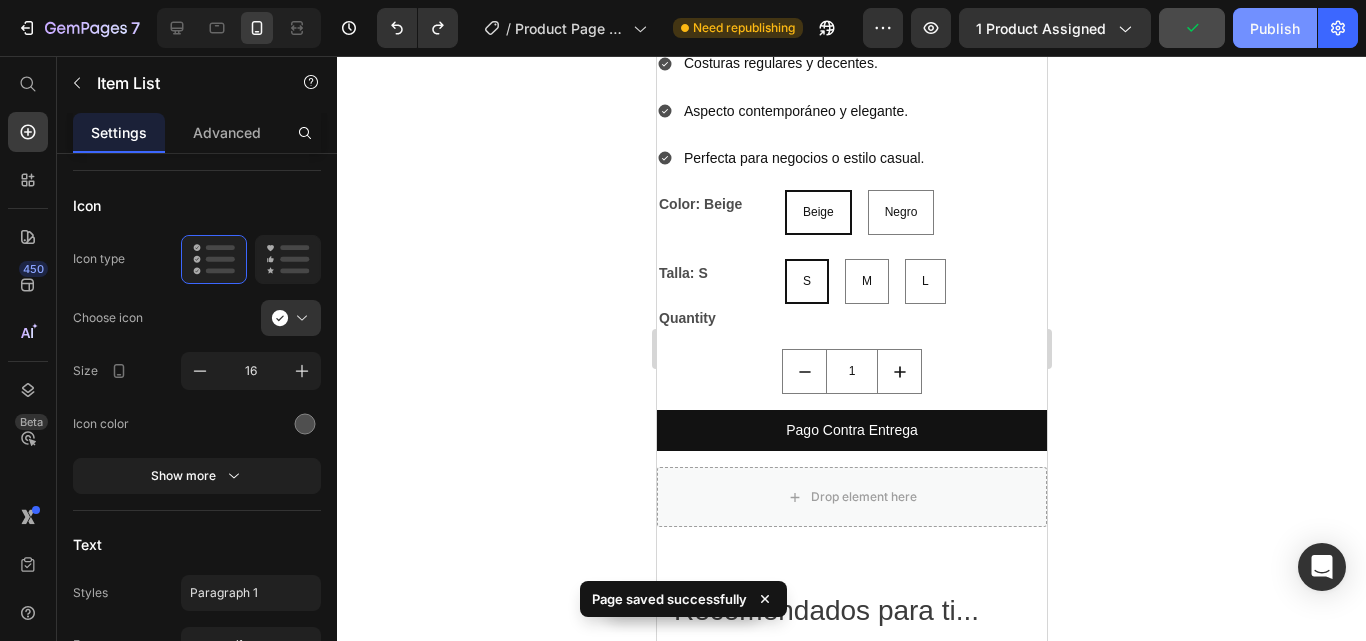 click on "Publish" 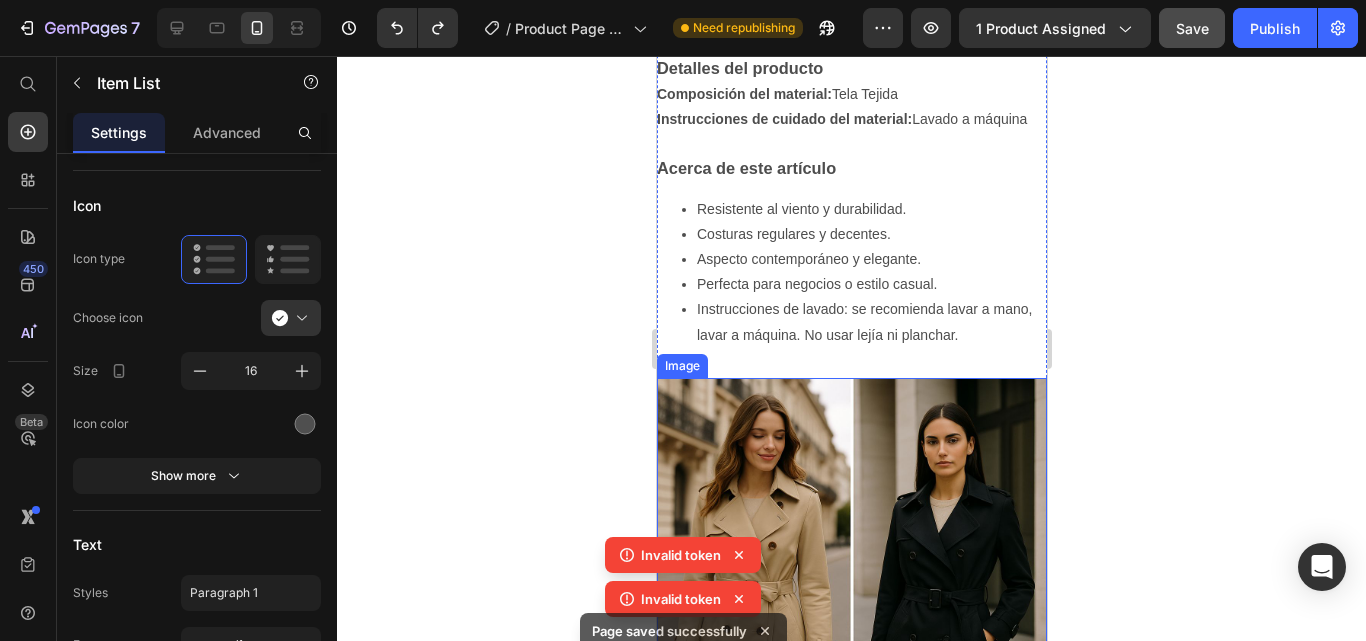 scroll, scrollTop: 787, scrollLeft: 0, axis: vertical 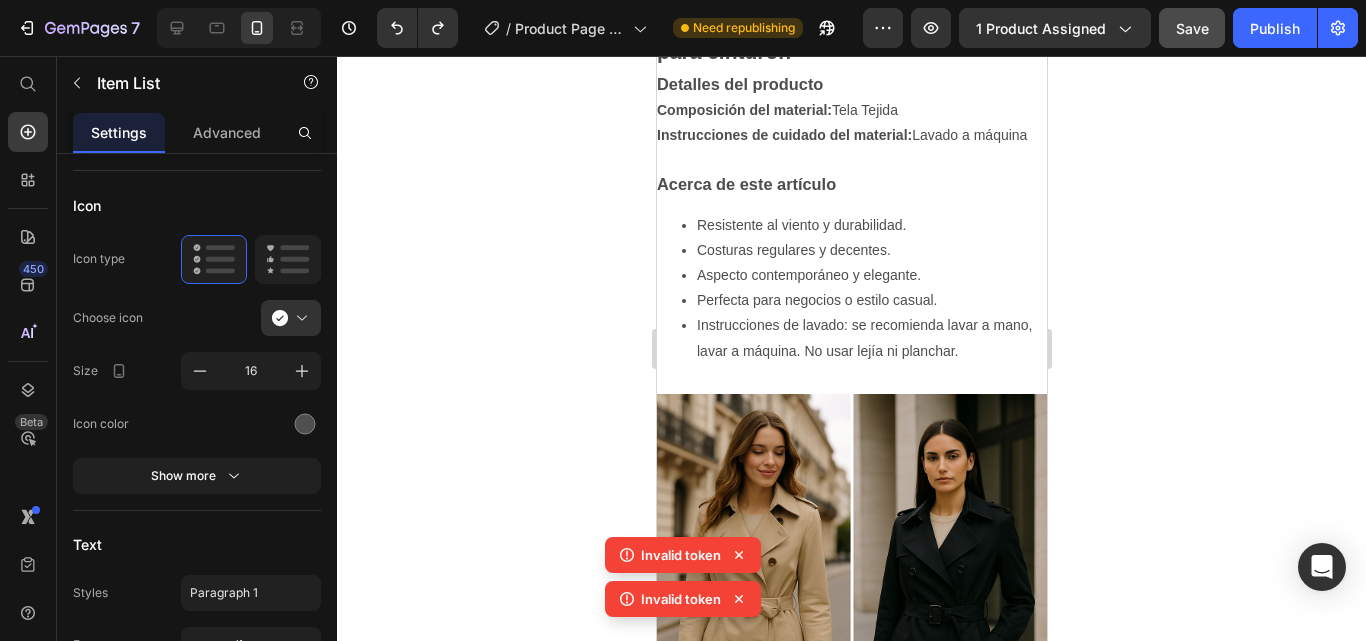 click 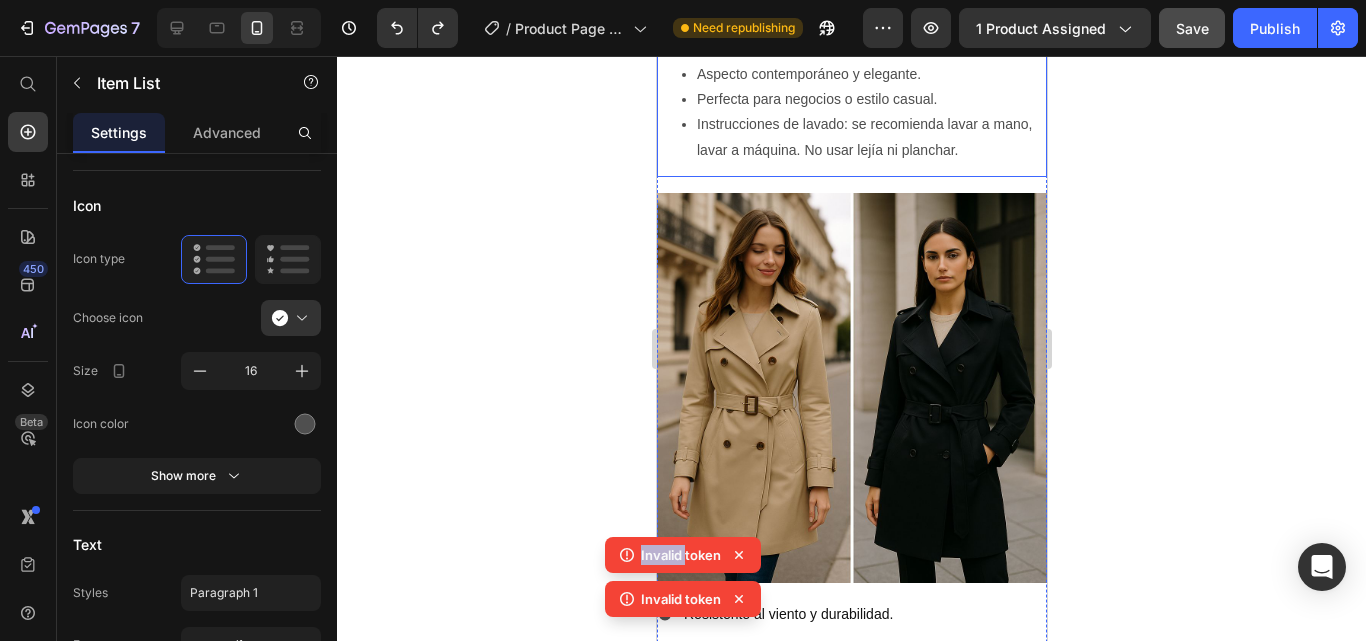 scroll, scrollTop: 1358, scrollLeft: 0, axis: vertical 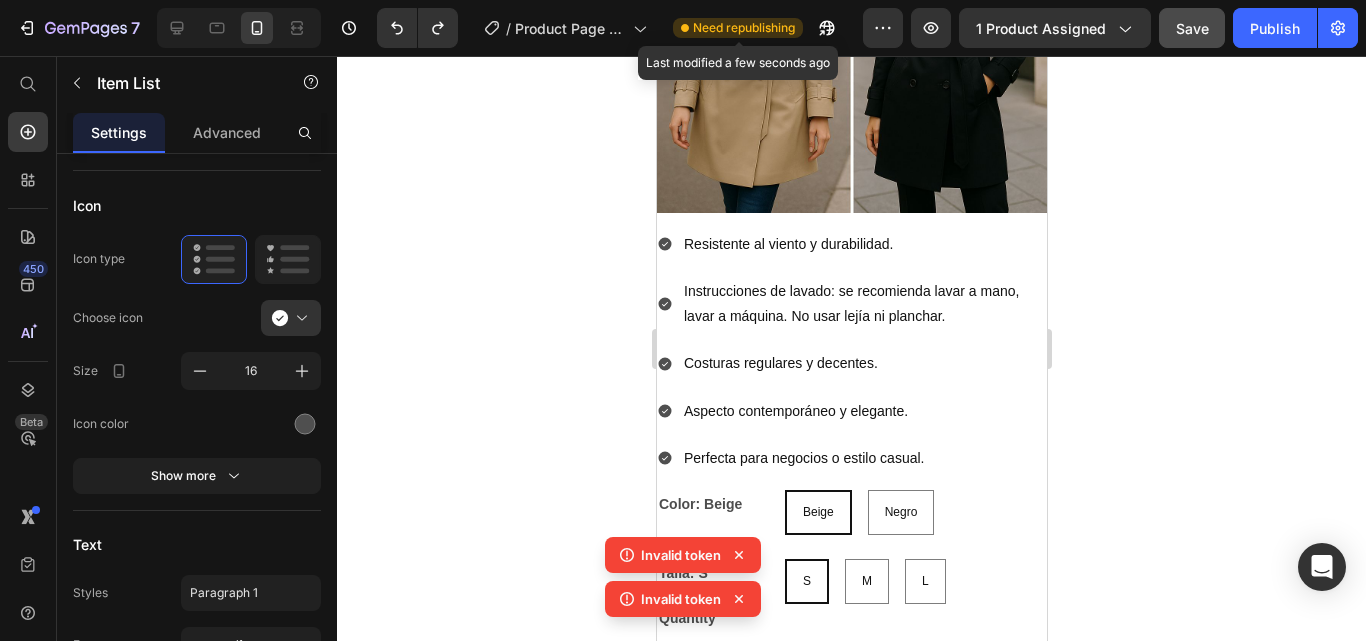 click on "Need republishing" at bounding box center (744, 28) 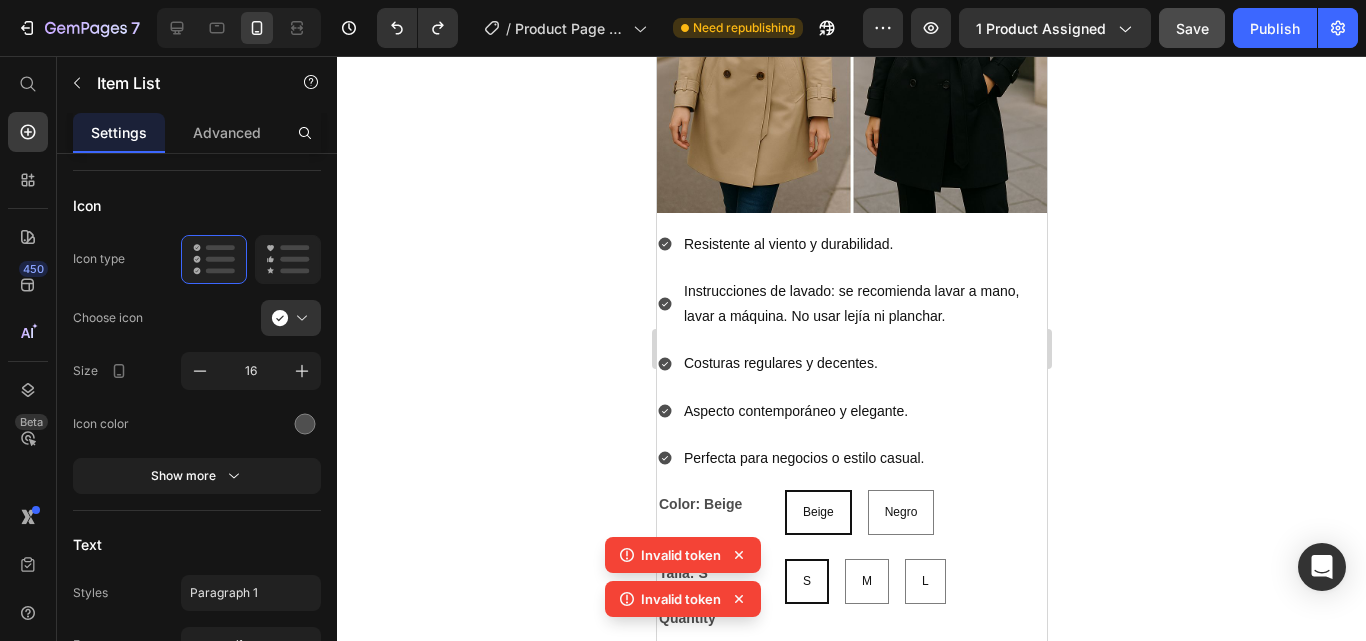 click 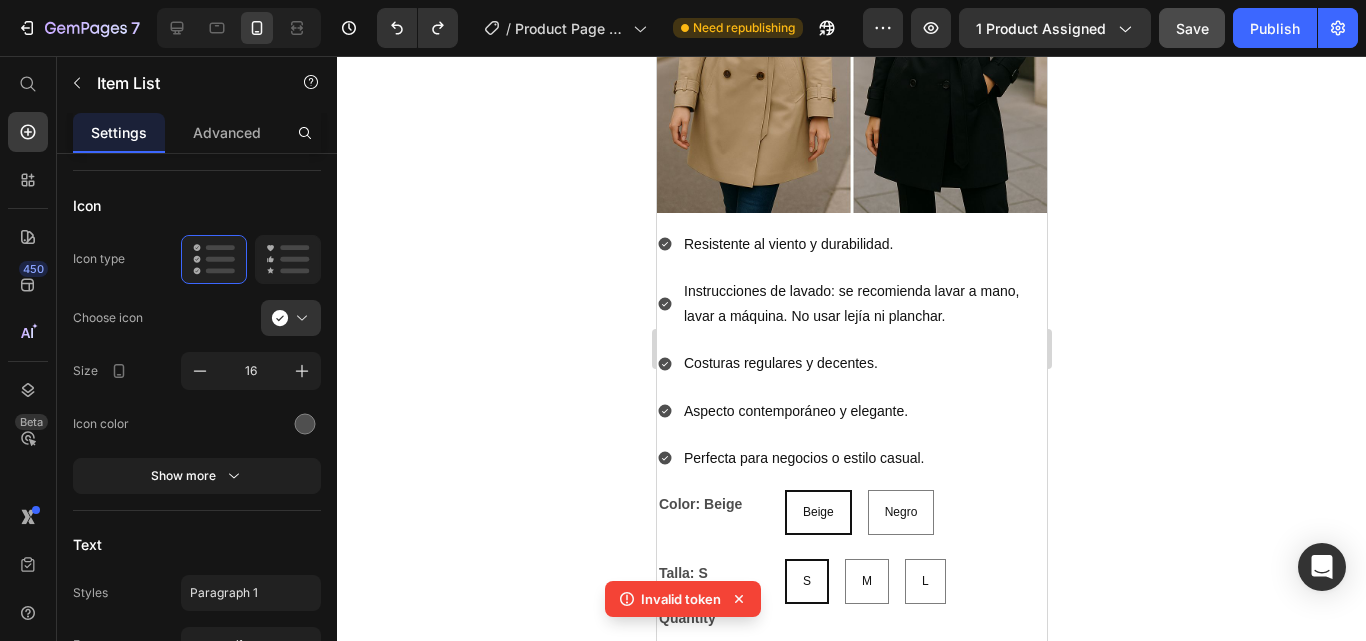 click 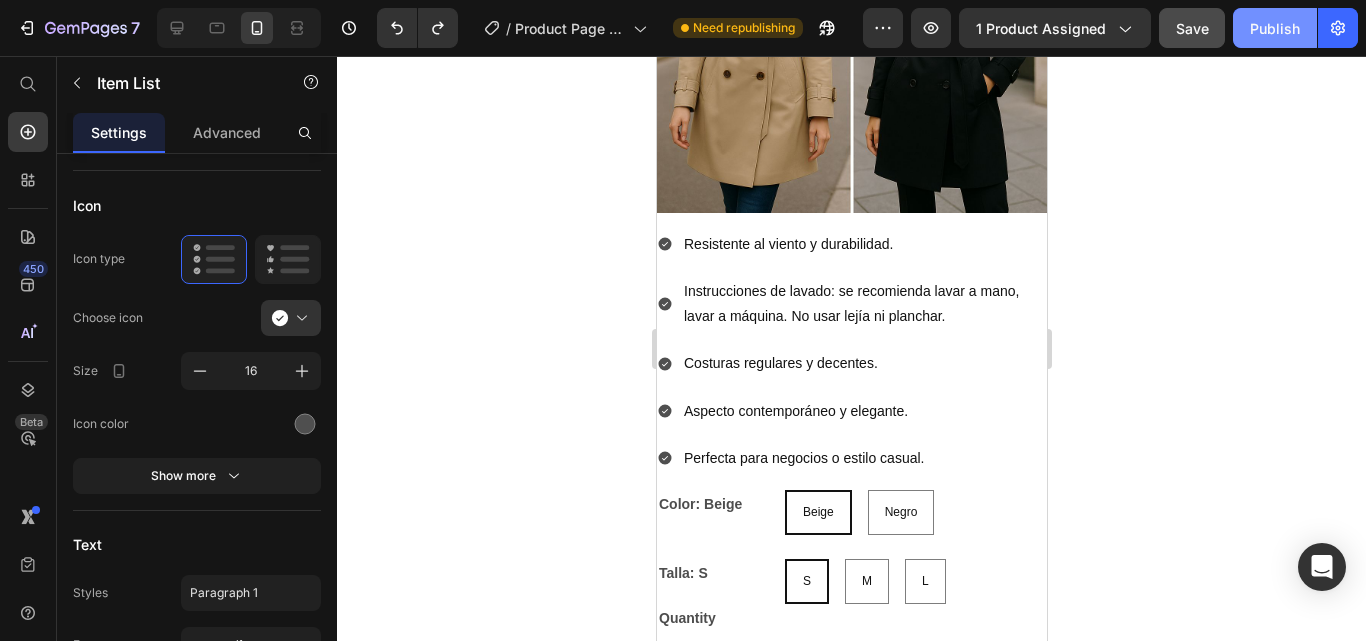 click on "Publish" at bounding box center (1275, 28) 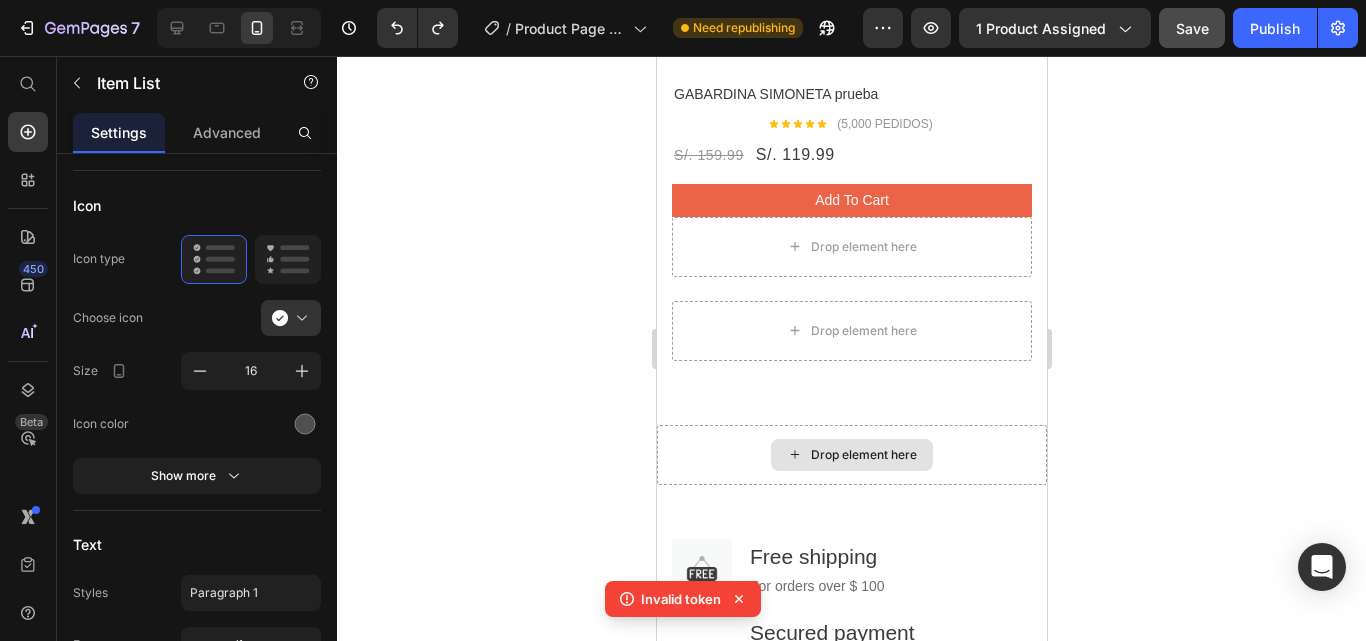 type 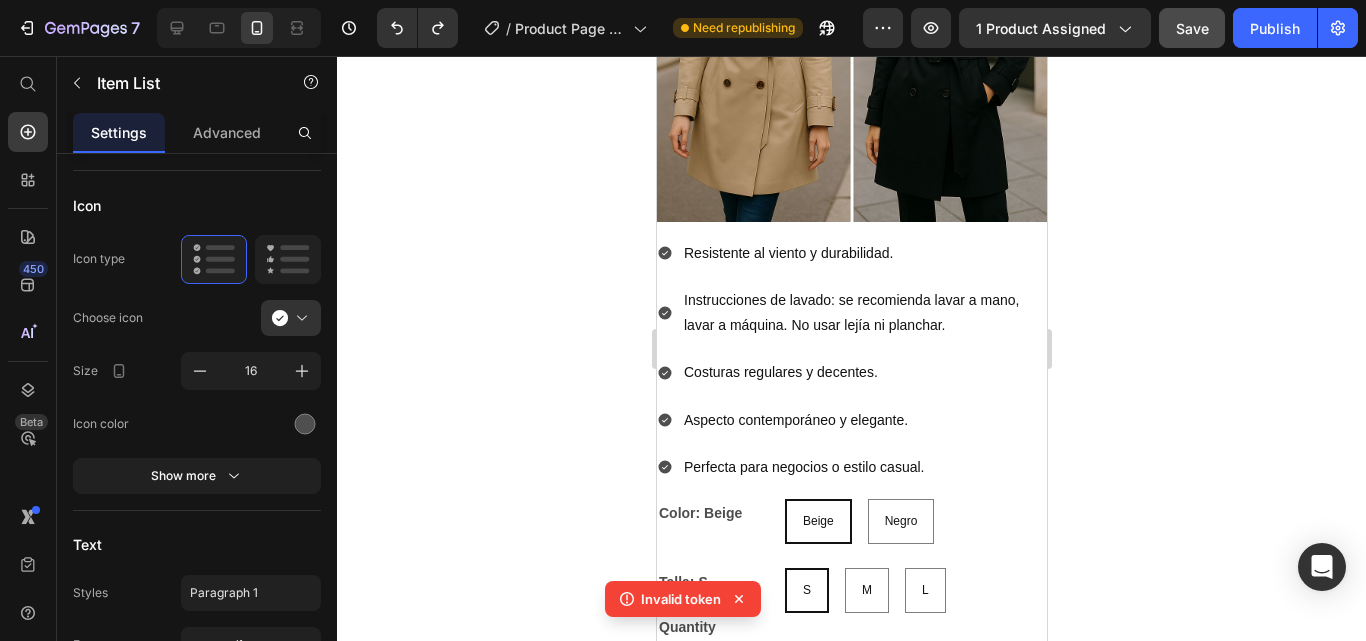 scroll, scrollTop: 1337, scrollLeft: 0, axis: vertical 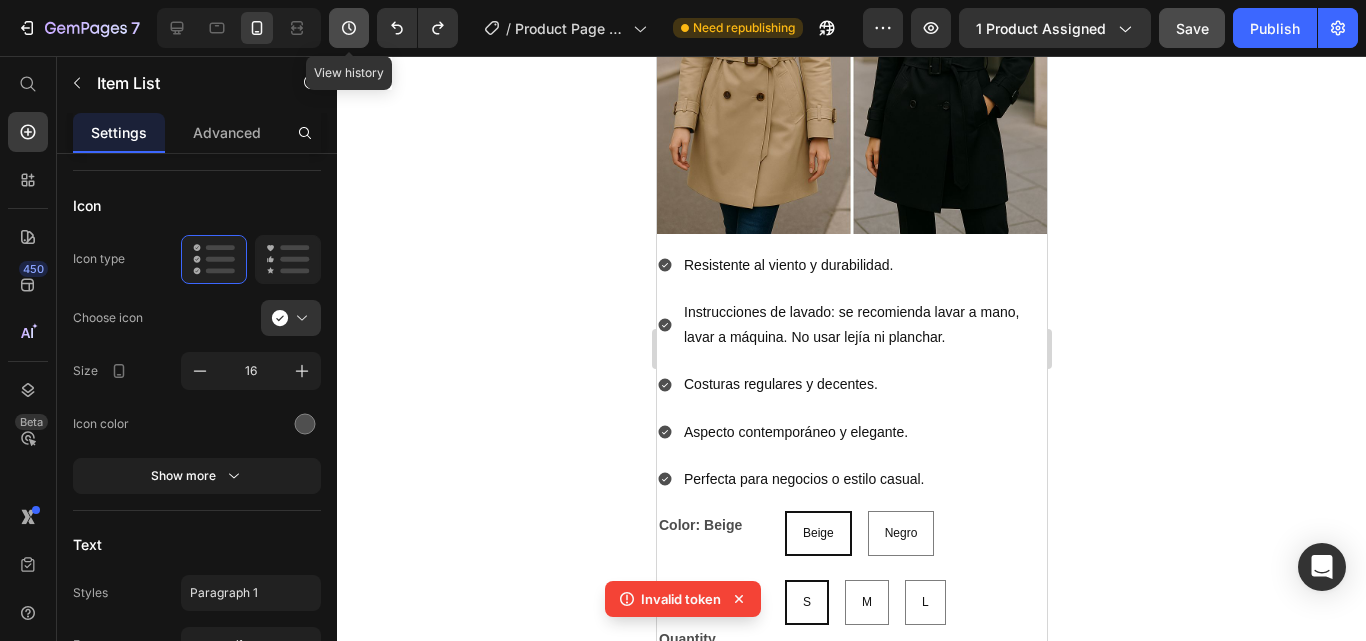 click 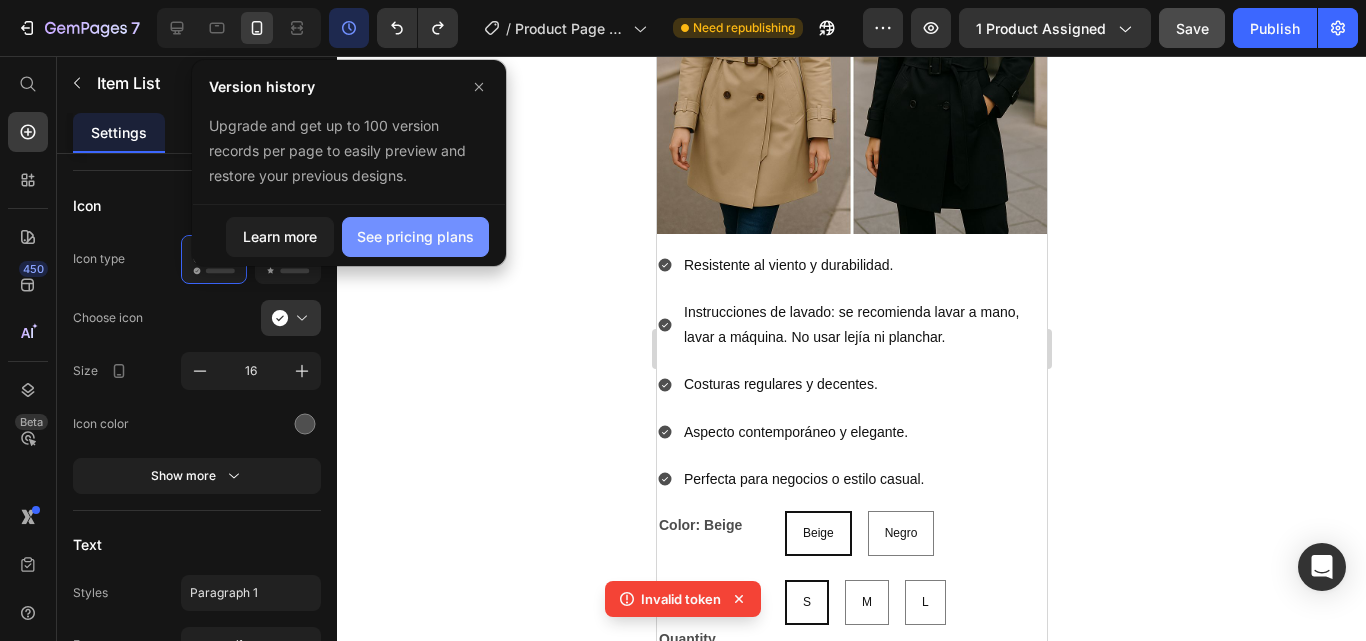 click on "See pricing plans" at bounding box center [415, 236] 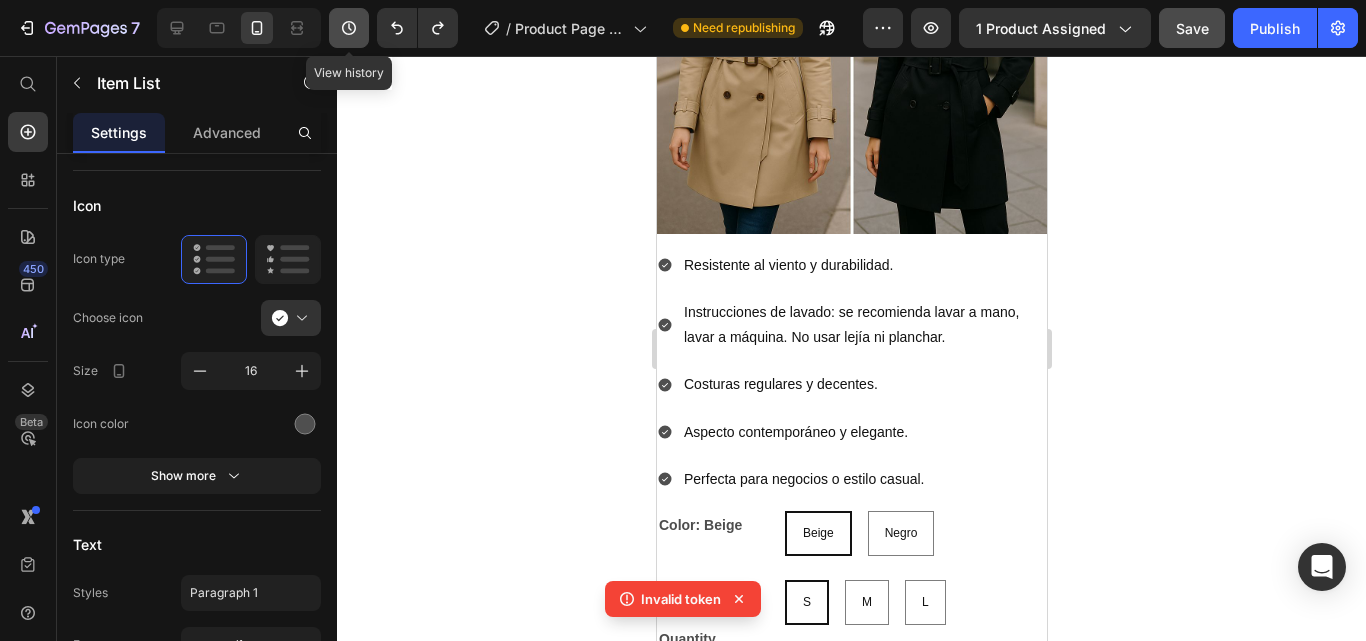 click 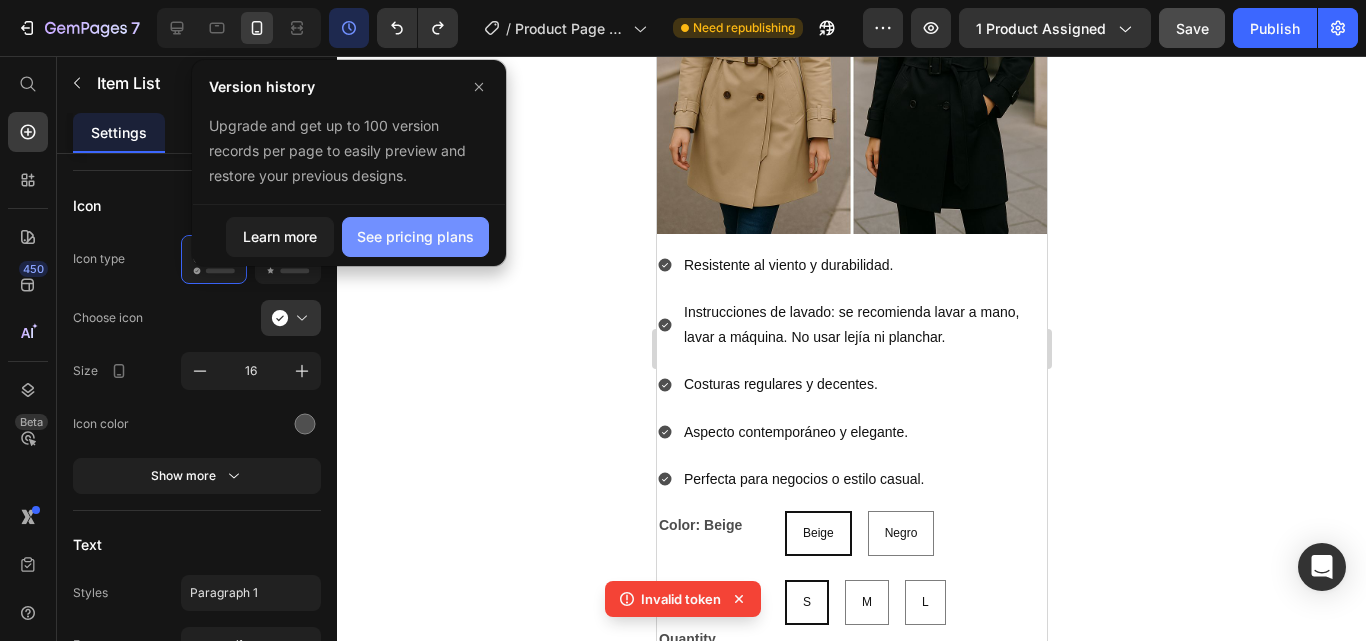 click on "See pricing plans" at bounding box center [415, 237] 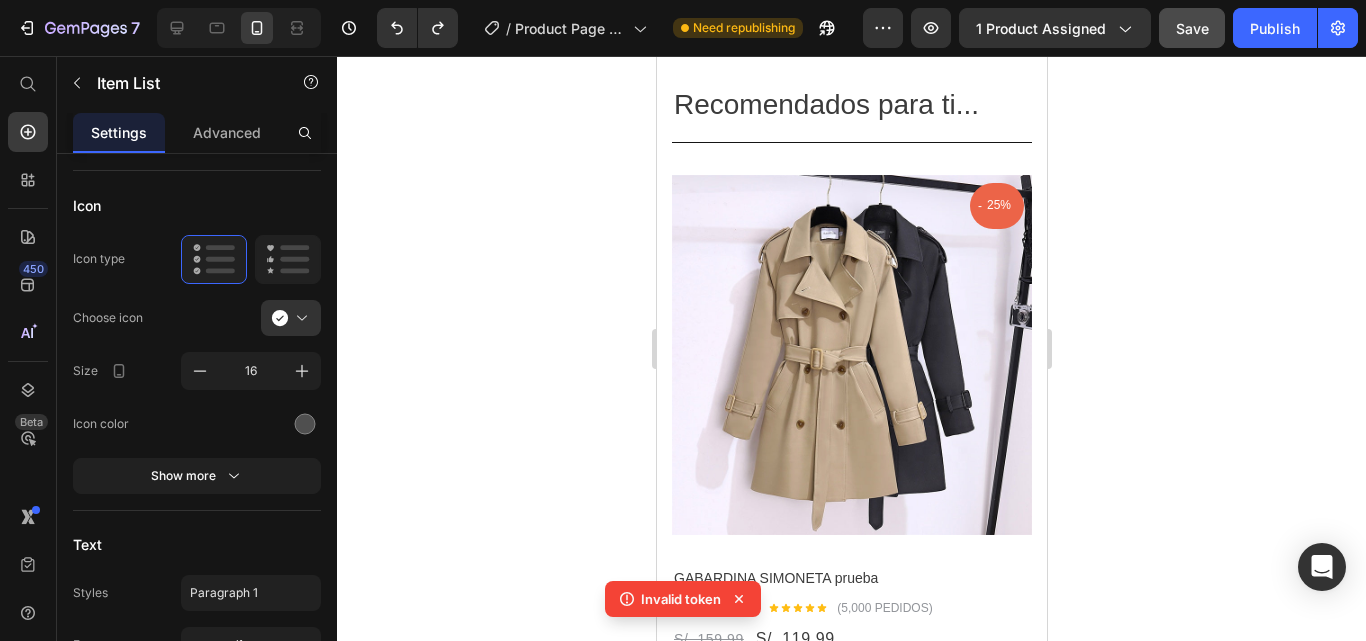 scroll, scrollTop: 2153, scrollLeft: 0, axis: vertical 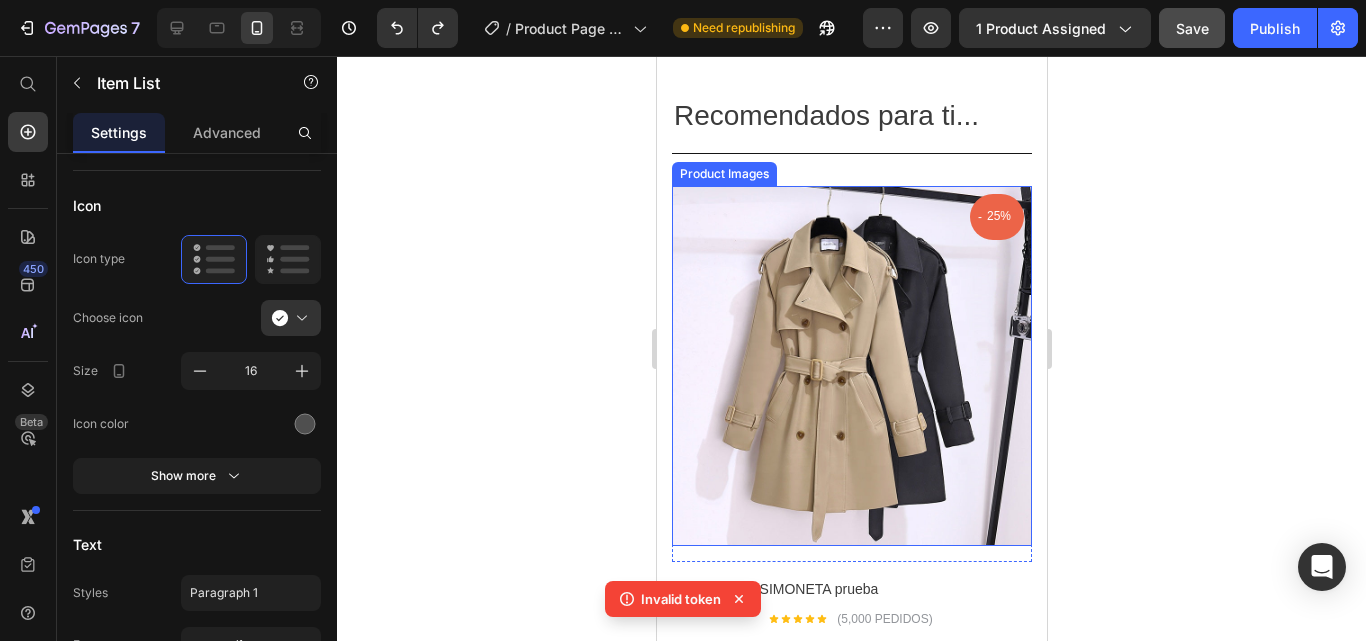 click at bounding box center (851, 366) 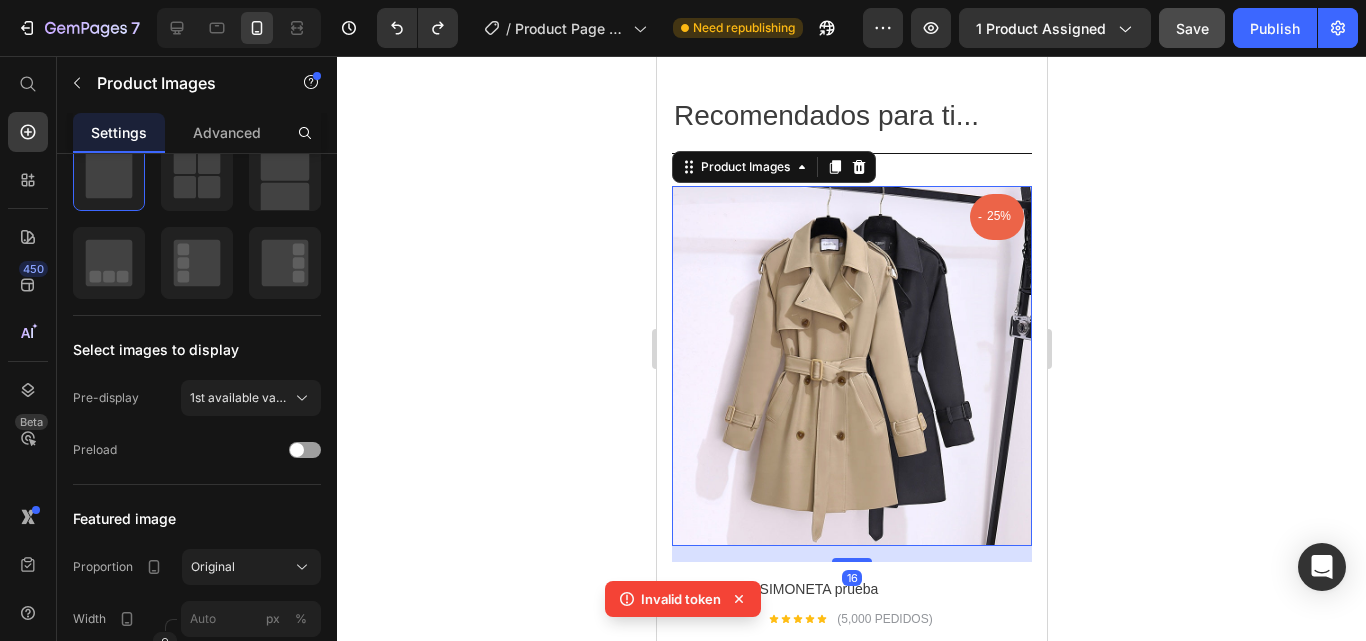 scroll, scrollTop: 0, scrollLeft: 0, axis: both 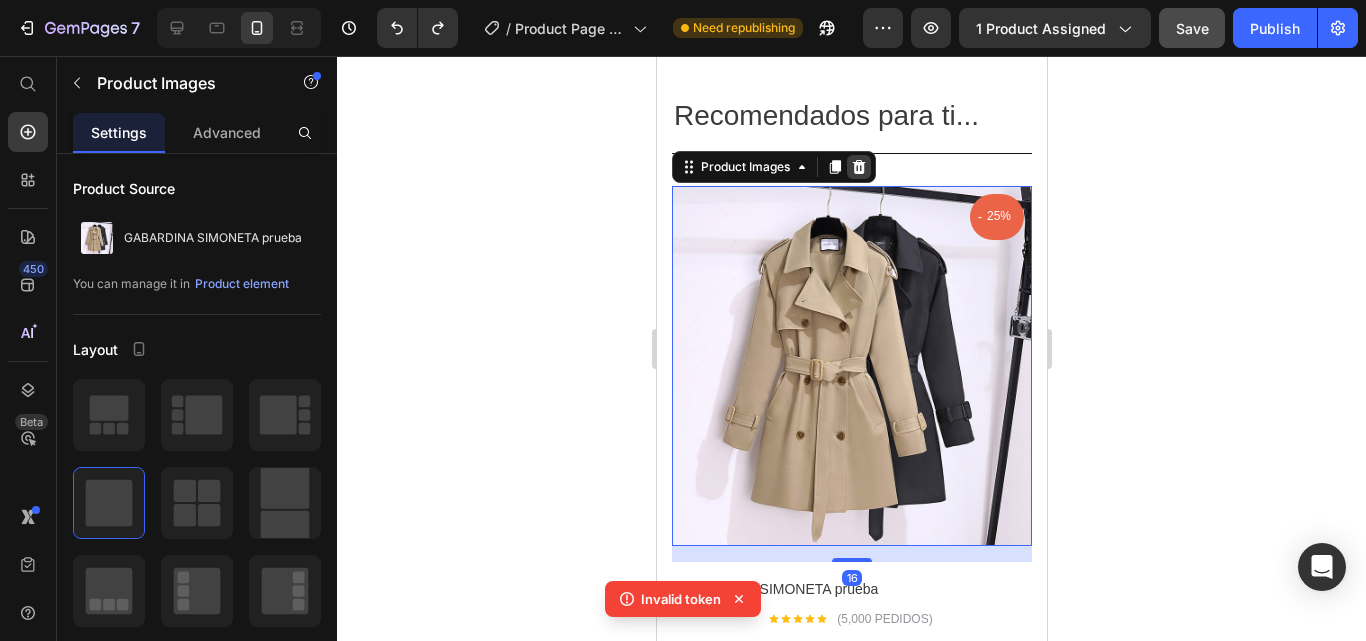 click 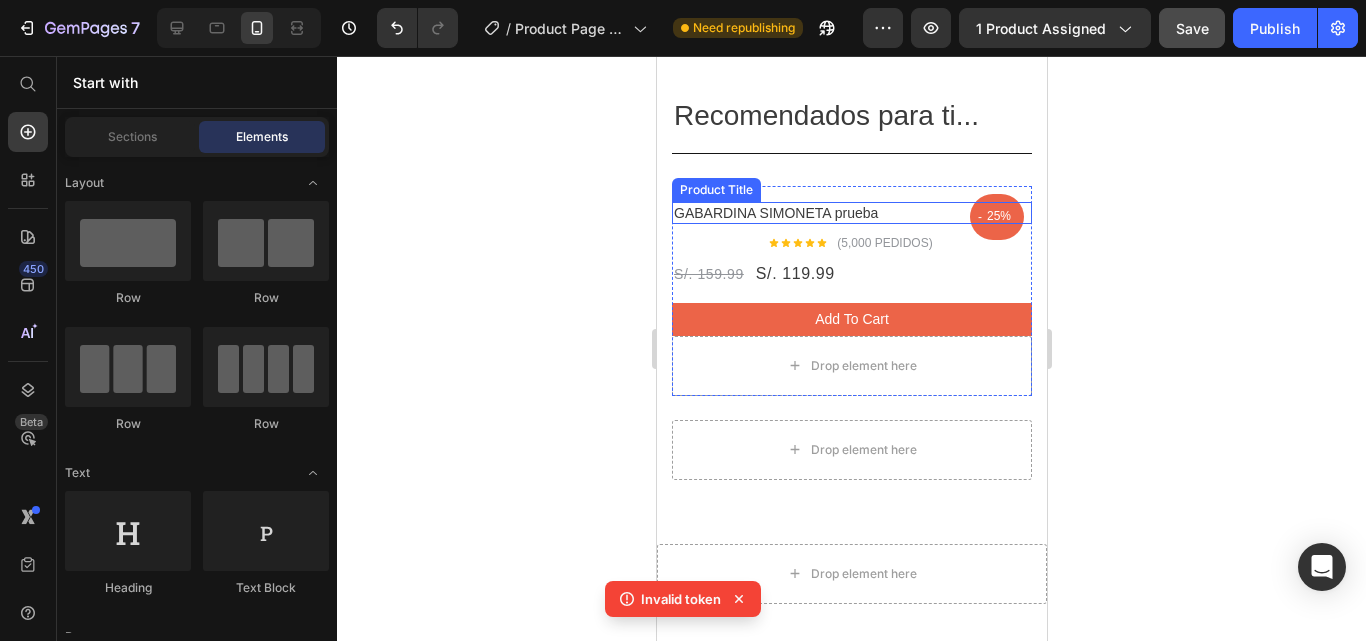 click on "Product Title" at bounding box center [715, 190] 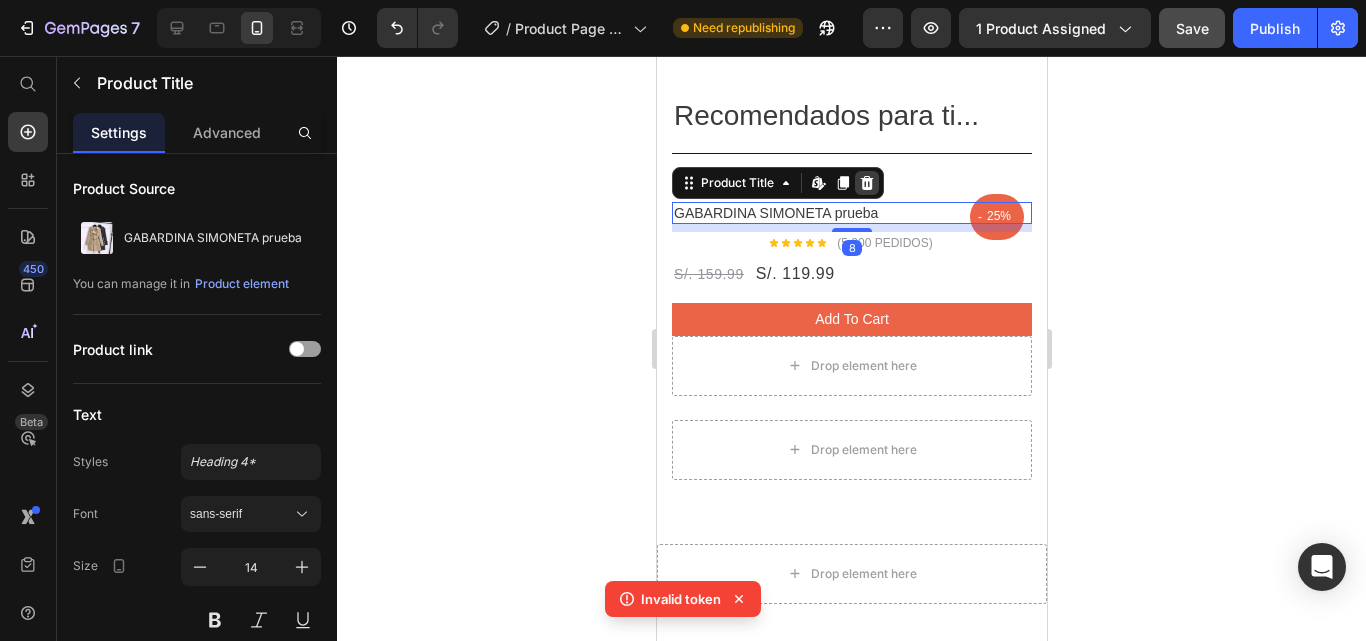 click 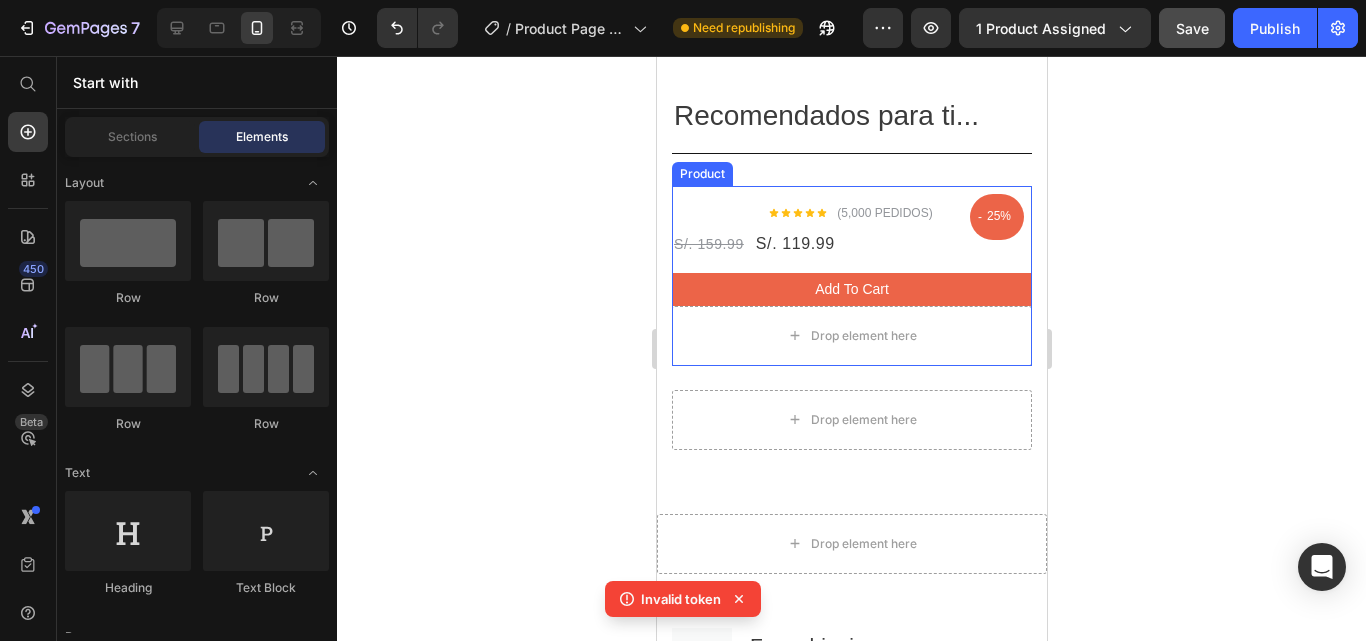 click on "Product" at bounding box center [701, 174] 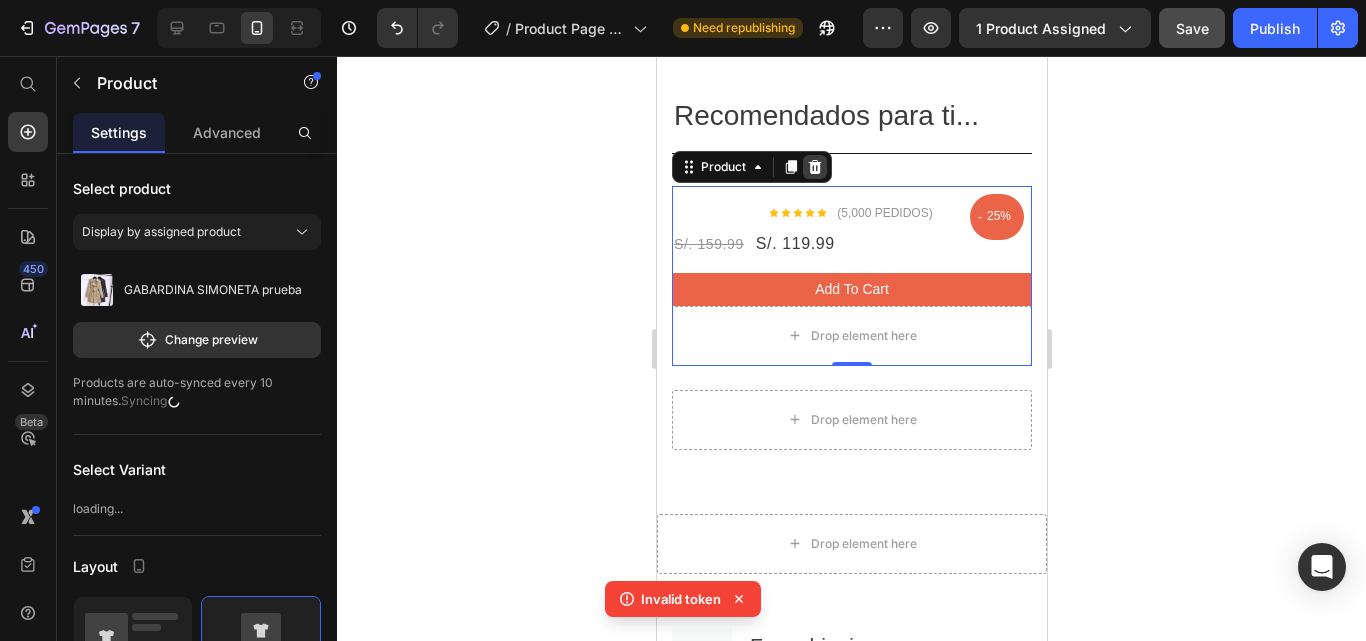 click 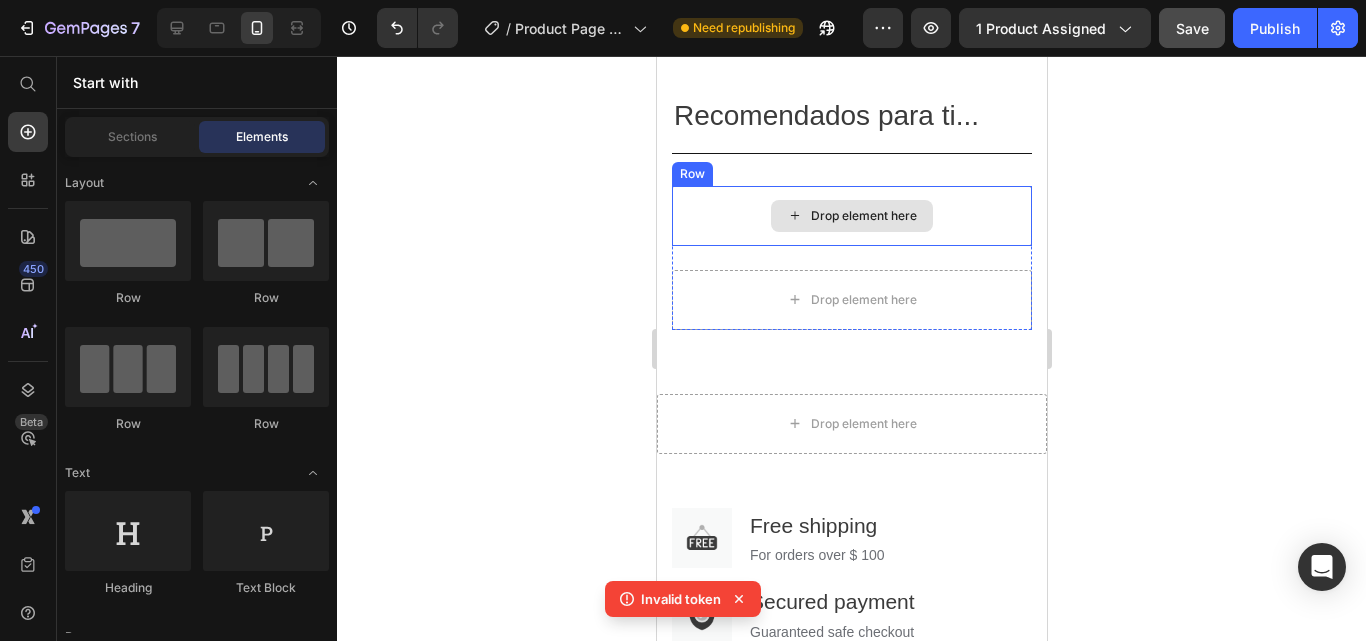 click on "Drop element here" at bounding box center [851, 216] 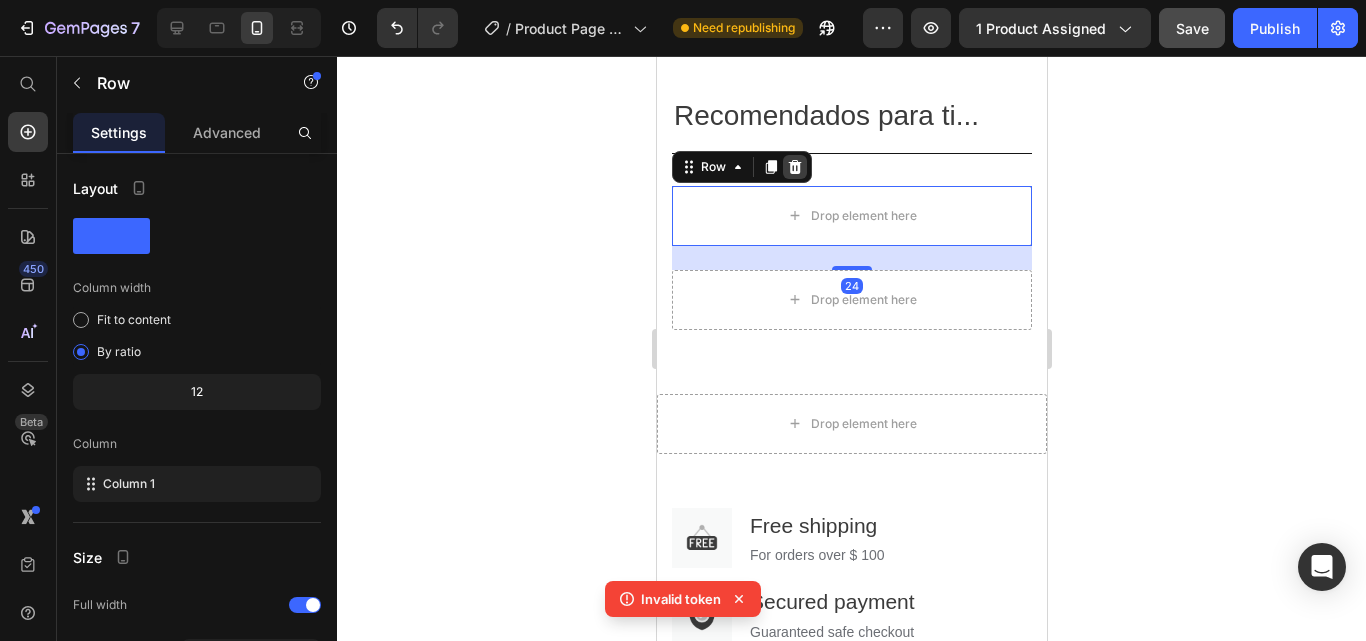 click at bounding box center [794, 167] 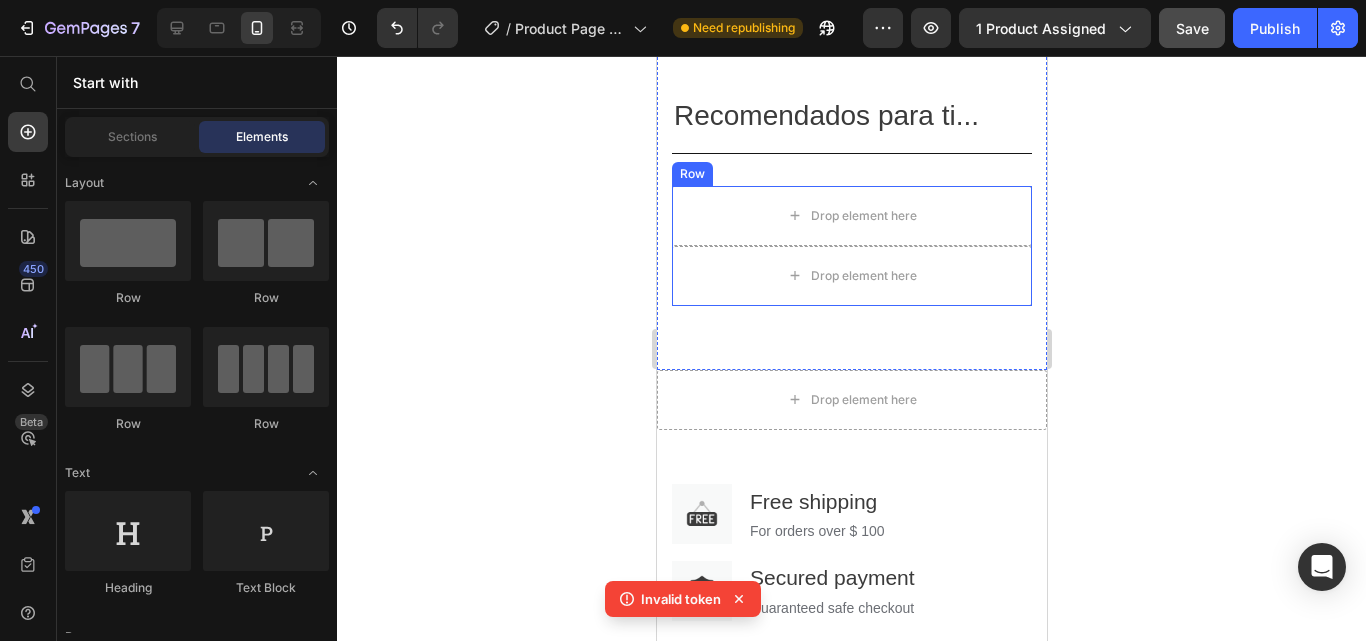 click on "Recomendados para ti... Heading                Title Line Row
Drop element here
Drop element here Row" at bounding box center [851, 208] 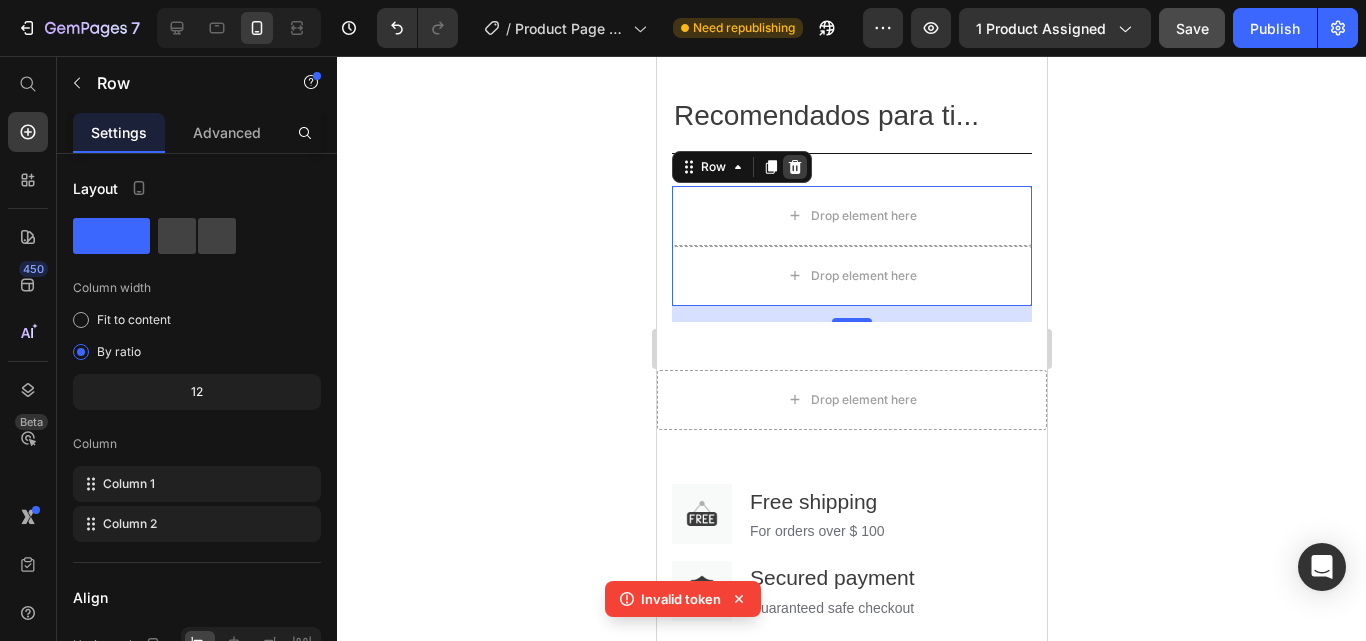 click 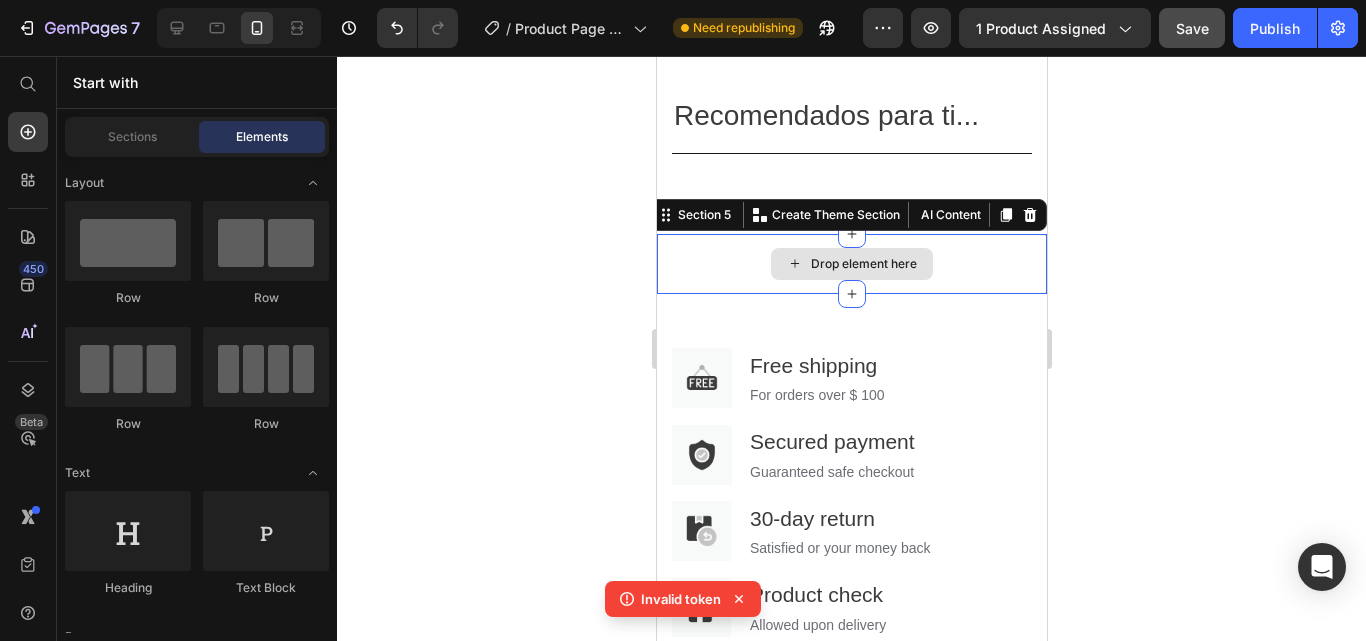 click on "Drop element here" at bounding box center [851, 264] 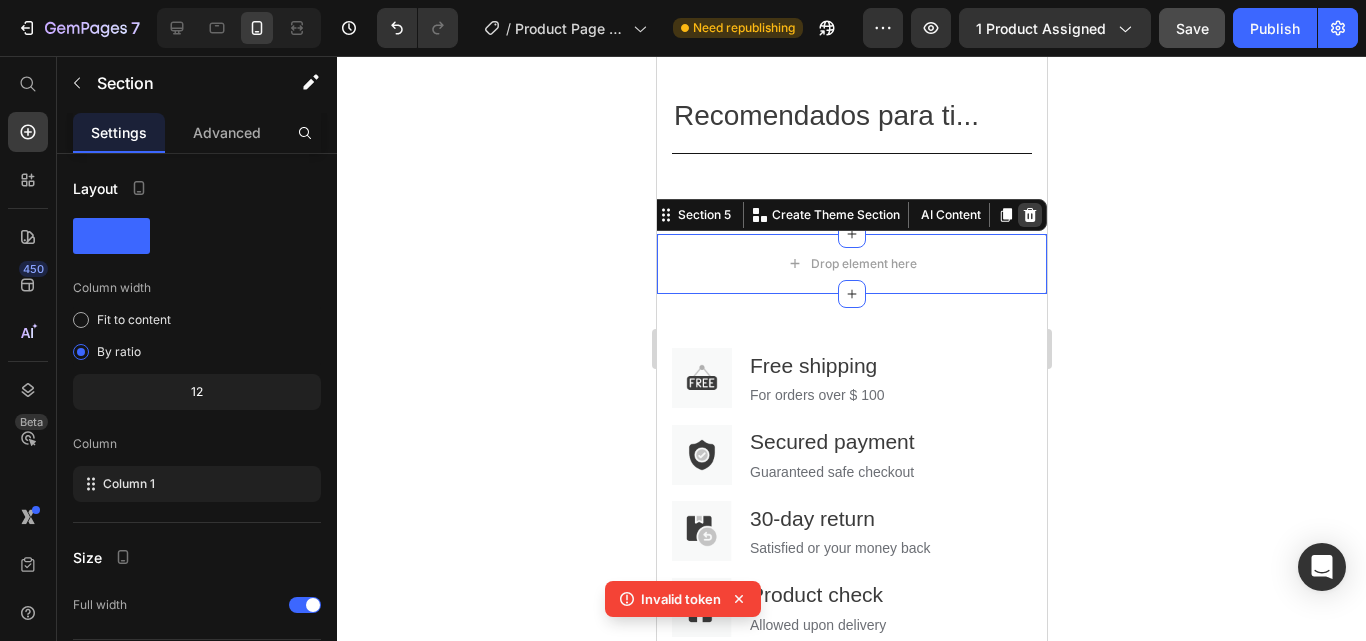 click at bounding box center [1029, 215] 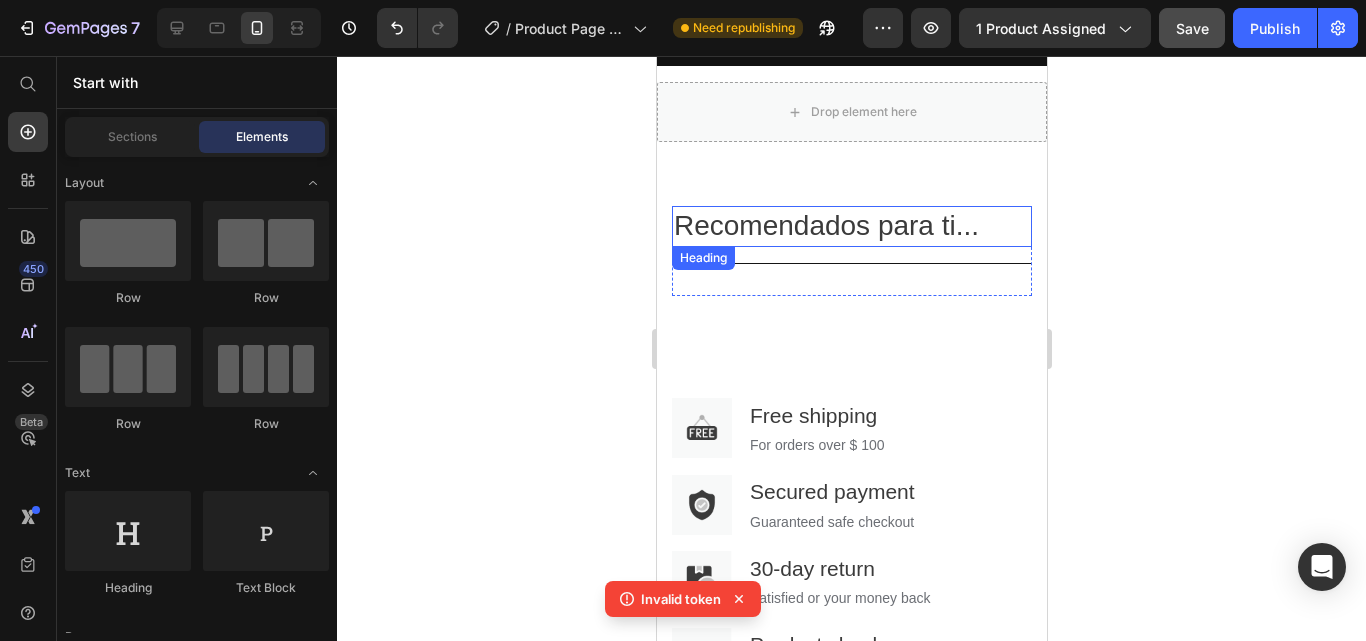 scroll, scrollTop: 2024, scrollLeft: 0, axis: vertical 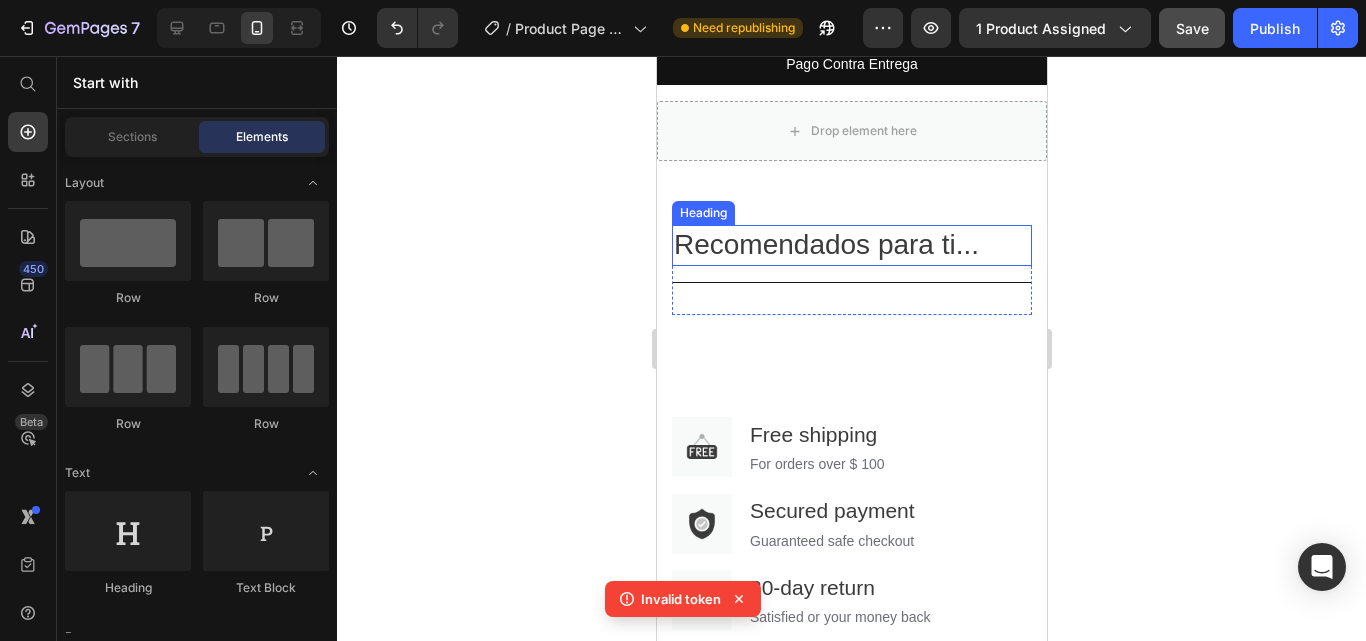 click on "Recomendados para ti..." at bounding box center (851, 245) 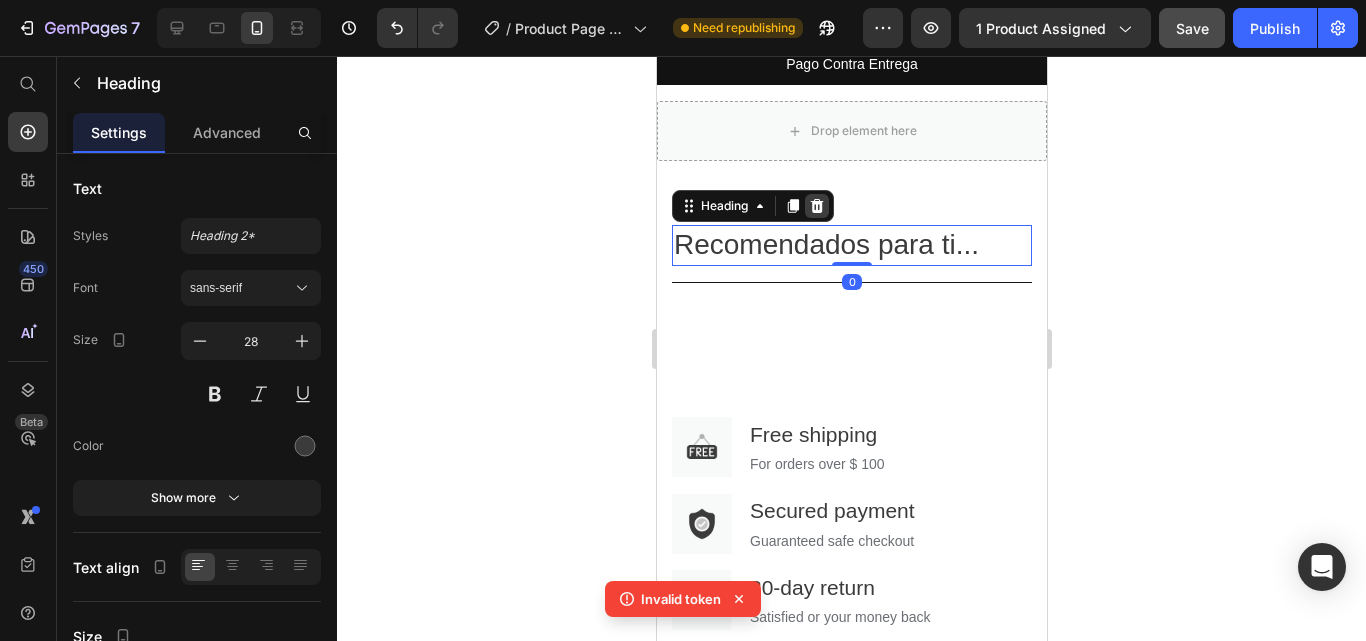 click at bounding box center (816, 206) 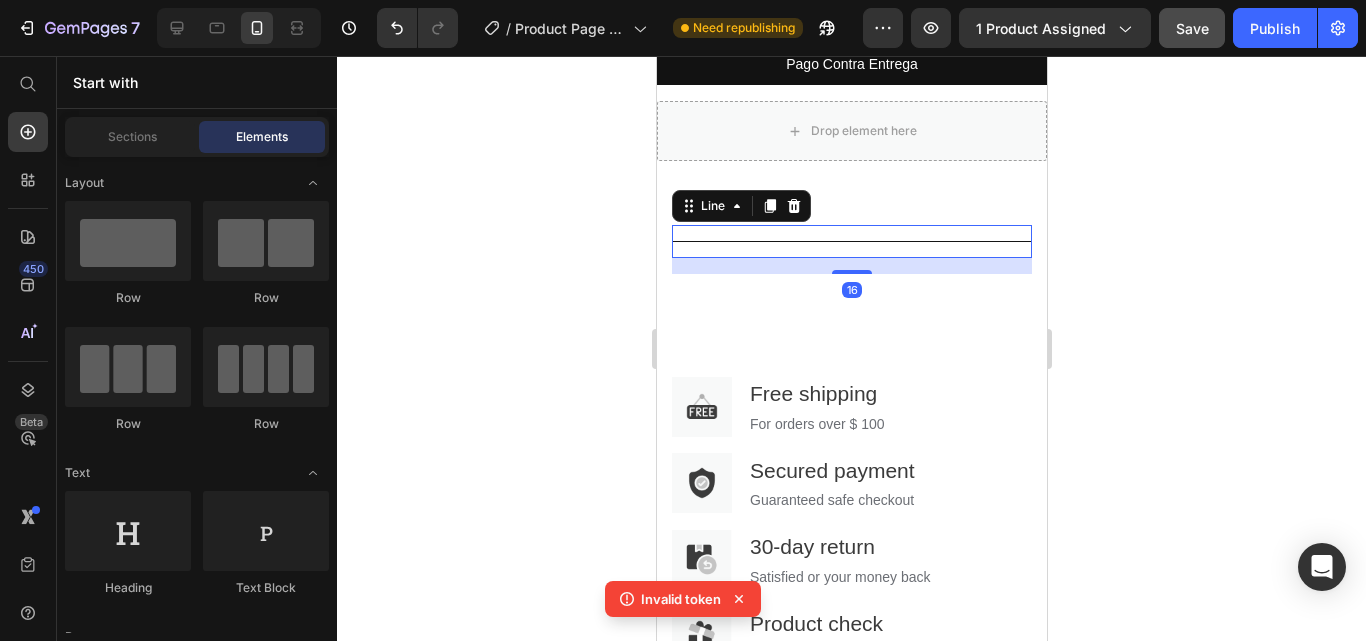 click on "Title Line   16" at bounding box center [851, 241] 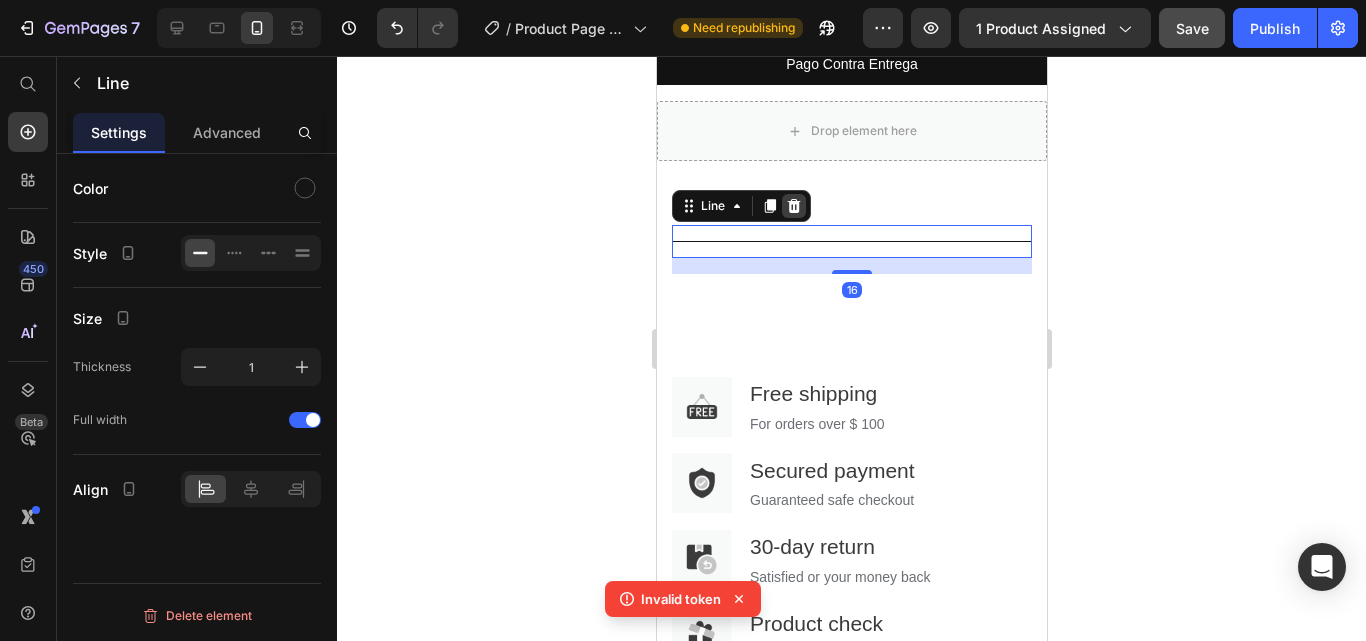 click 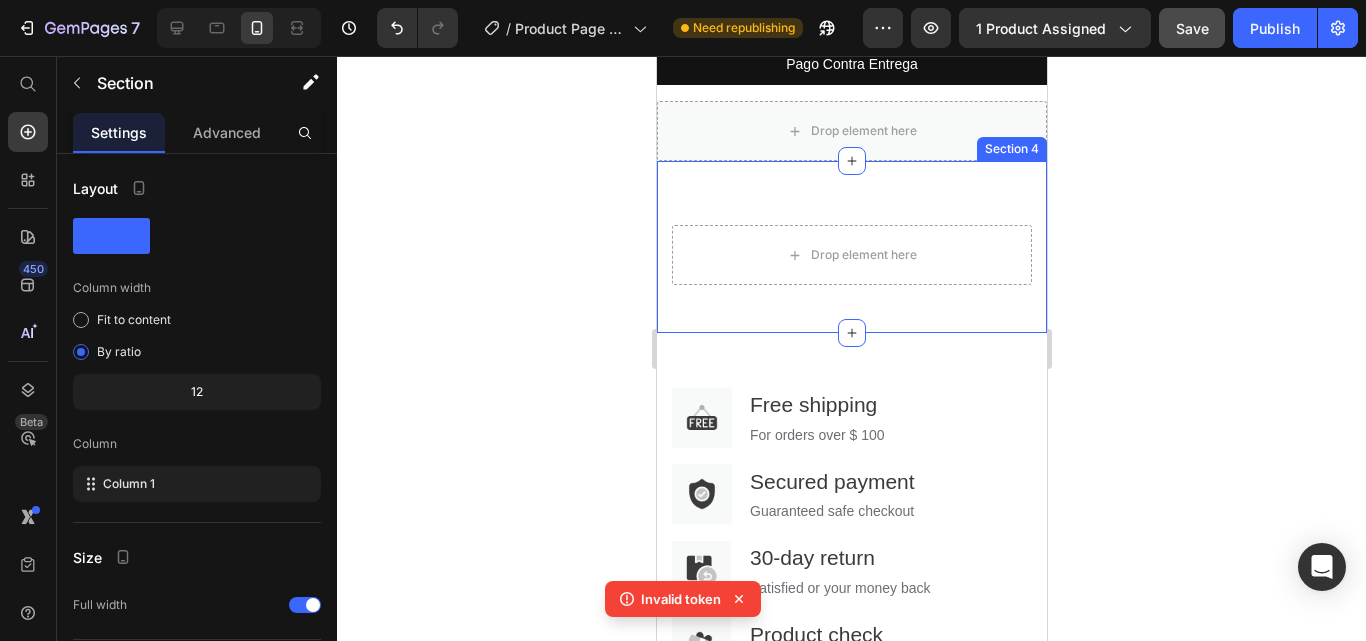 click on "Drop element here Row Section 4" at bounding box center (851, 247) 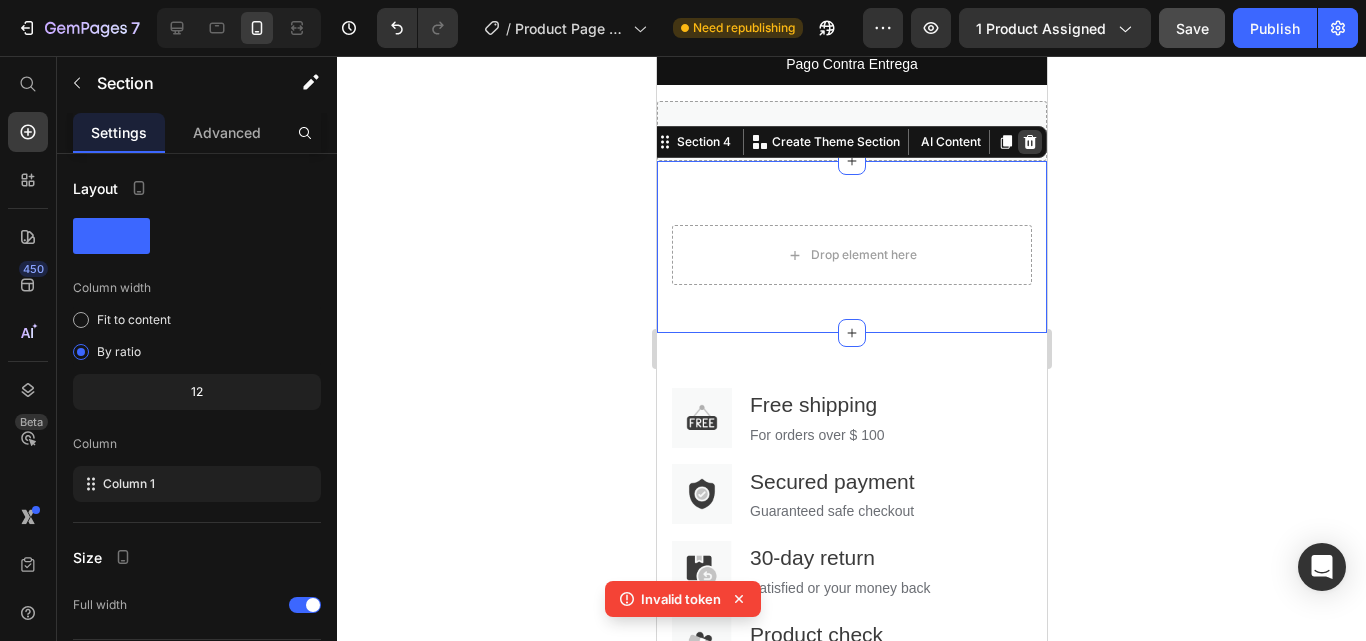 click 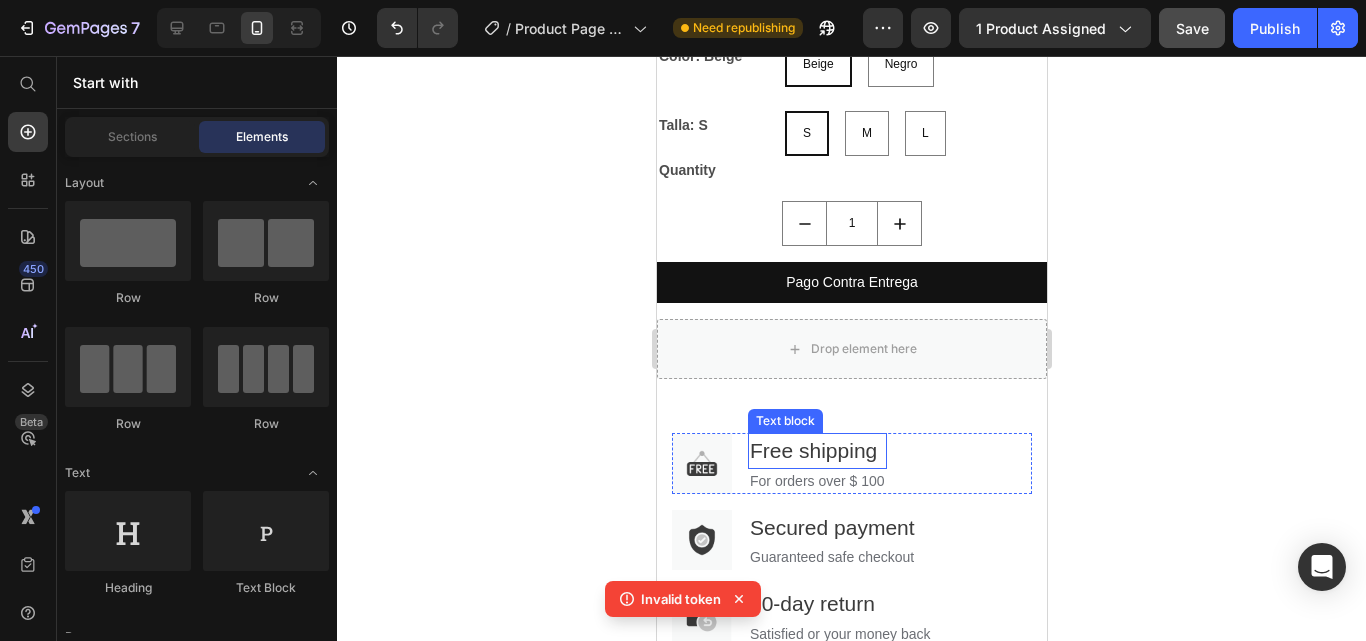 scroll, scrollTop: 1782, scrollLeft: 0, axis: vertical 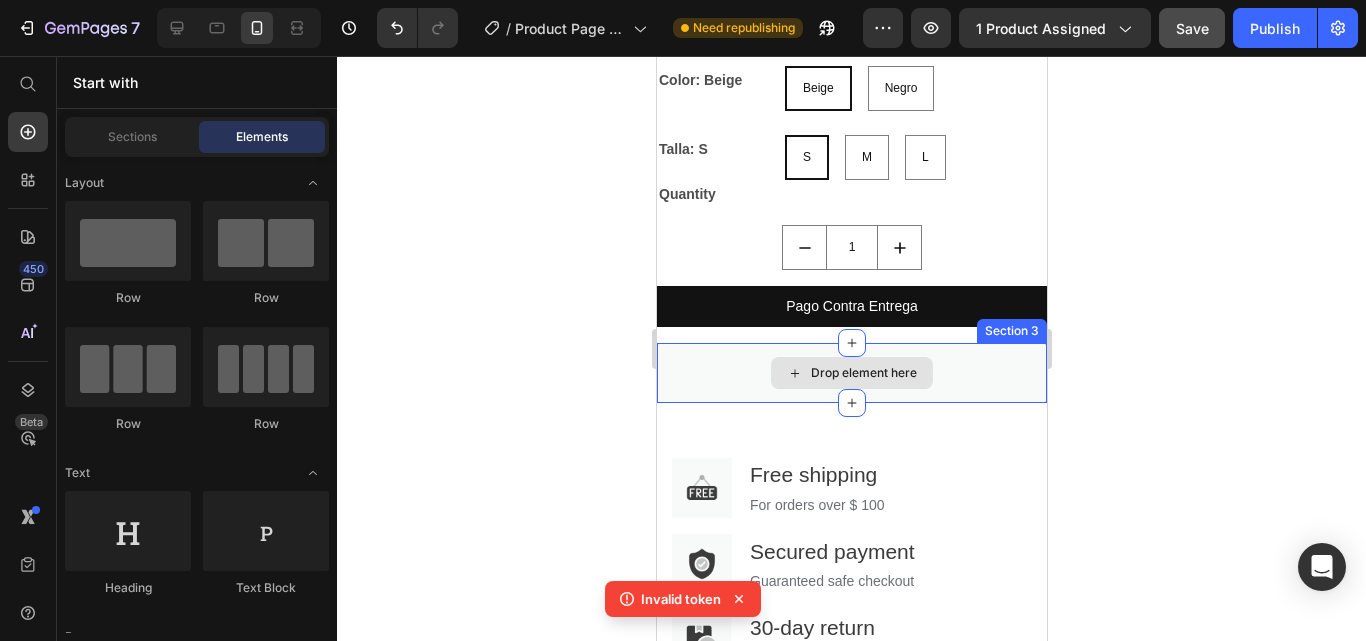 click on "Drop element here" at bounding box center [851, 373] 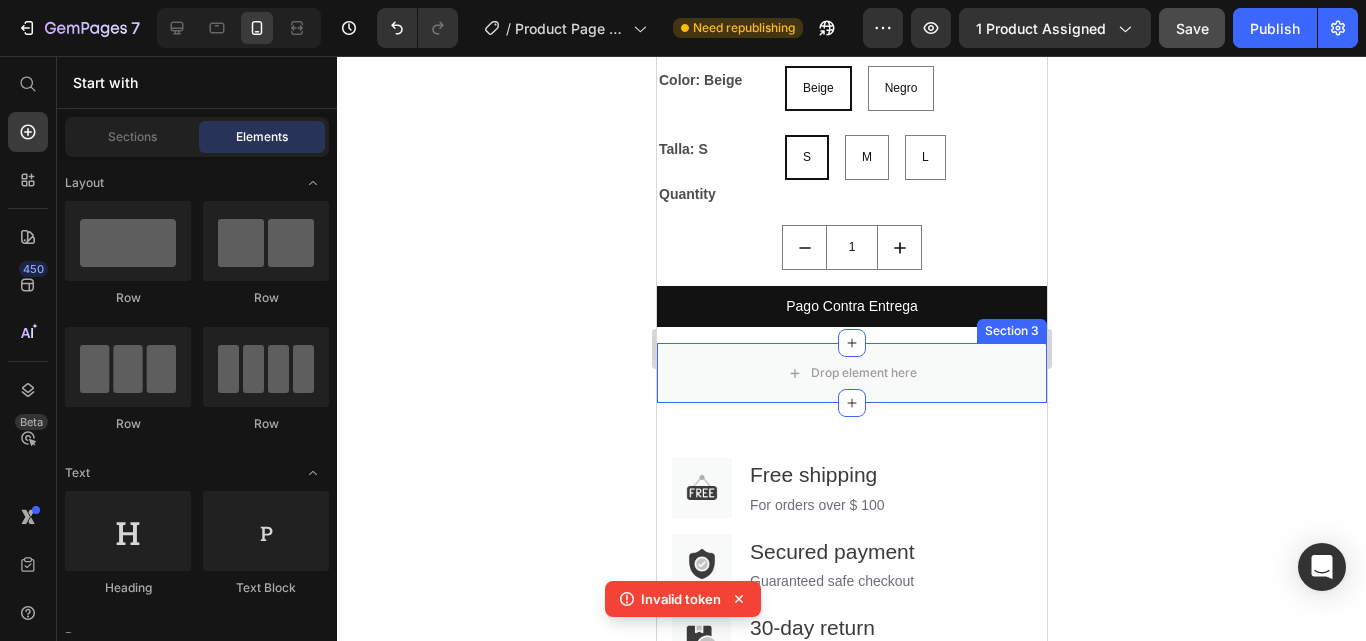 click on "Section 3" at bounding box center [1011, 331] 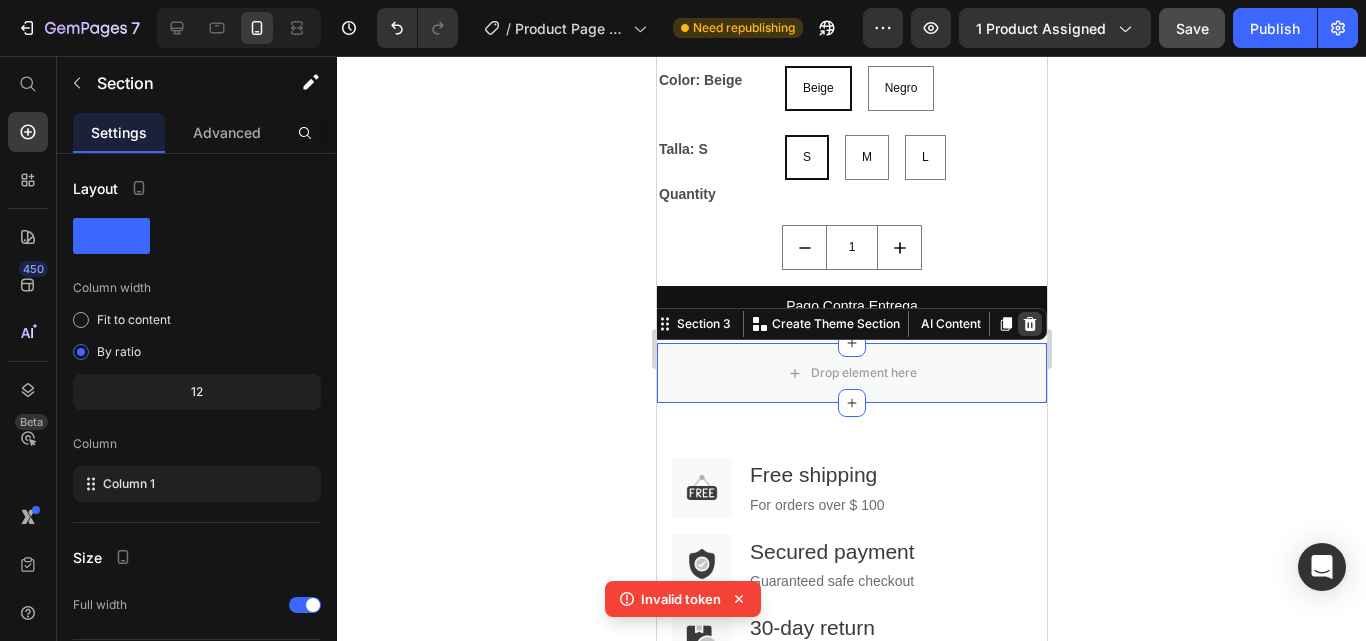 click 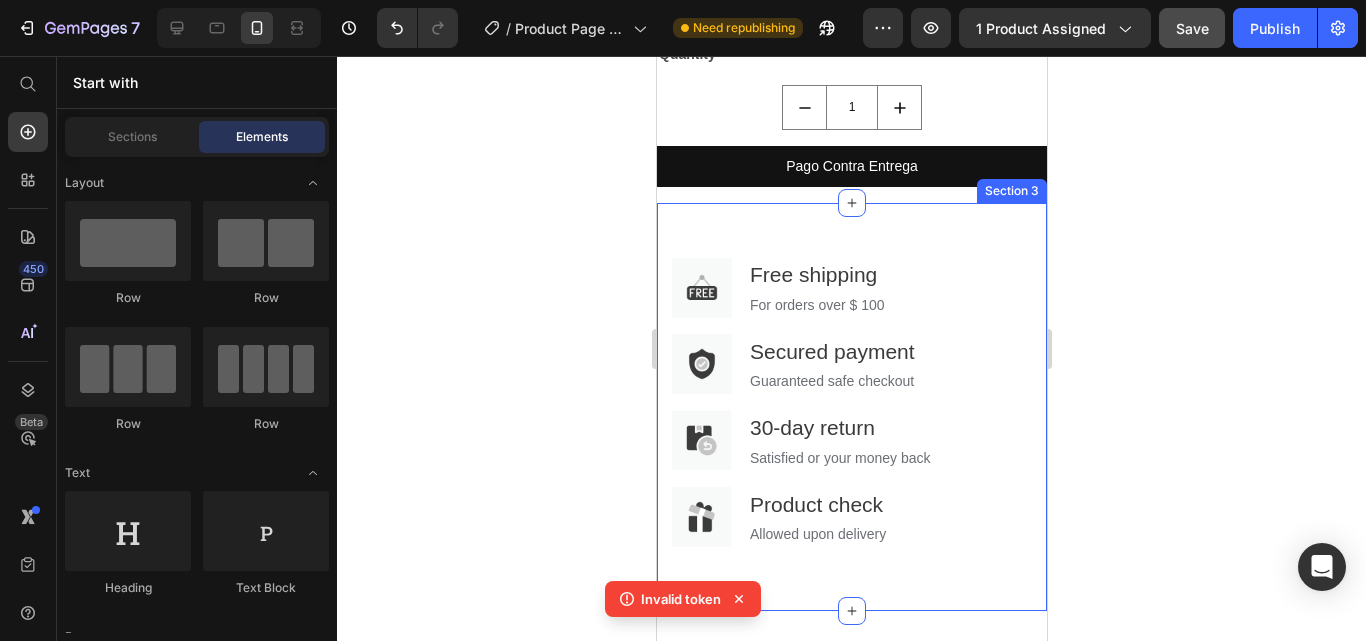 scroll, scrollTop: 1924, scrollLeft: 0, axis: vertical 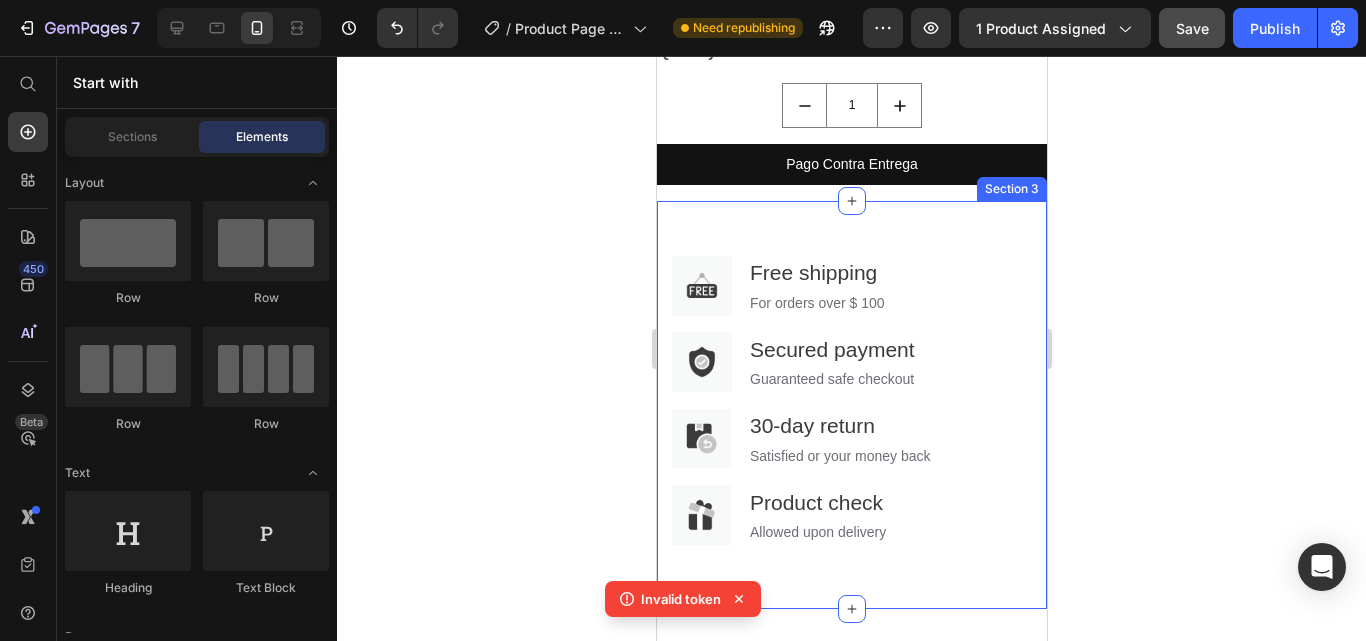 click on "Image Secured payment Text block Guaranteed safe checkout Text block Row" at bounding box center [851, 362] 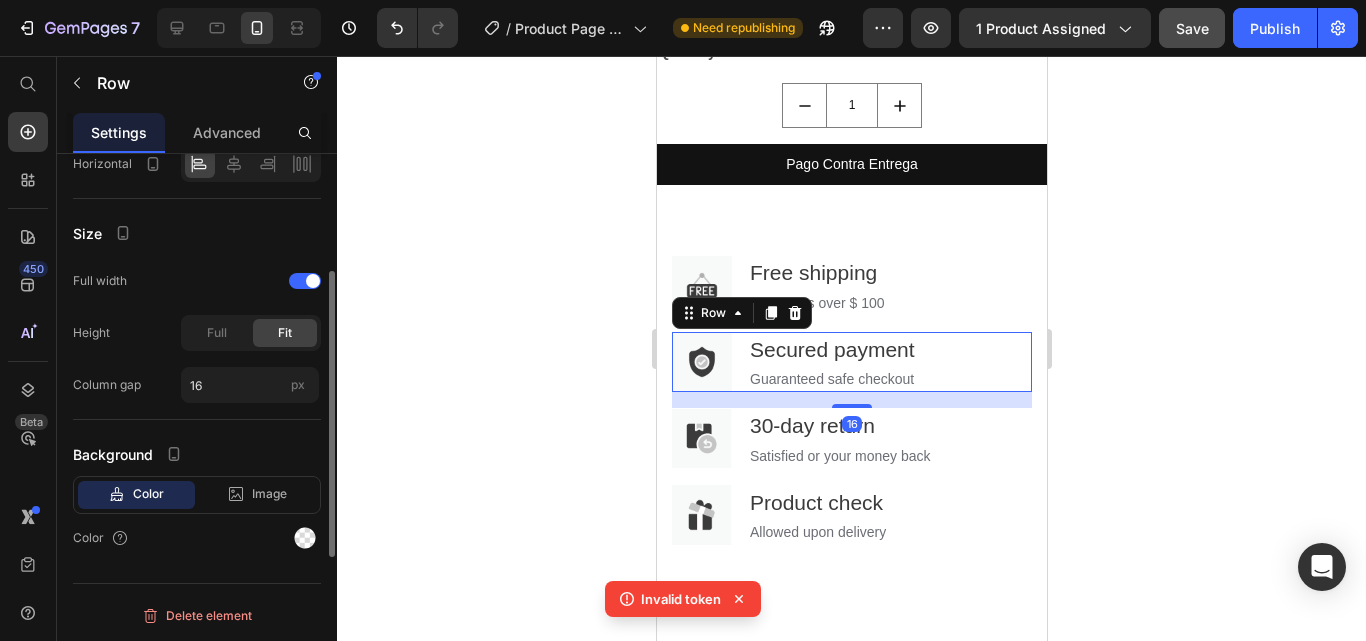 scroll, scrollTop: 0, scrollLeft: 0, axis: both 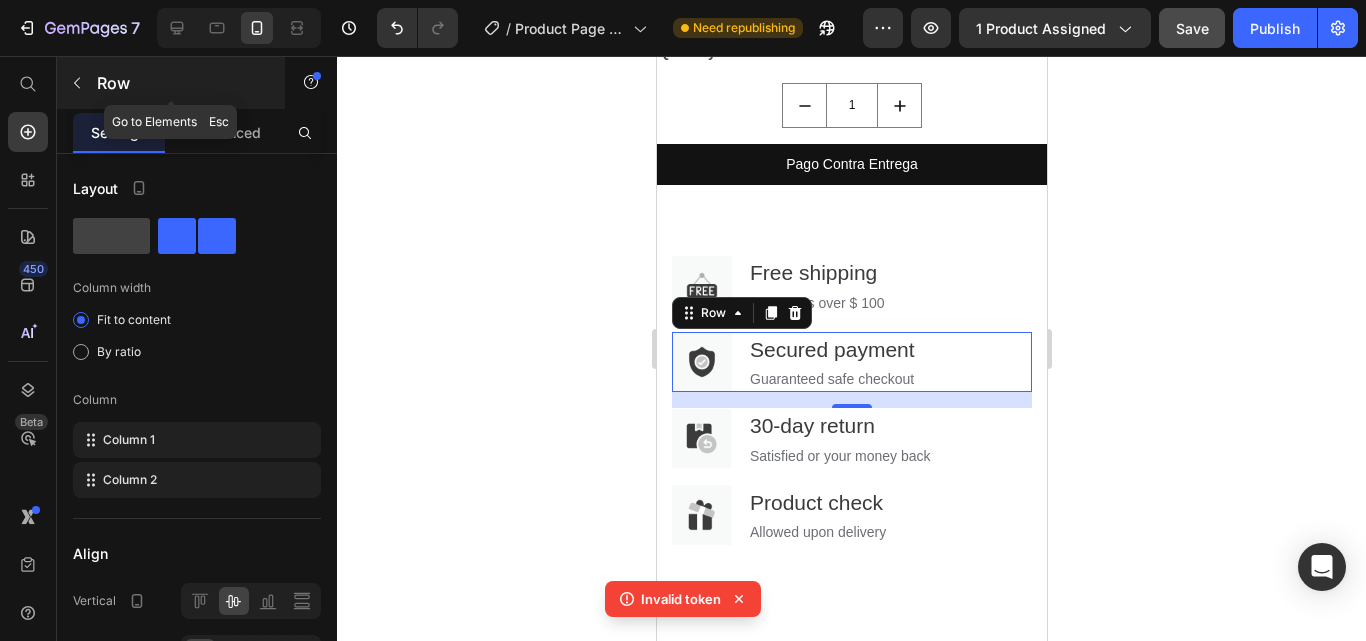 click 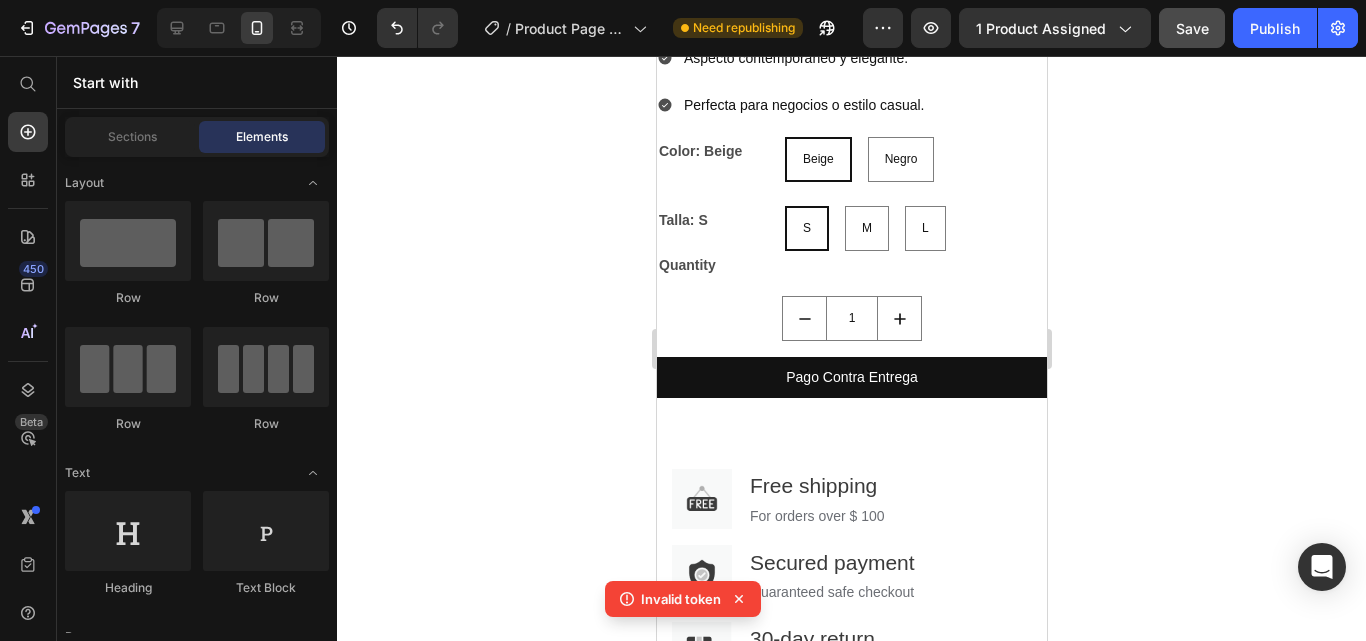 scroll, scrollTop: 1710, scrollLeft: 0, axis: vertical 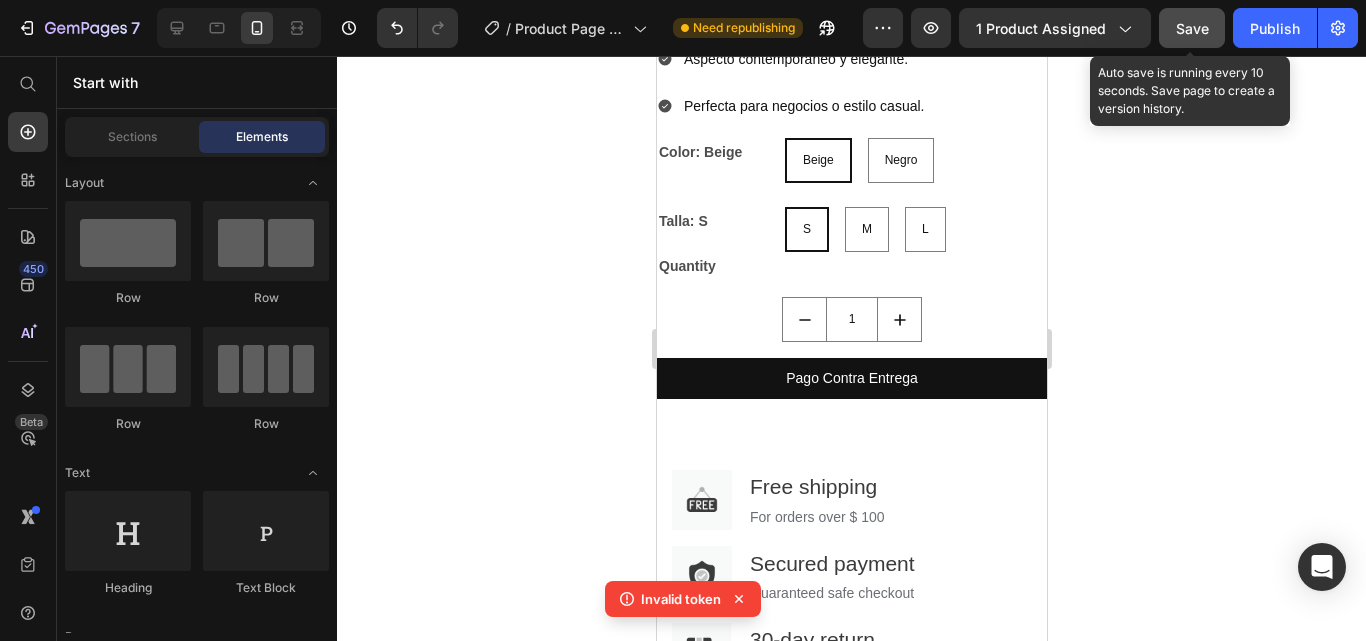click on "Save" at bounding box center [1192, 28] 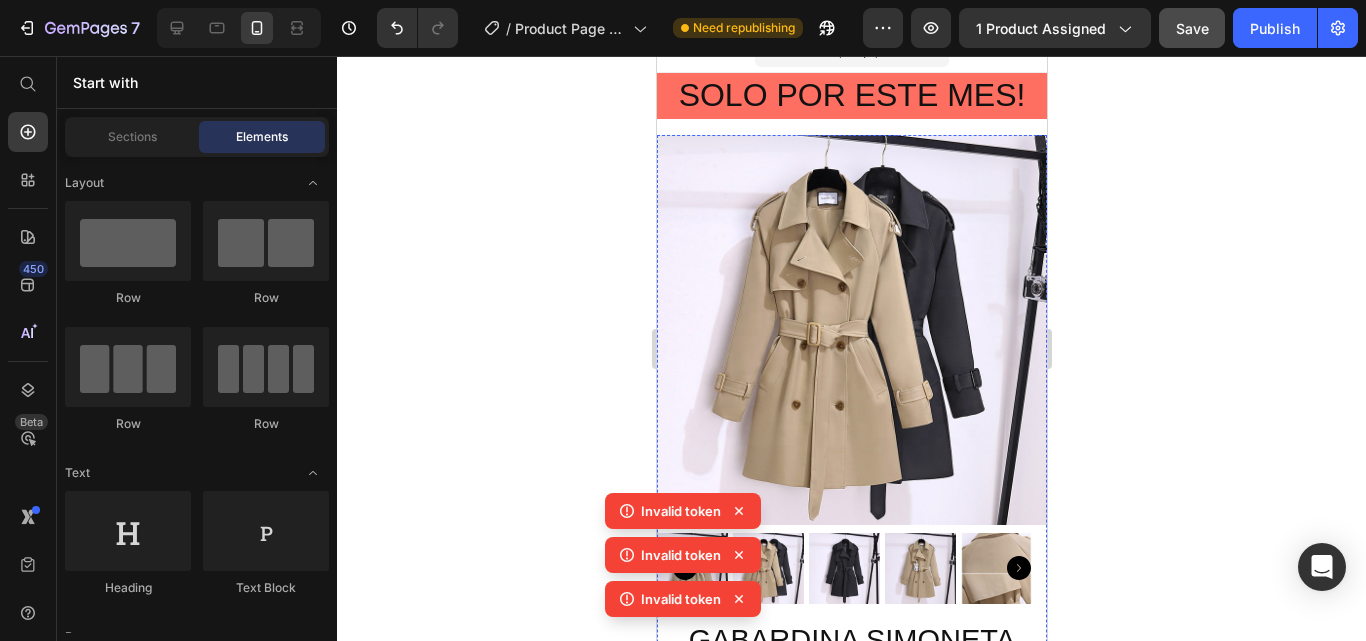 scroll, scrollTop: 0, scrollLeft: 0, axis: both 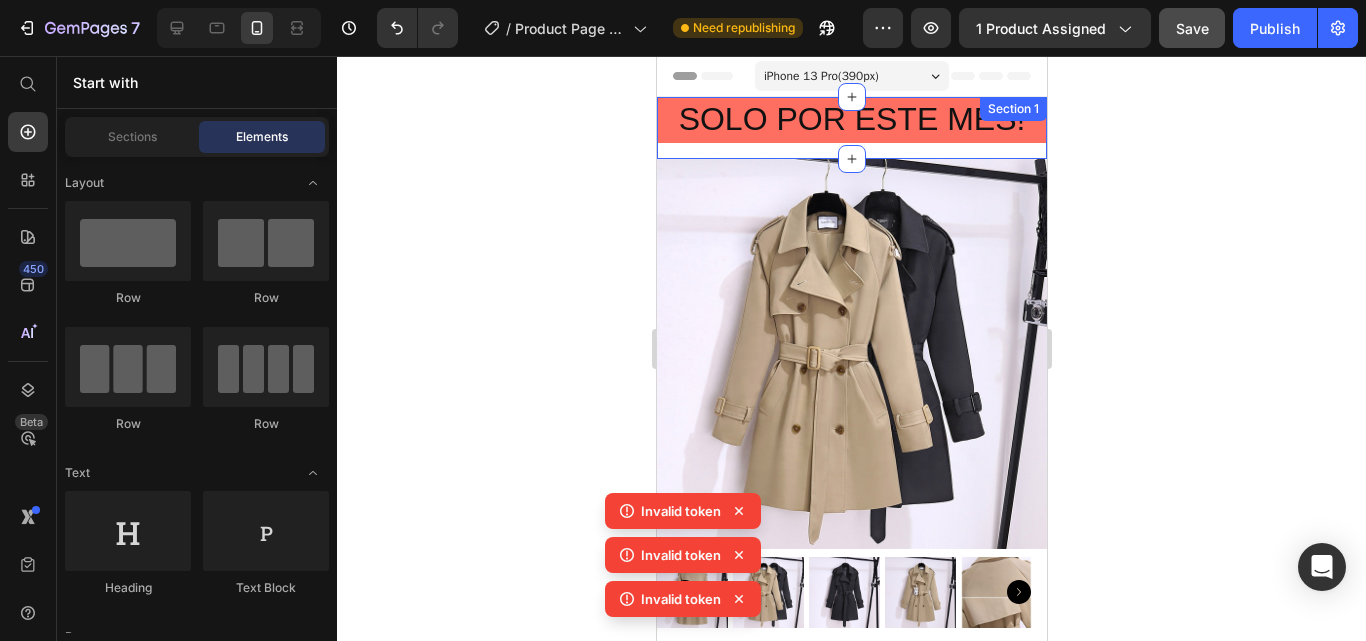click on "SOLO POR ESTE MES! Heading Row" at bounding box center [851, 128] 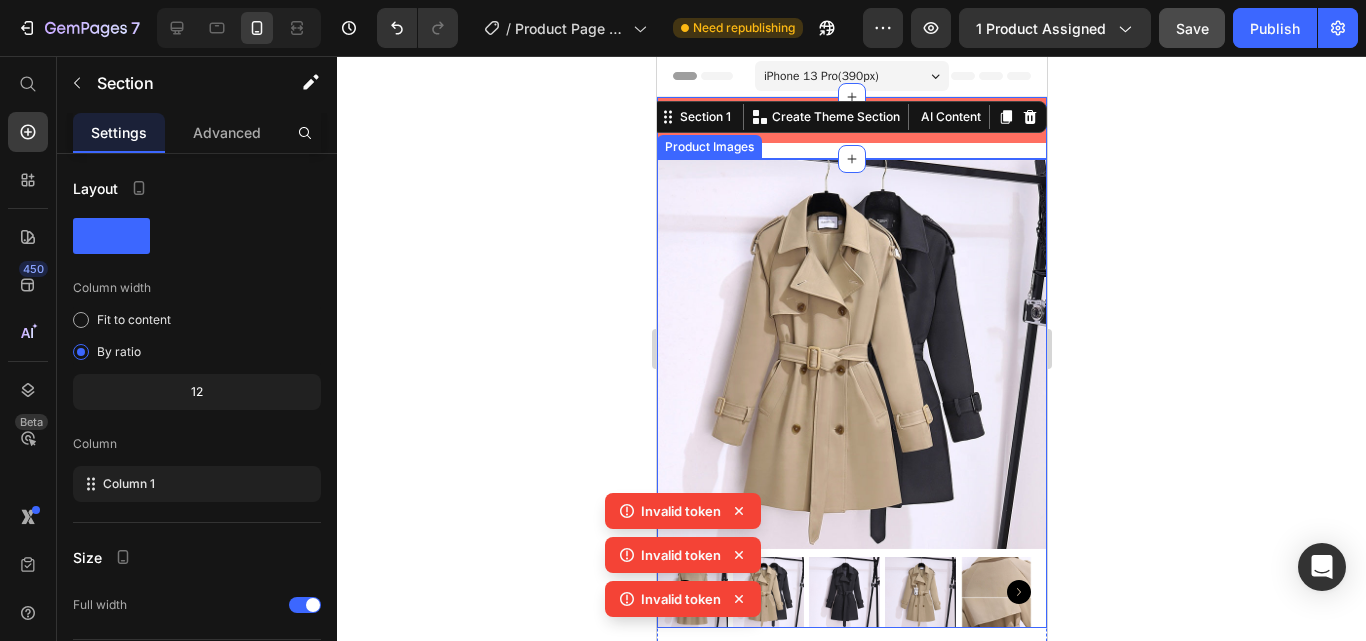 click at bounding box center (851, 354) 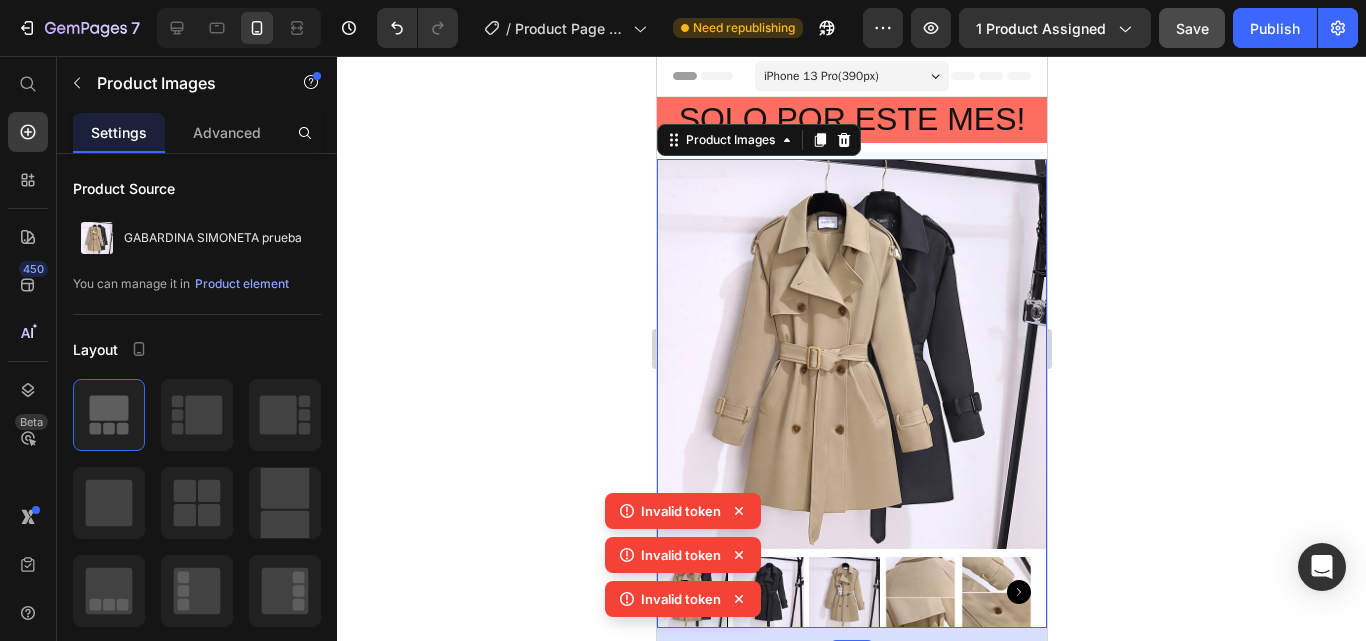 click 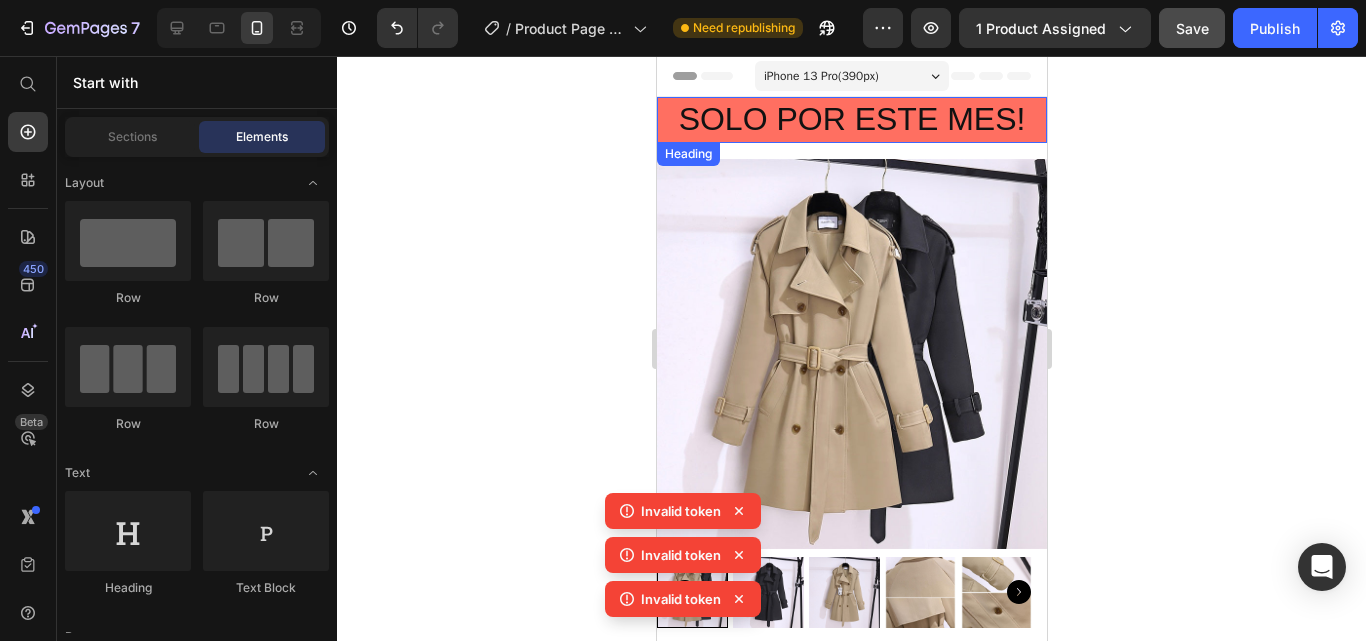 click on "SOLO POR ESTE MES!" at bounding box center (851, 120) 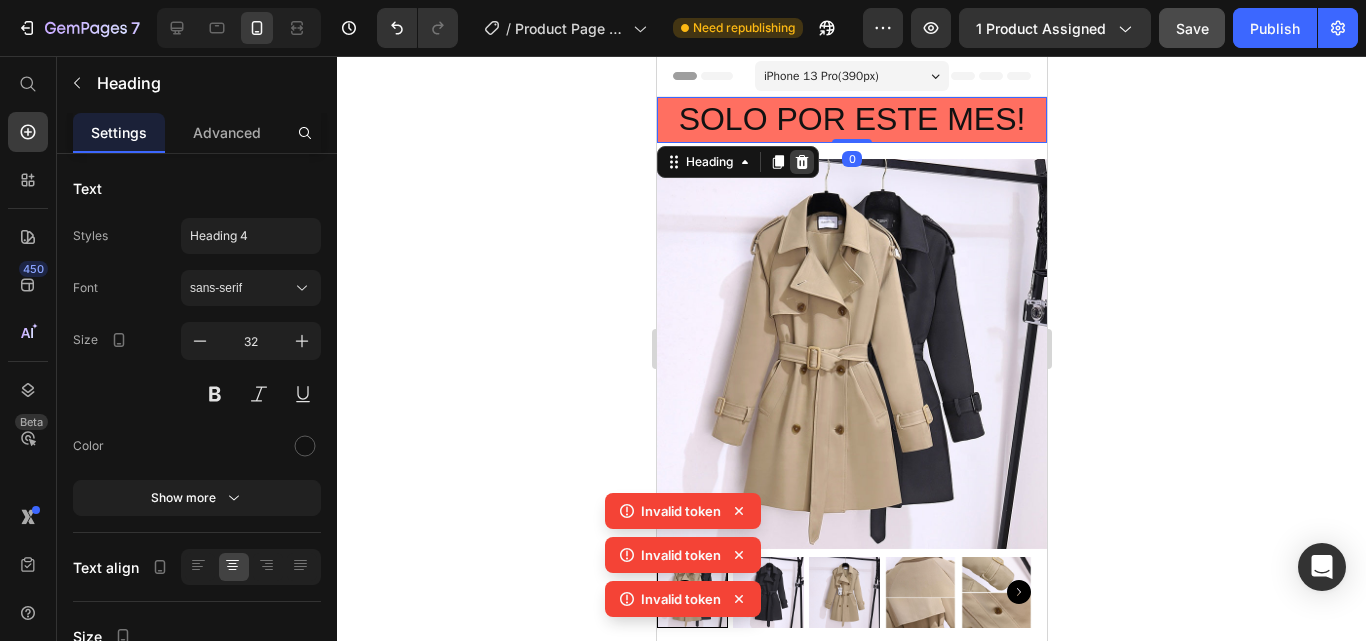 click 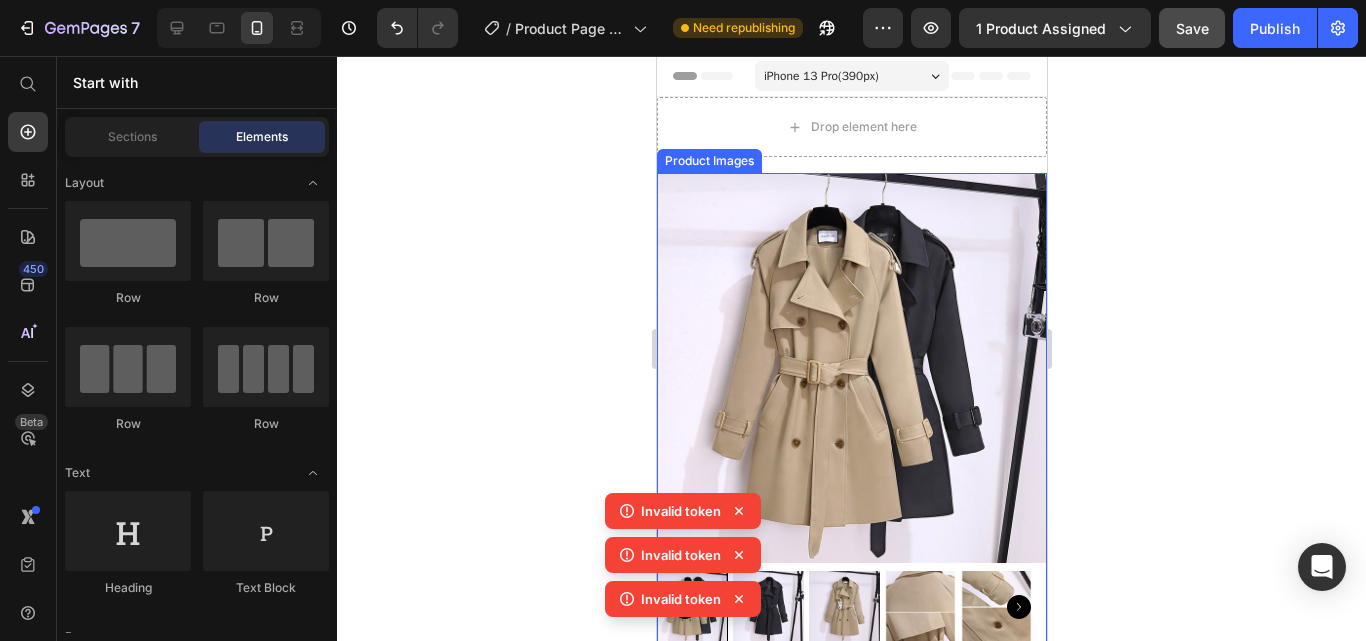click at bounding box center (851, 368) 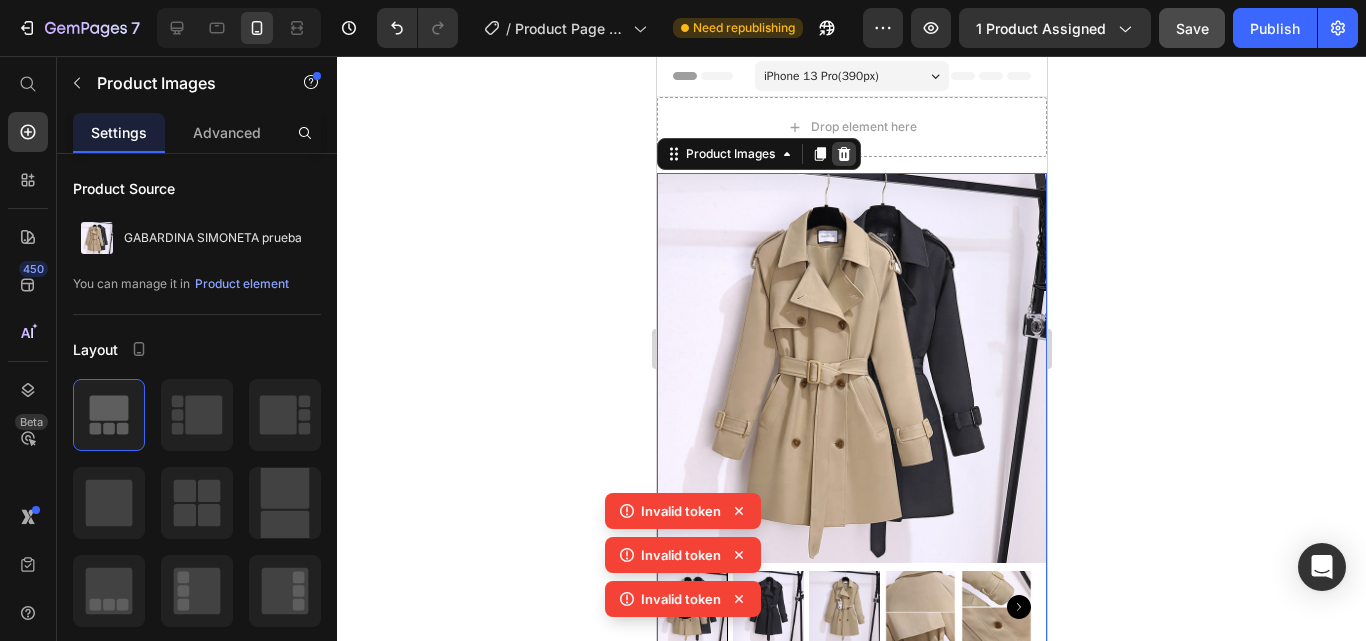 click 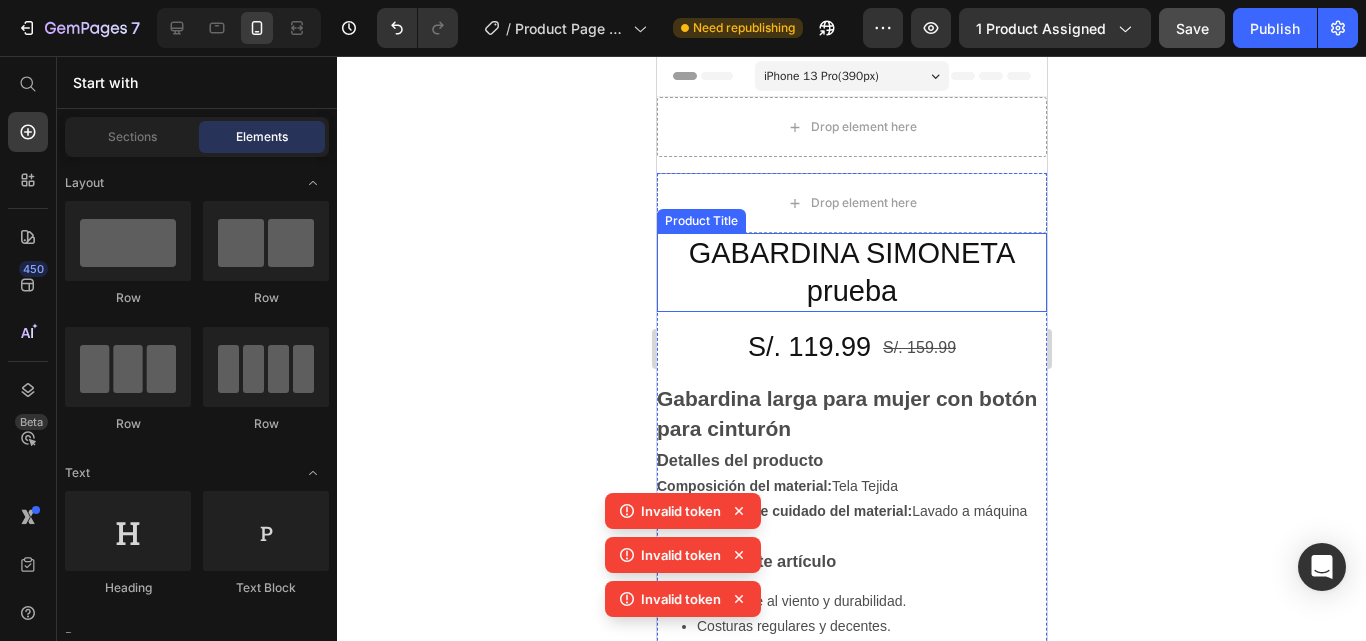 click on "Product Title" at bounding box center (700, 221) 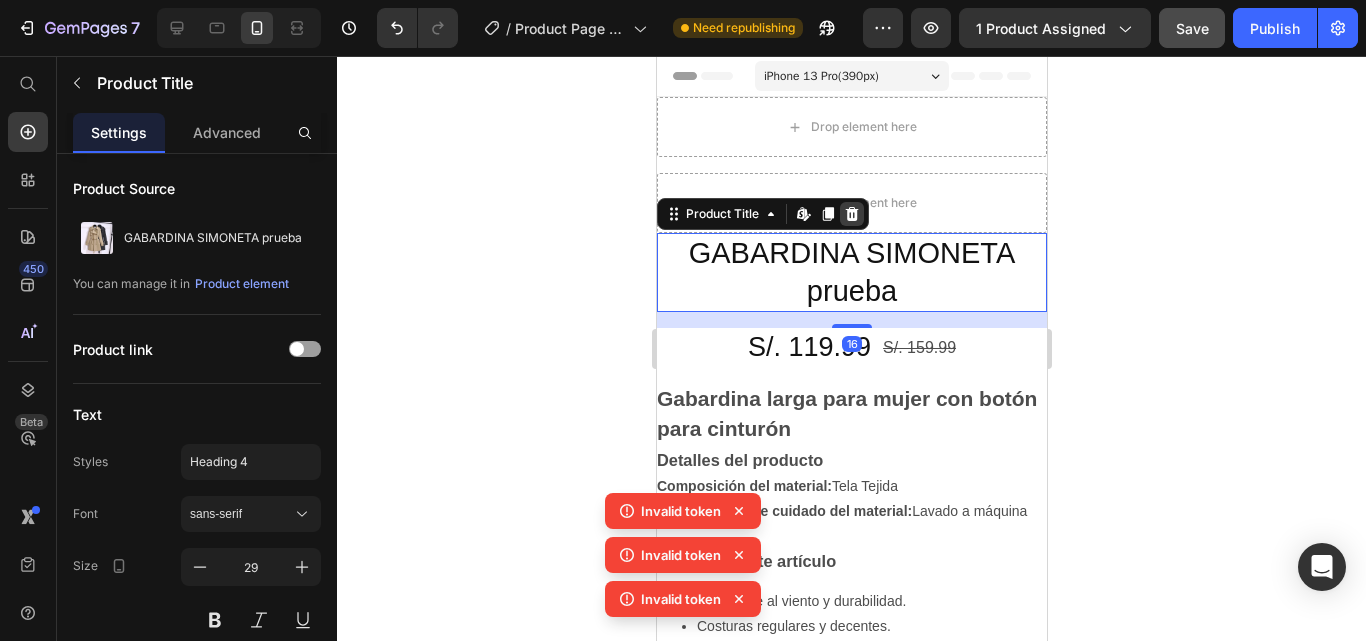 click 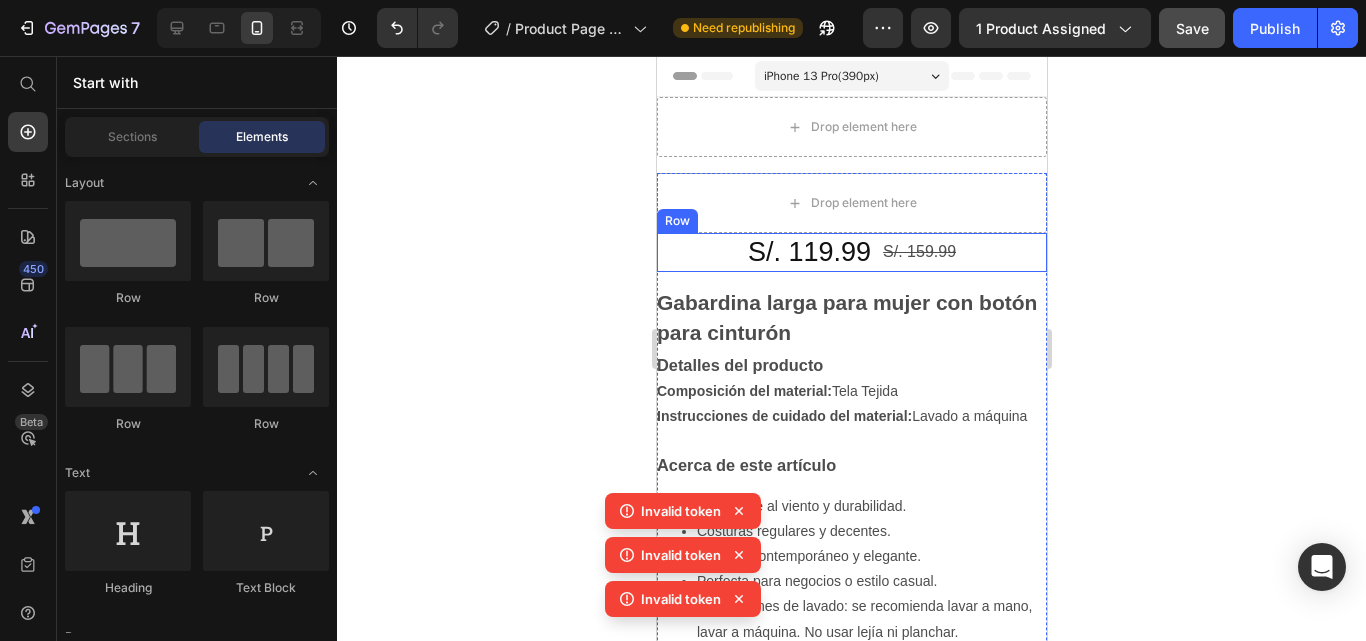 click on "S/. 119.99 Product Price S/. 159.99 Product Price Row" at bounding box center [851, 252] 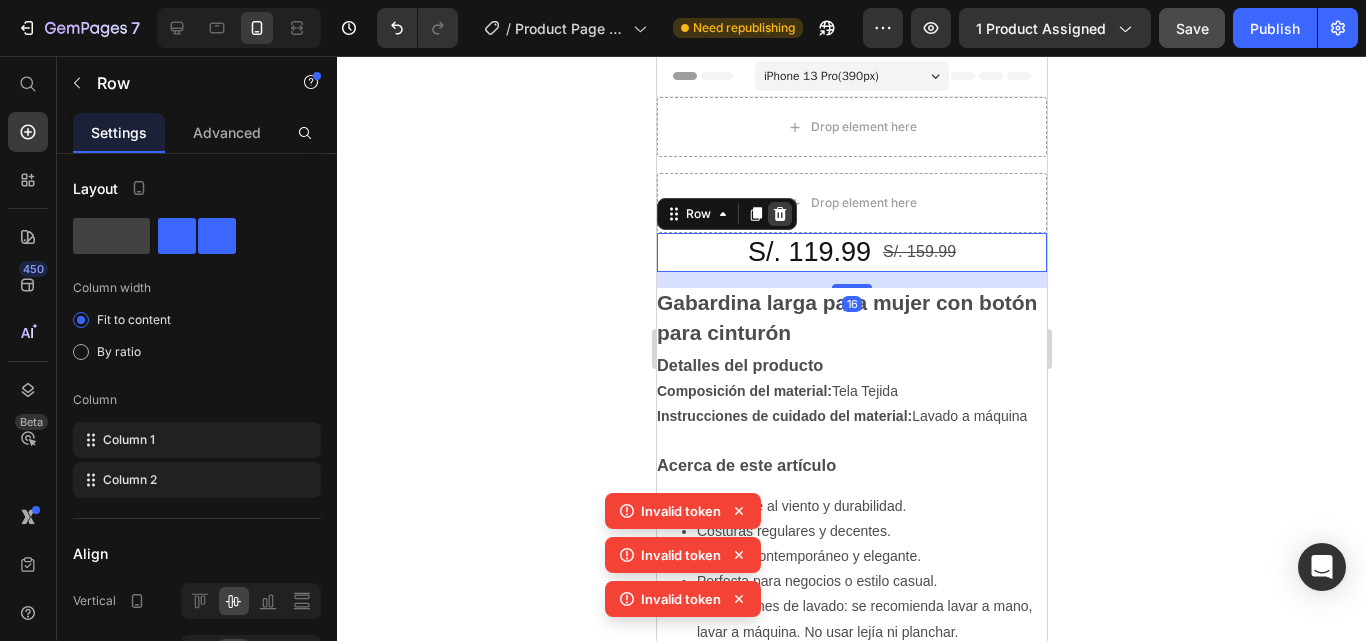 click 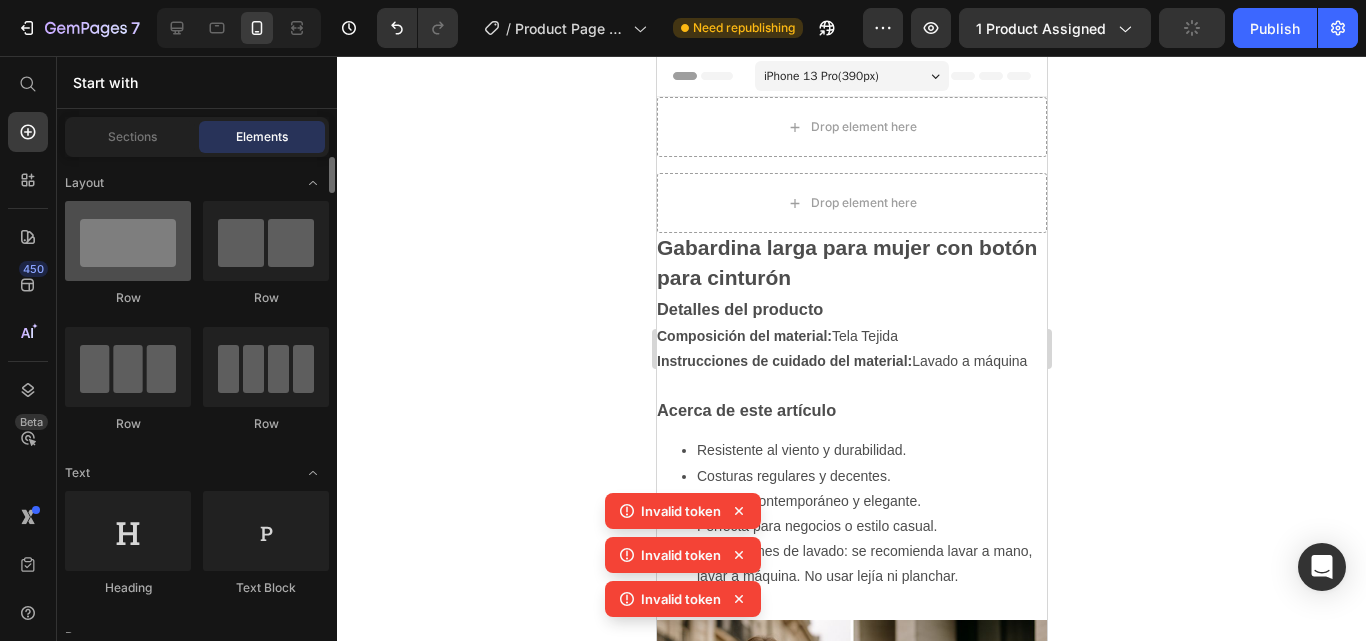 click at bounding box center (128, 241) 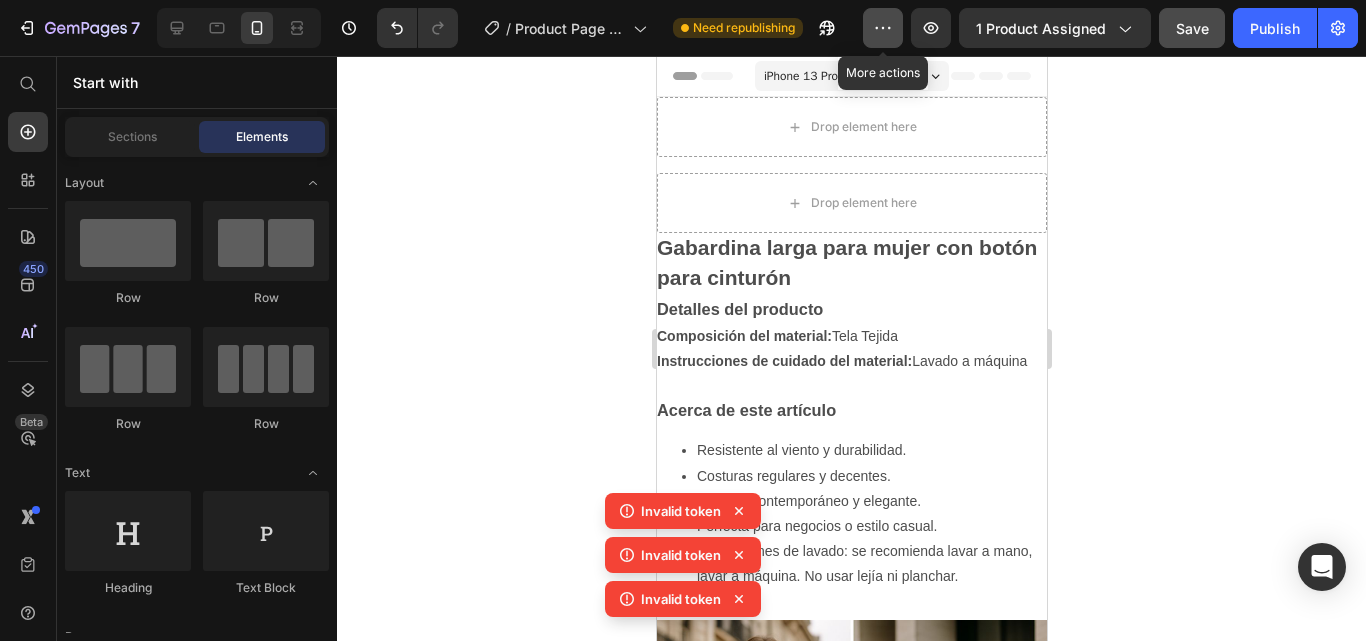 click 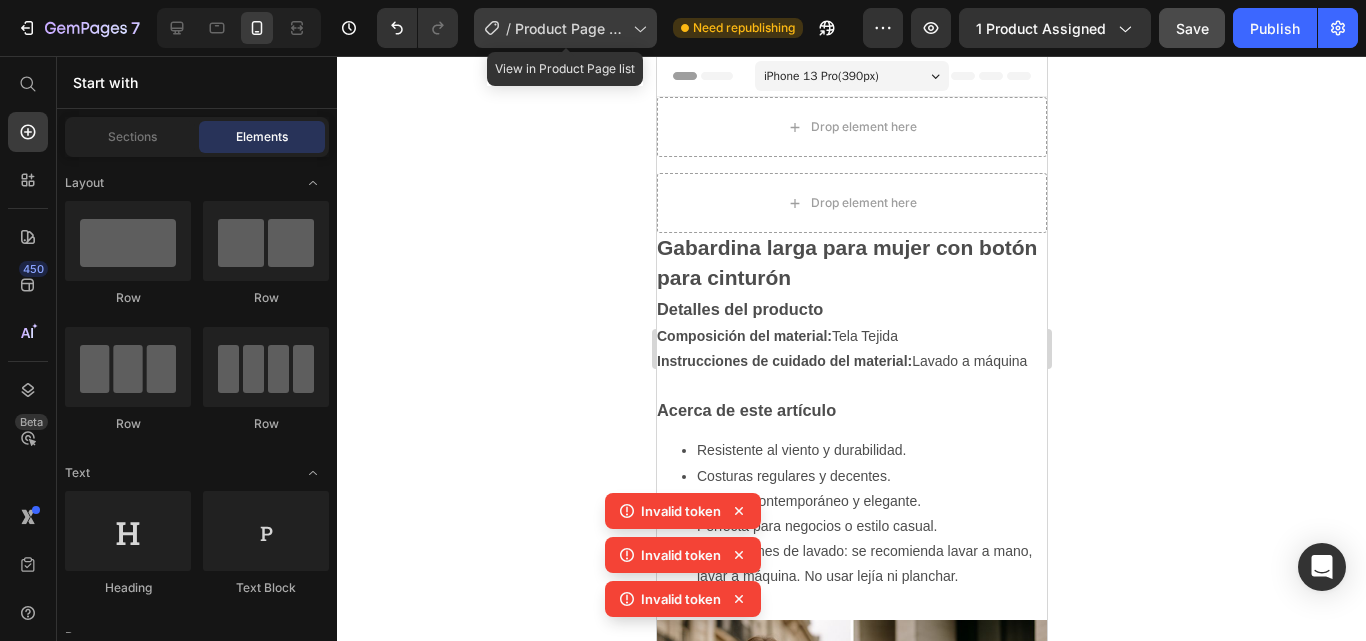 click on "/  Product Page - Jul 8, 06:29:35" 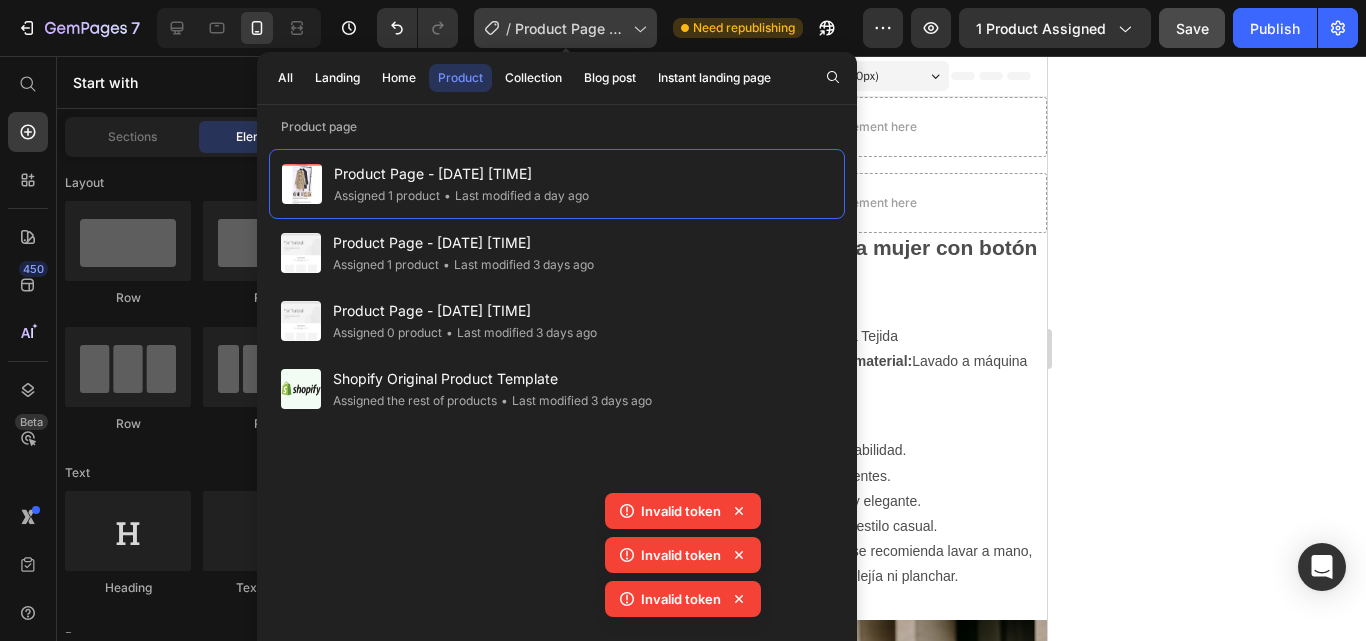 click on "/  Product Page - Jul 8, 06:29:35" 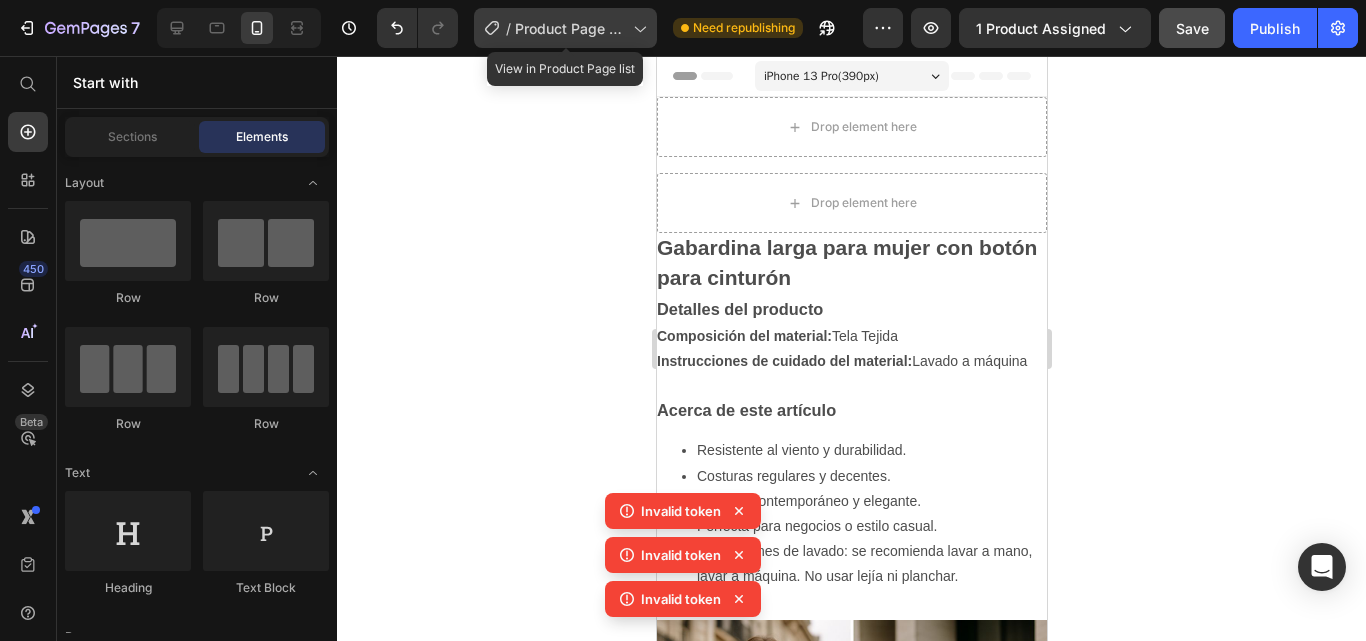 click on "/  Product Page - Jul 8, 06:29:35" 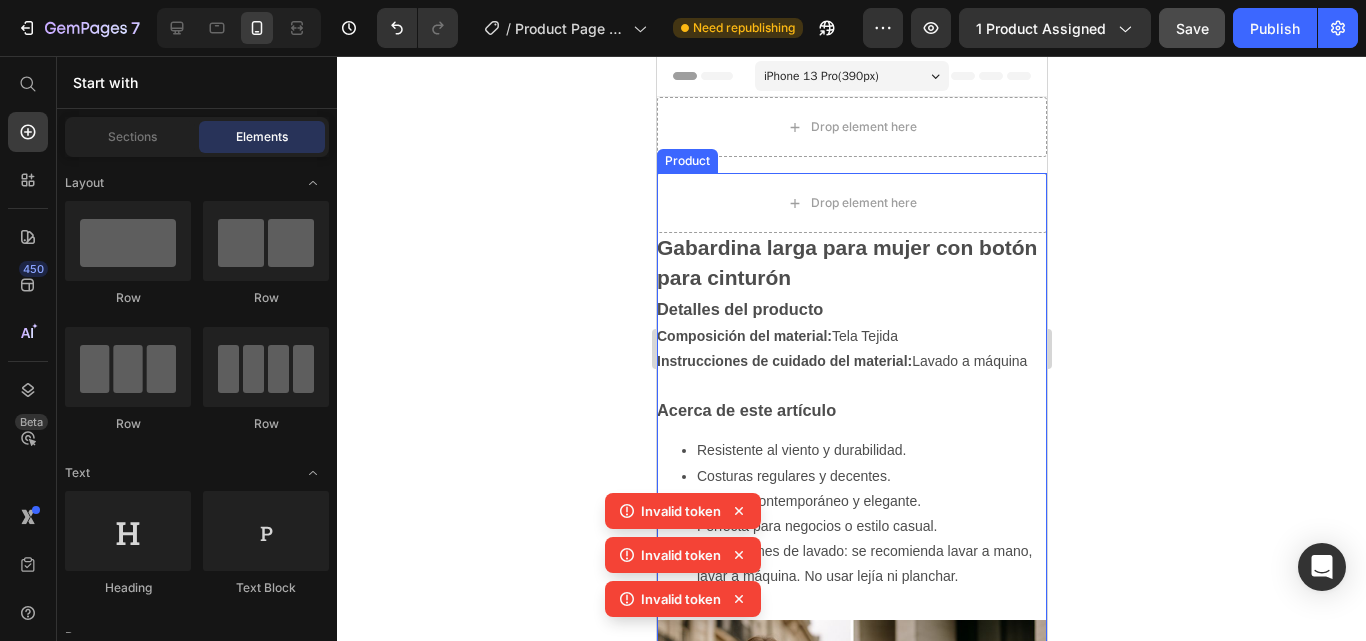 click 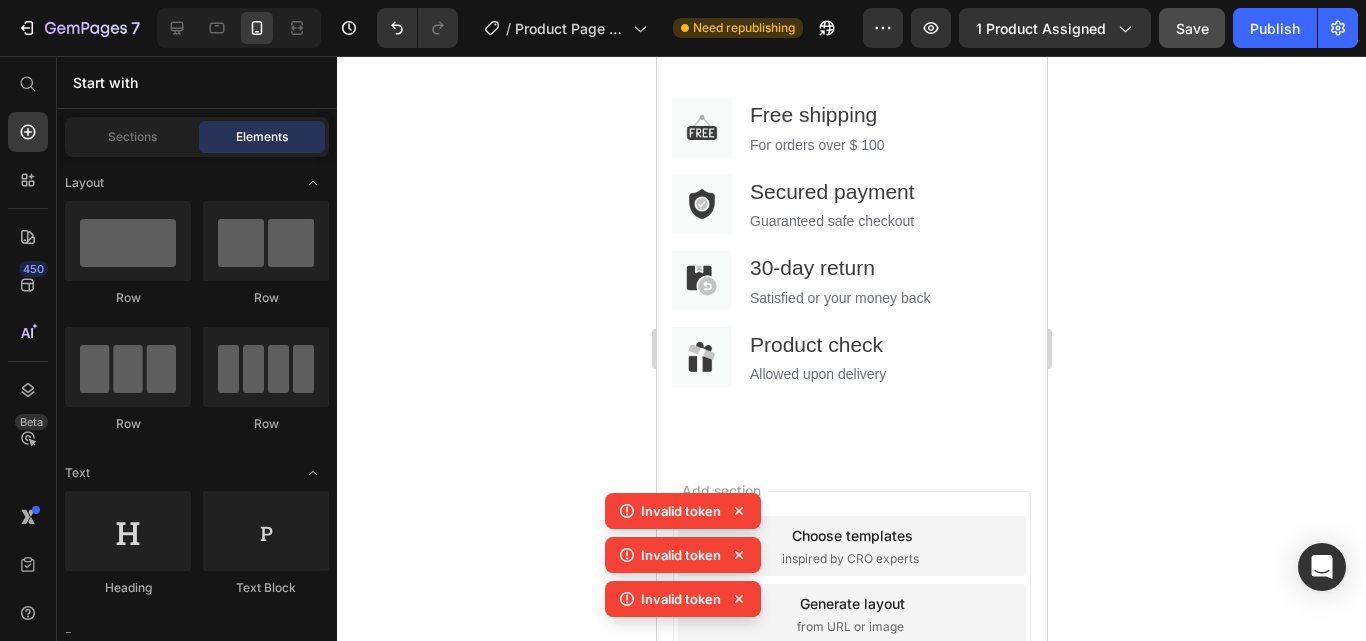 scroll, scrollTop: 1692, scrollLeft: 0, axis: vertical 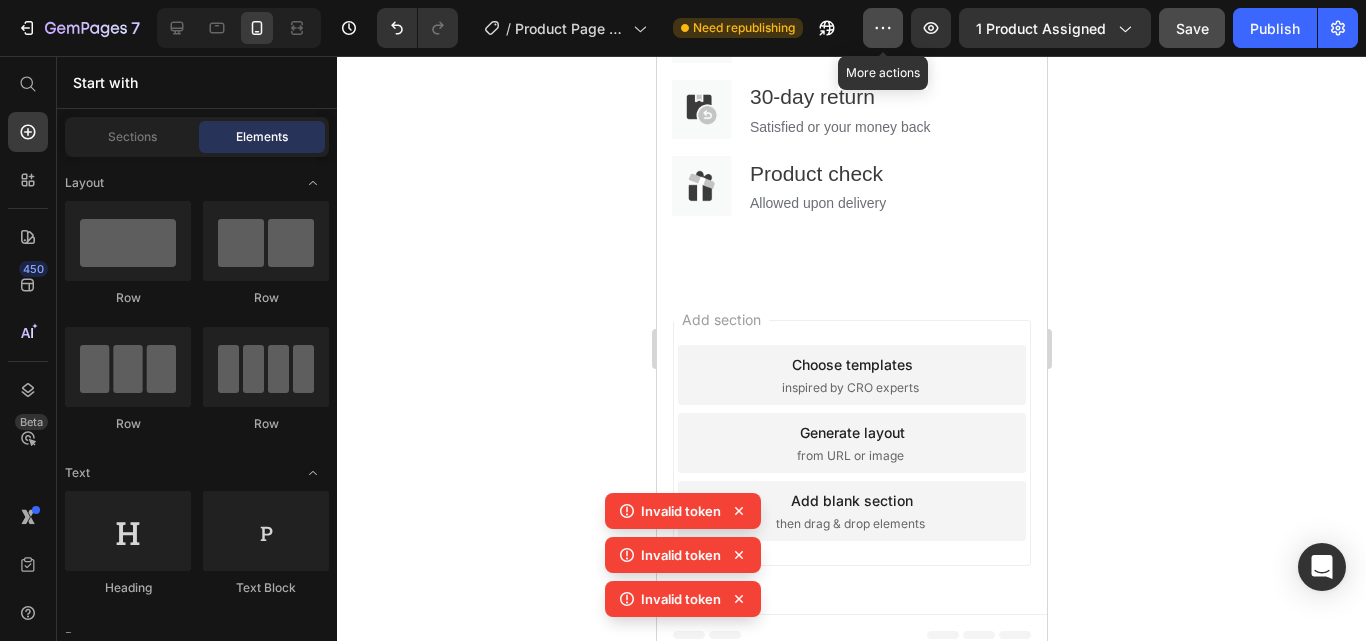 click 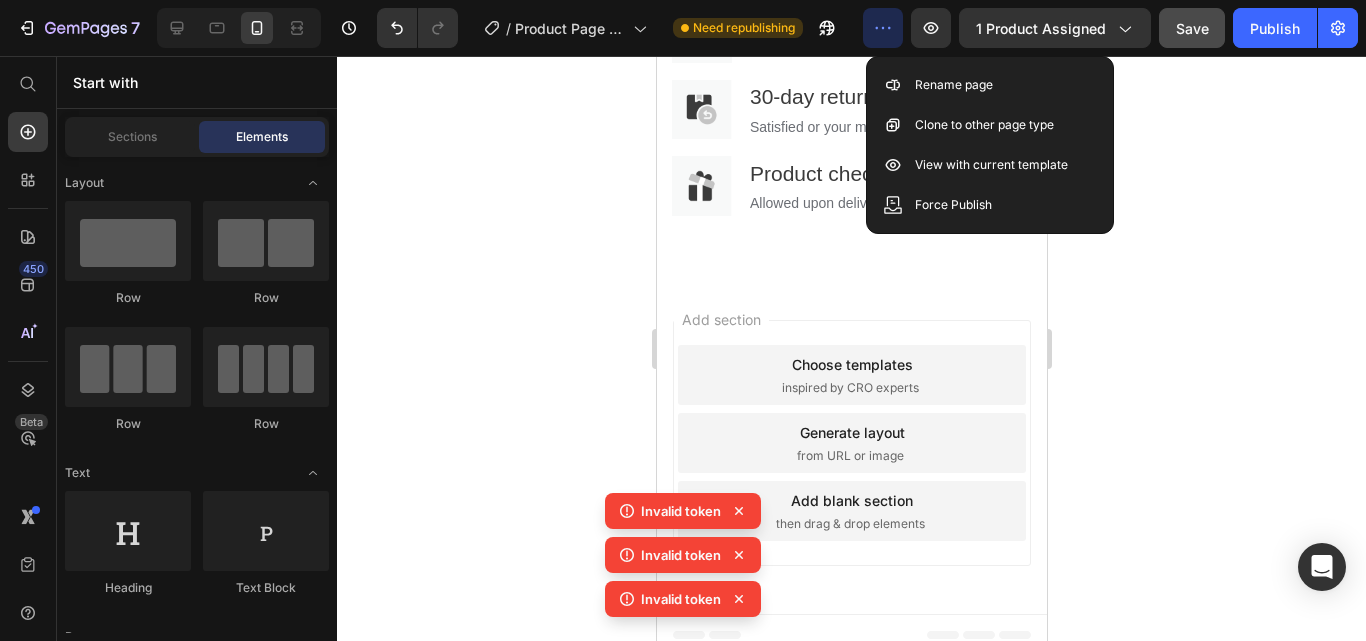 click on "Add section Choose templates inspired by CRO experts Generate layout from URL or image Add blank section then drag & drop elements" at bounding box center [851, 447] 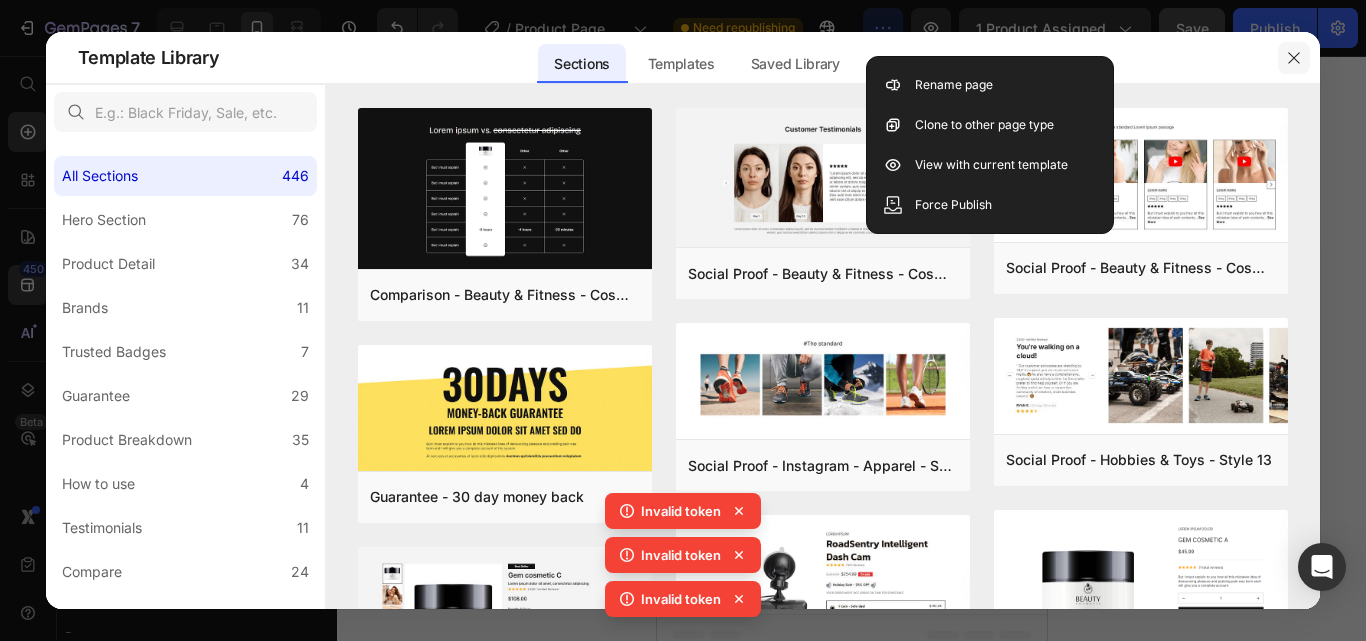 click at bounding box center (1294, 58) 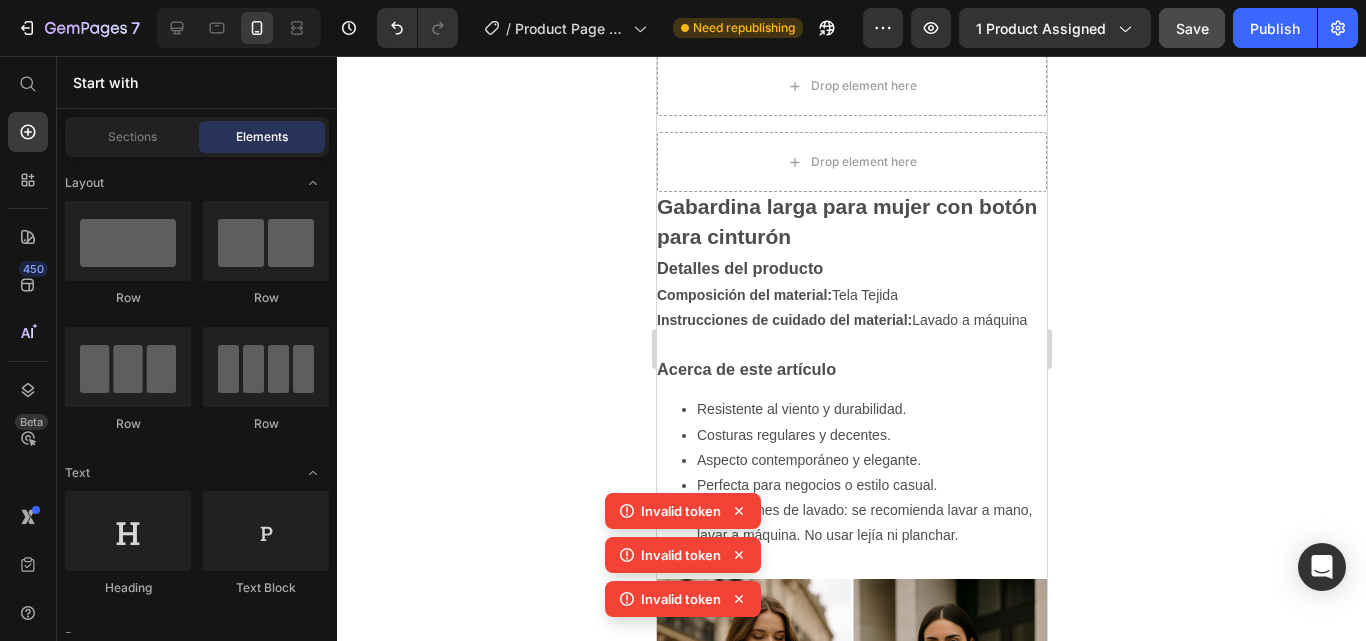 scroll, scrollTop: 0, scrollLeft: 0, axis: both 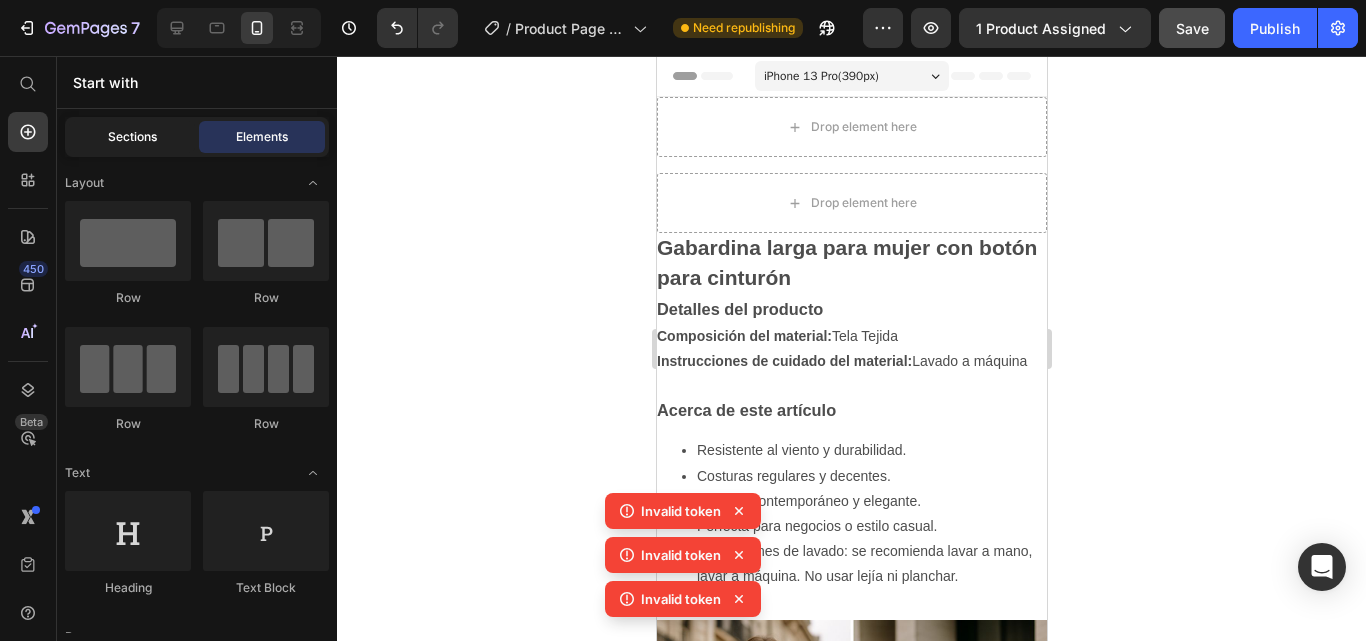 click on "Sections" 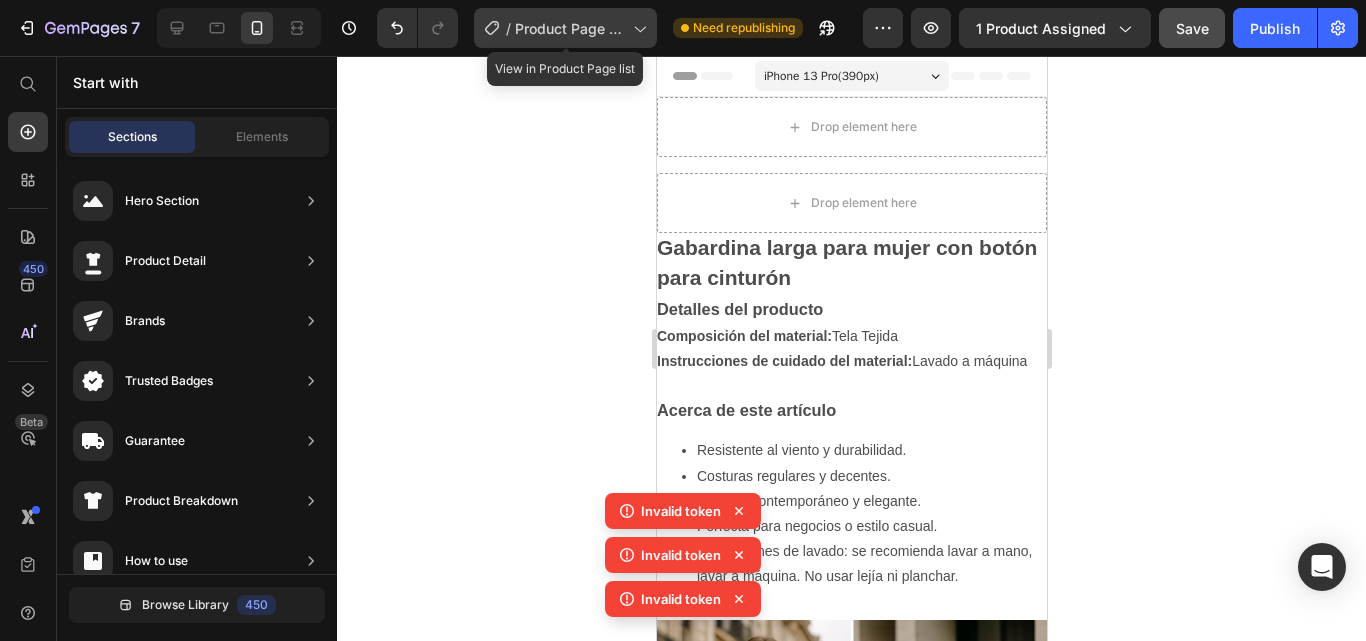 click 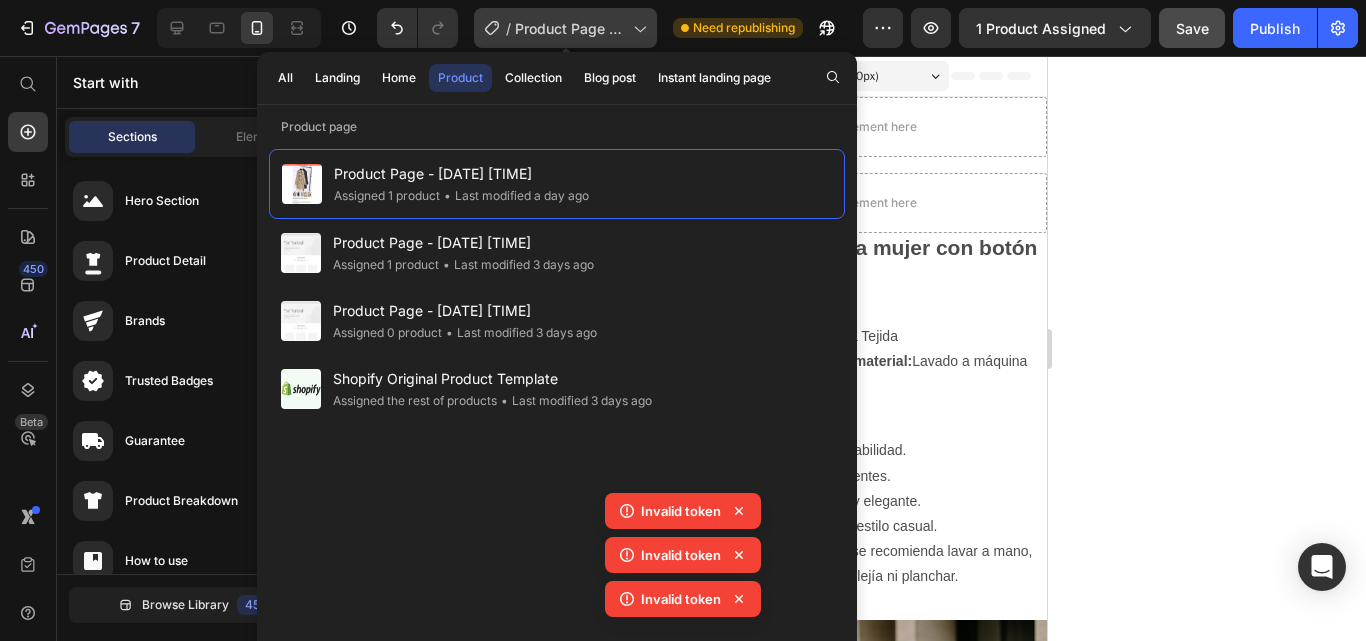 click 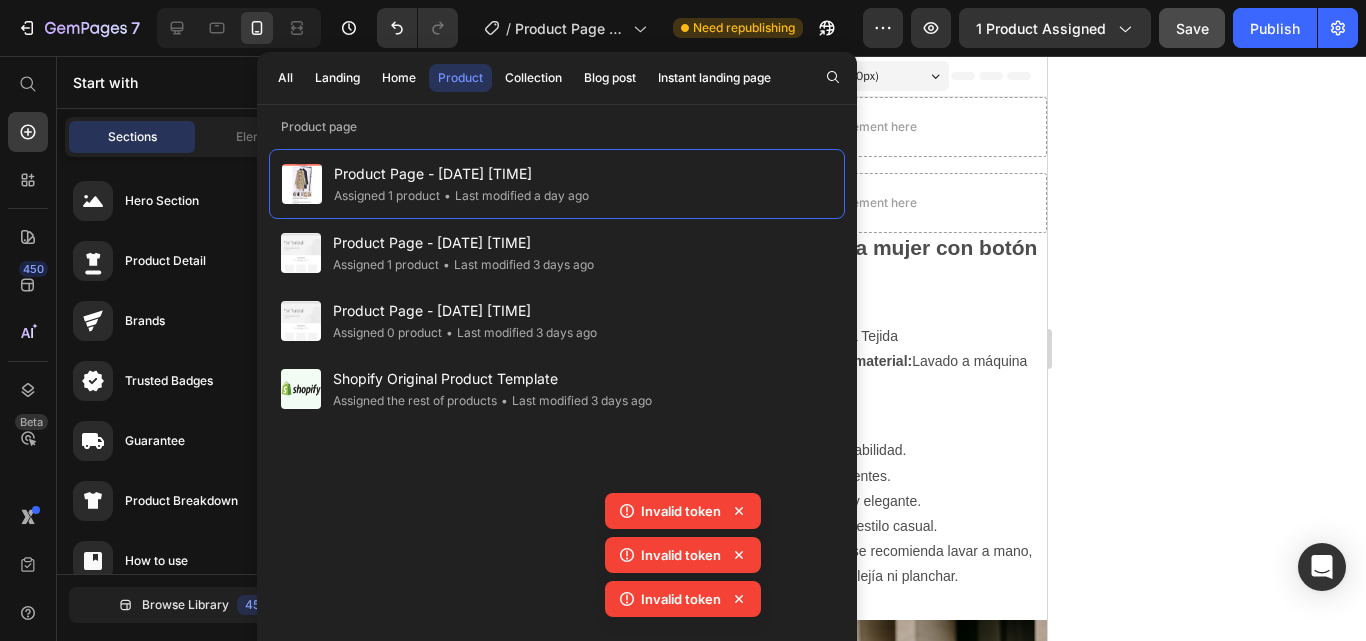 click 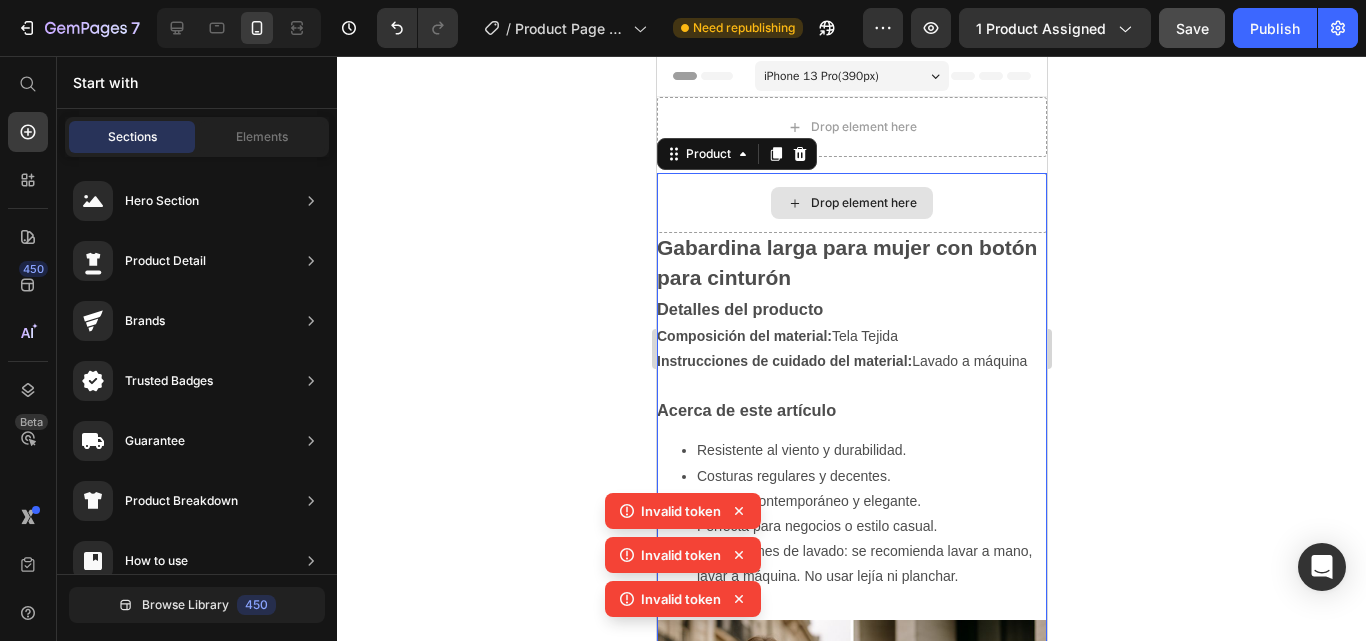 click on "Drop element here" at bounding box center (851, 203) 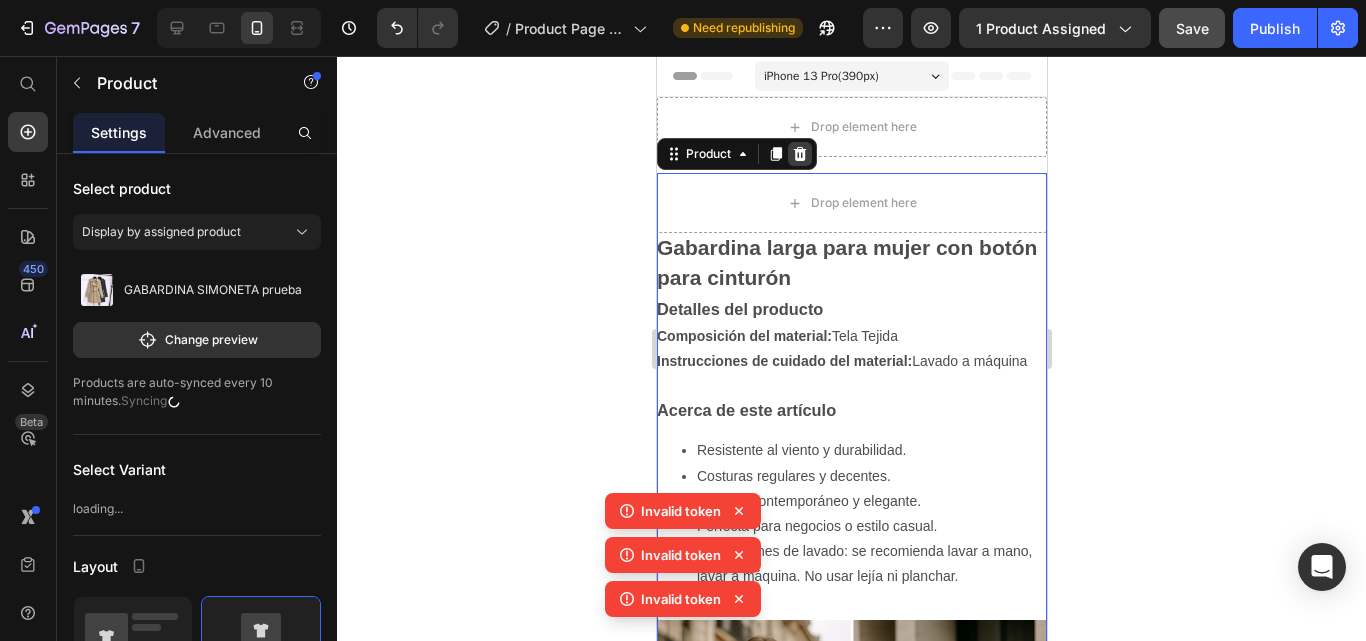 click 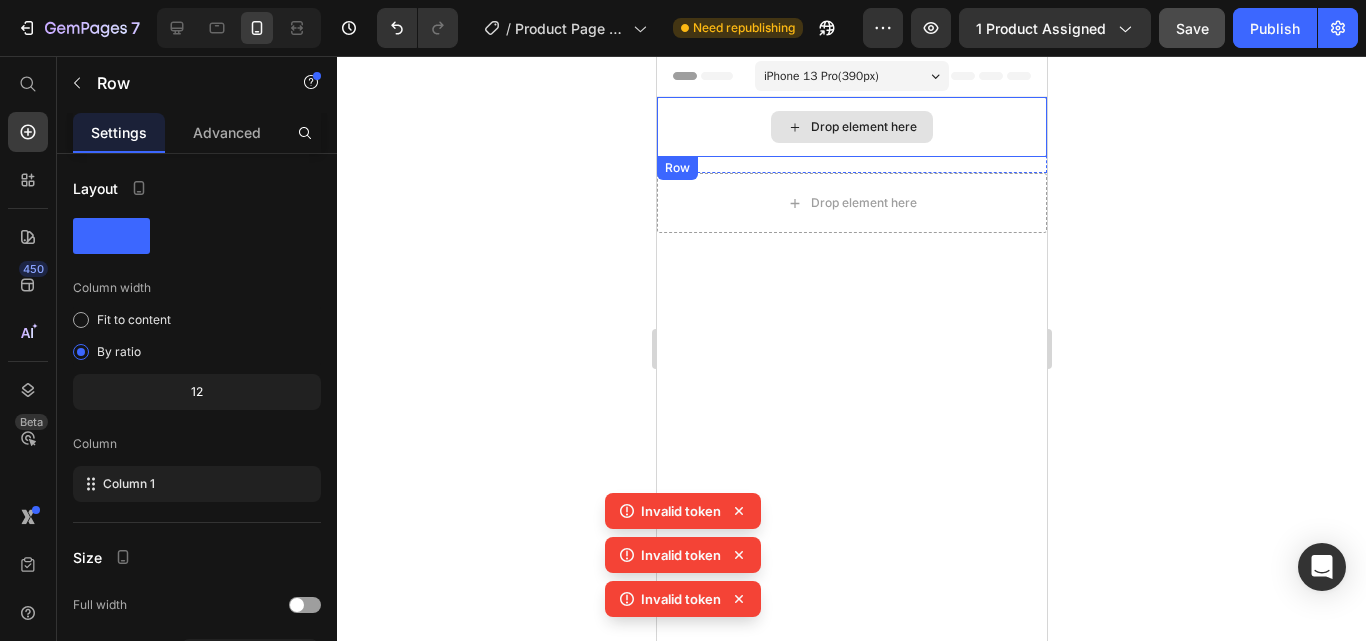 click on "Drop element here" at bounding box center [851, 127] 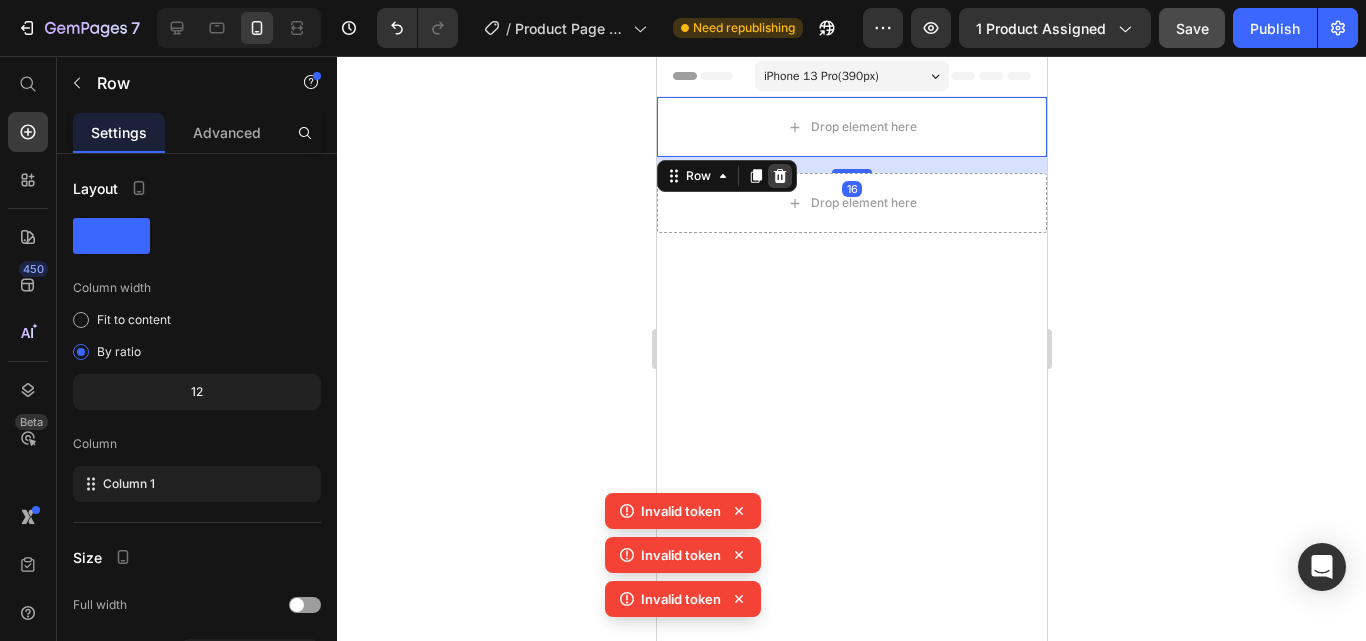 click at bounding box center (779, 176) 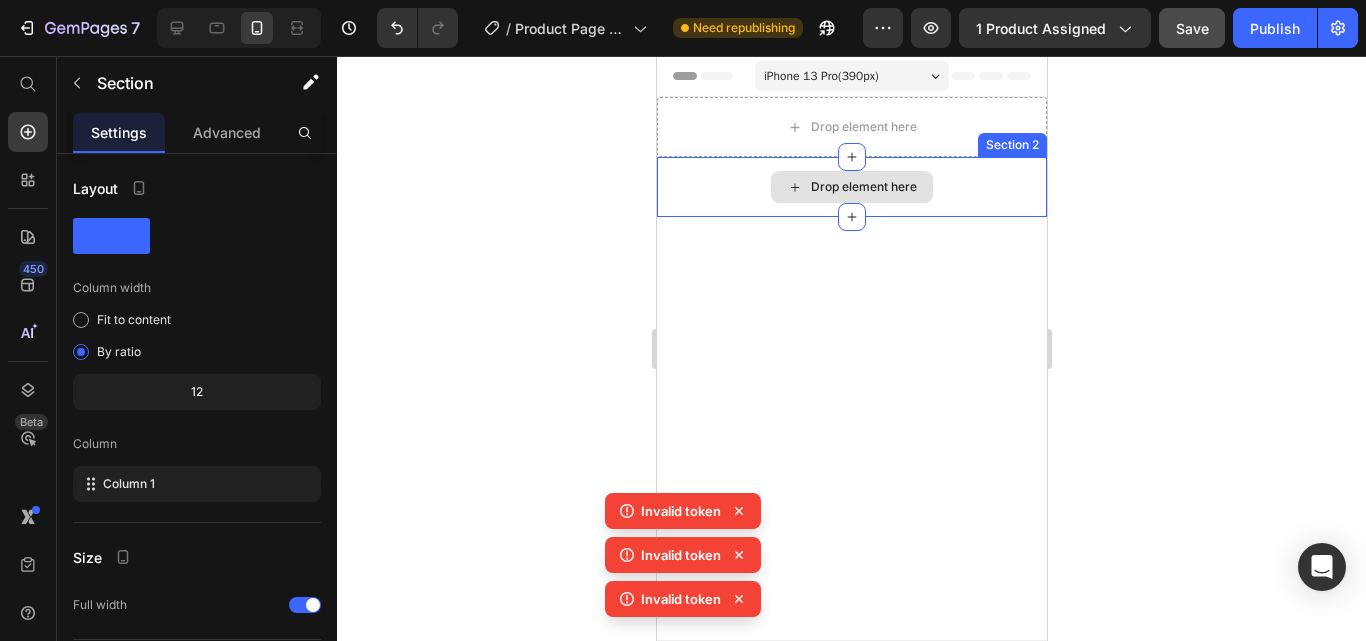 click on "Drop element here" at bounding box center [851, 187] 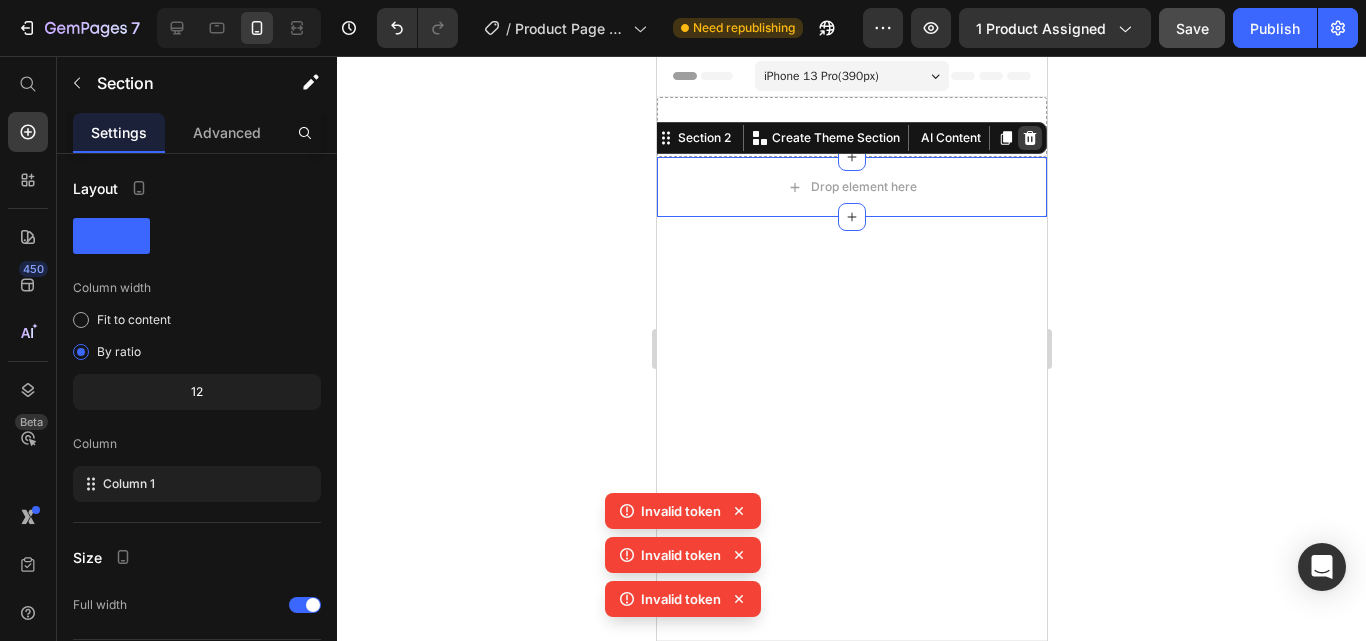 click at bounding box center (1029, 138) 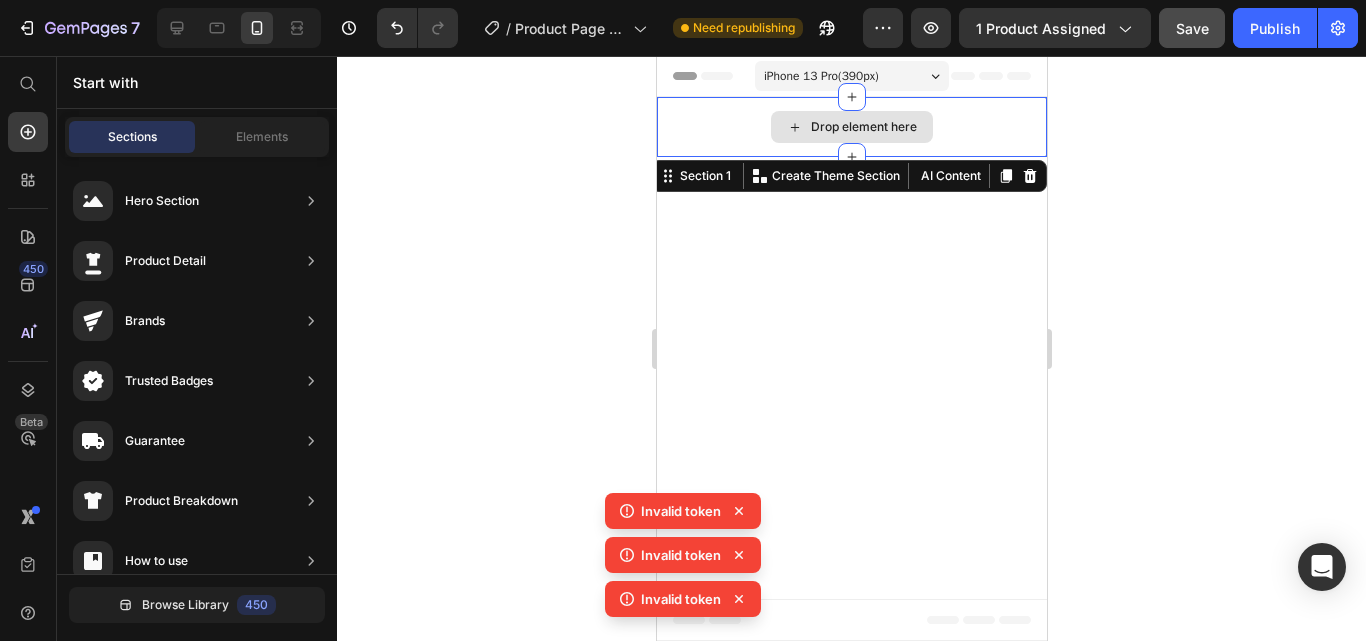 click on "Drop element here" at bounding box center (851, 127) 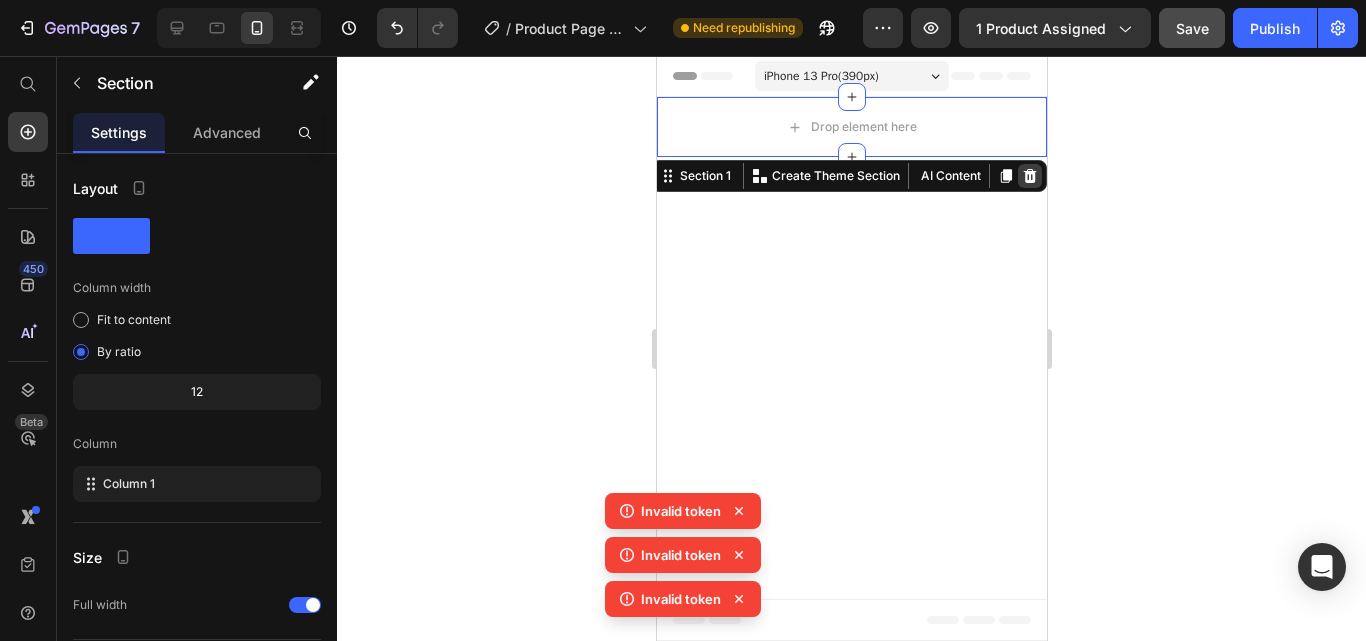 click at bounding box center [1029, 176] 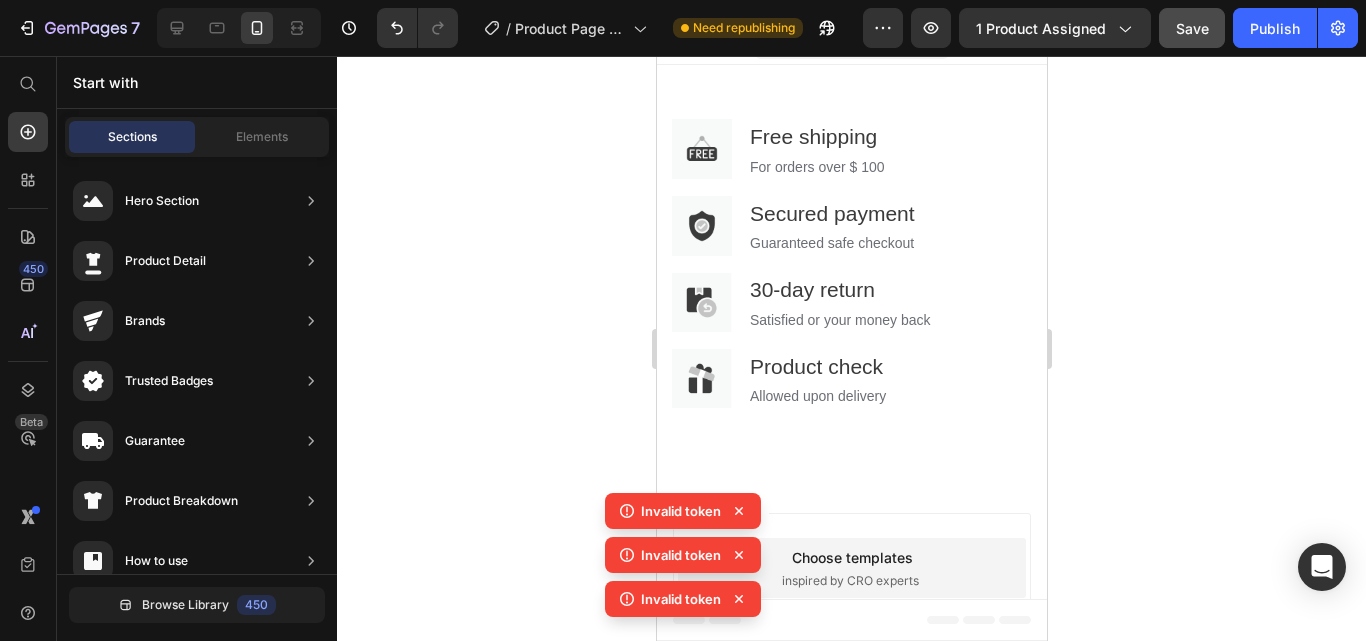 scroll, scrollTop: 0, scrollLeft: 0, axis: both 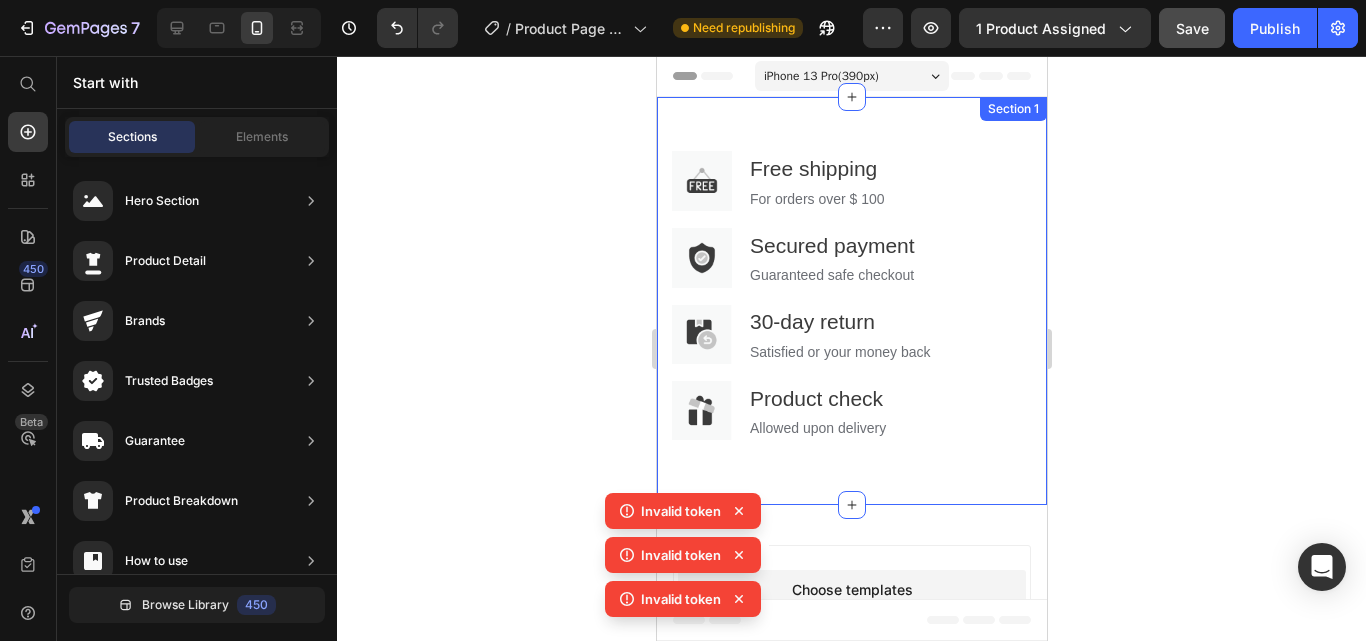 click on "Image Free shipping Text block For orders over $ 100 Text block Row Image Secured payment Text block Guaranteed safe checkout Text block Row Image 30-day return Text block Satisfied or your money back Text block Row Image Product check Text block Allowed upon delivery Text block Row Row Section 1" at bounding box center [851, 301] 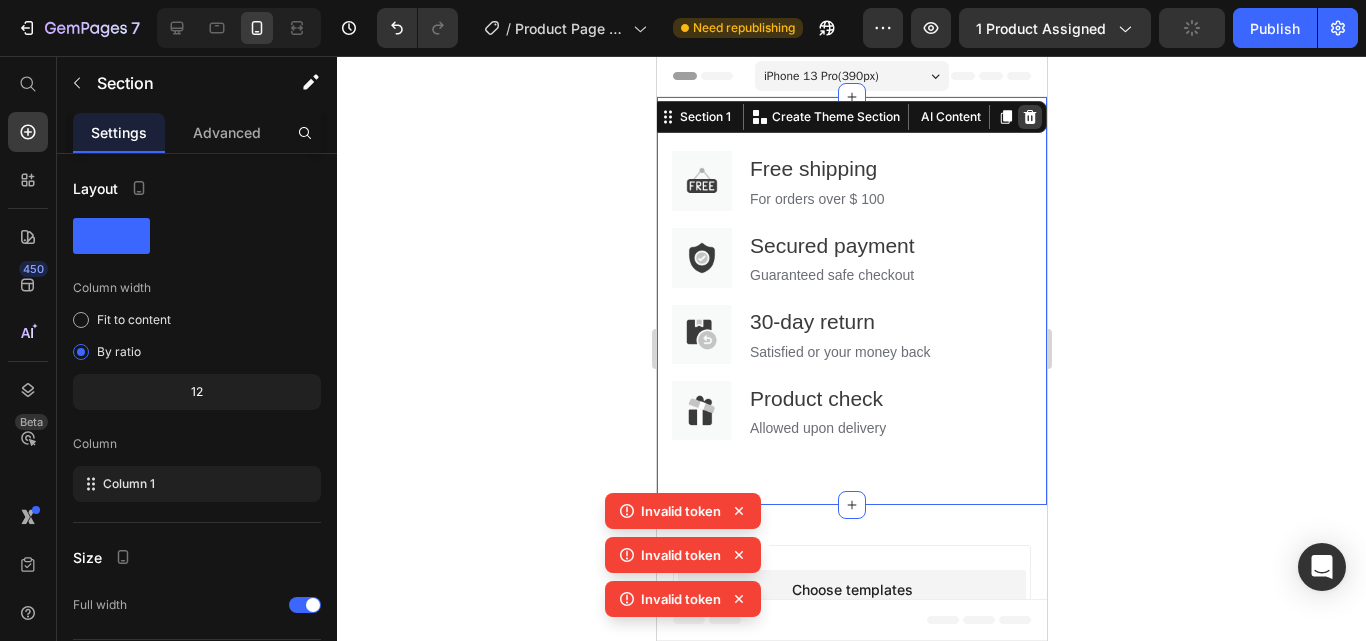 click 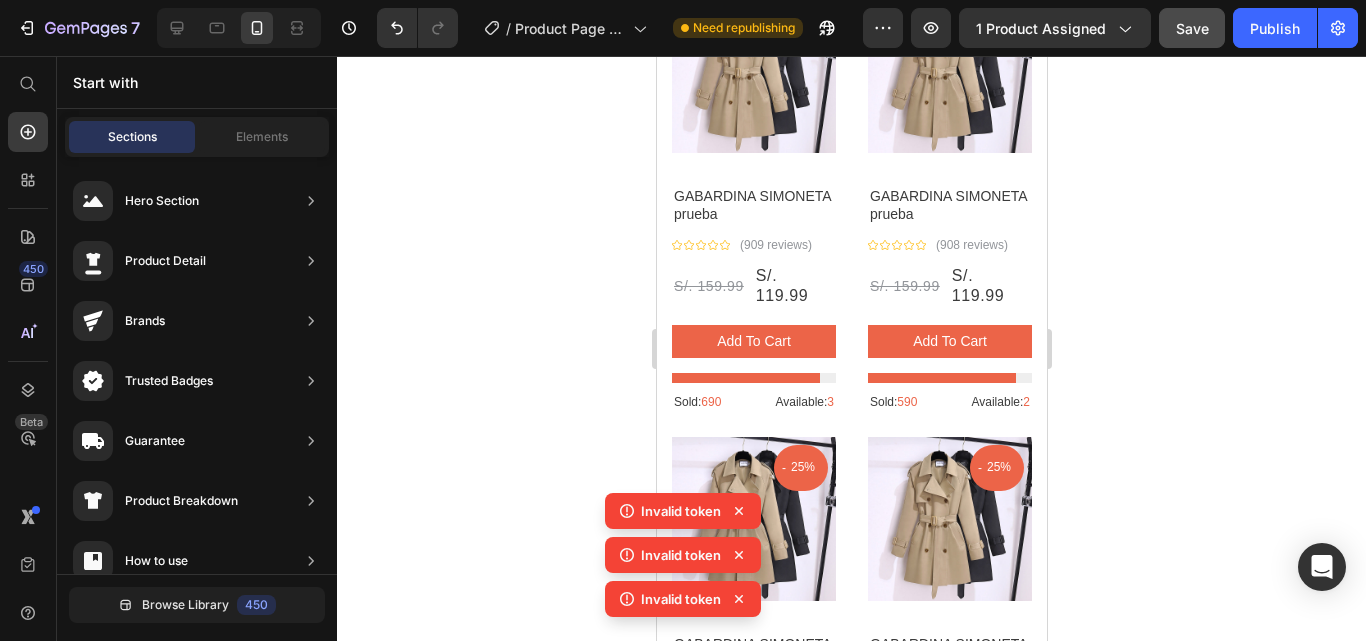 scroll, scrollTop: 3089, scrollLeft: 0, axis: vertical 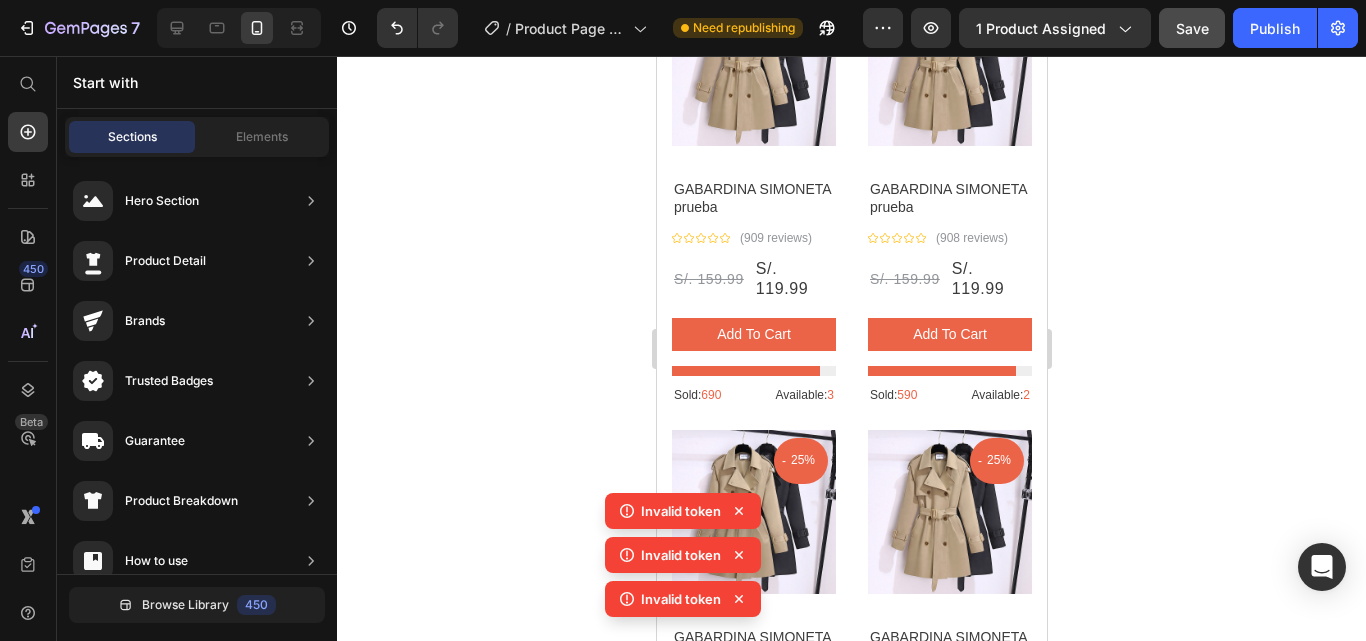 click 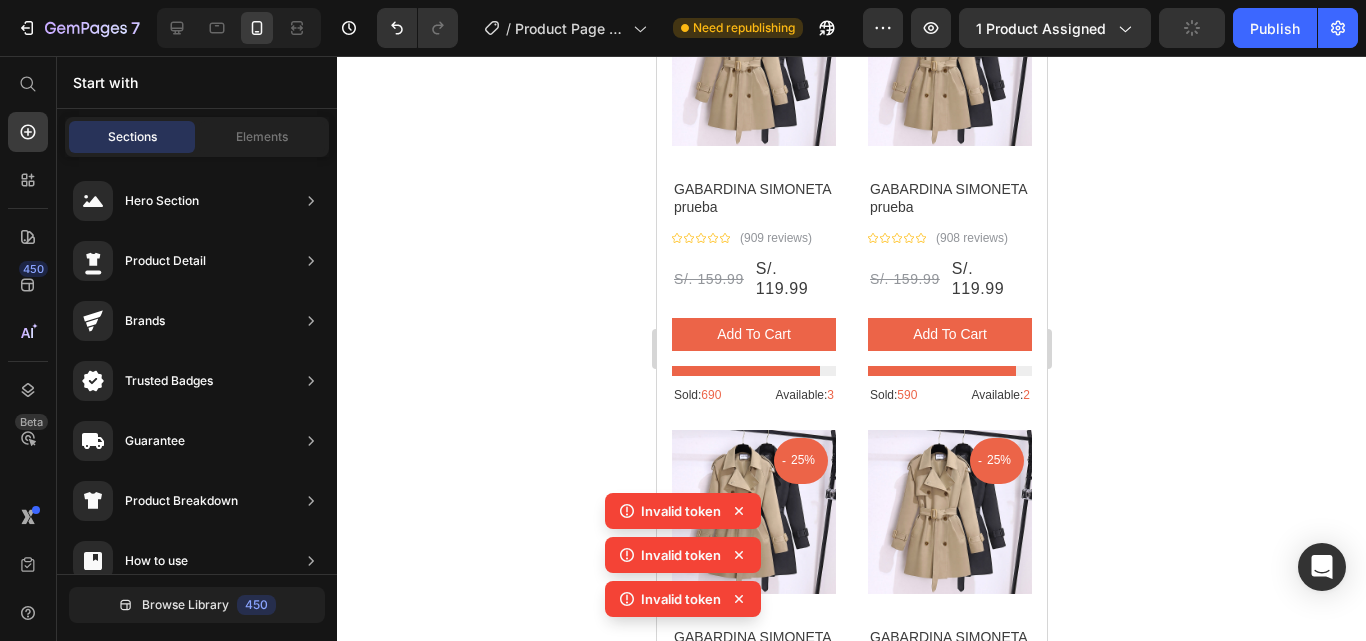 click 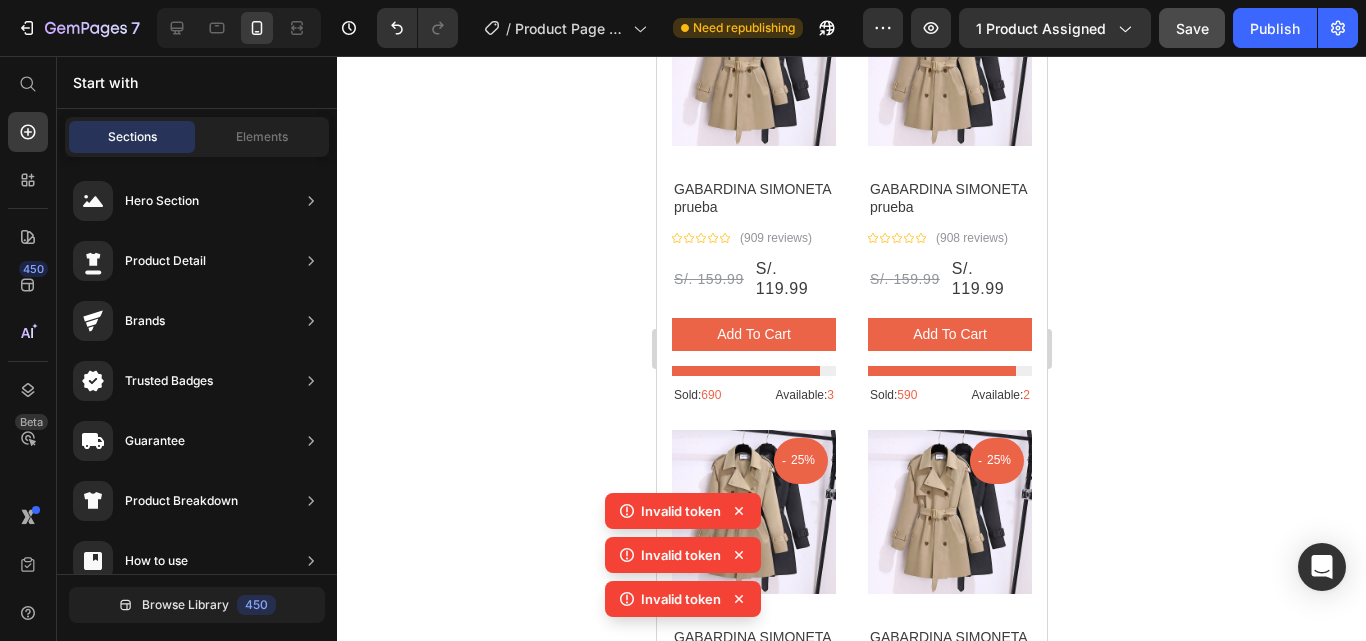 click 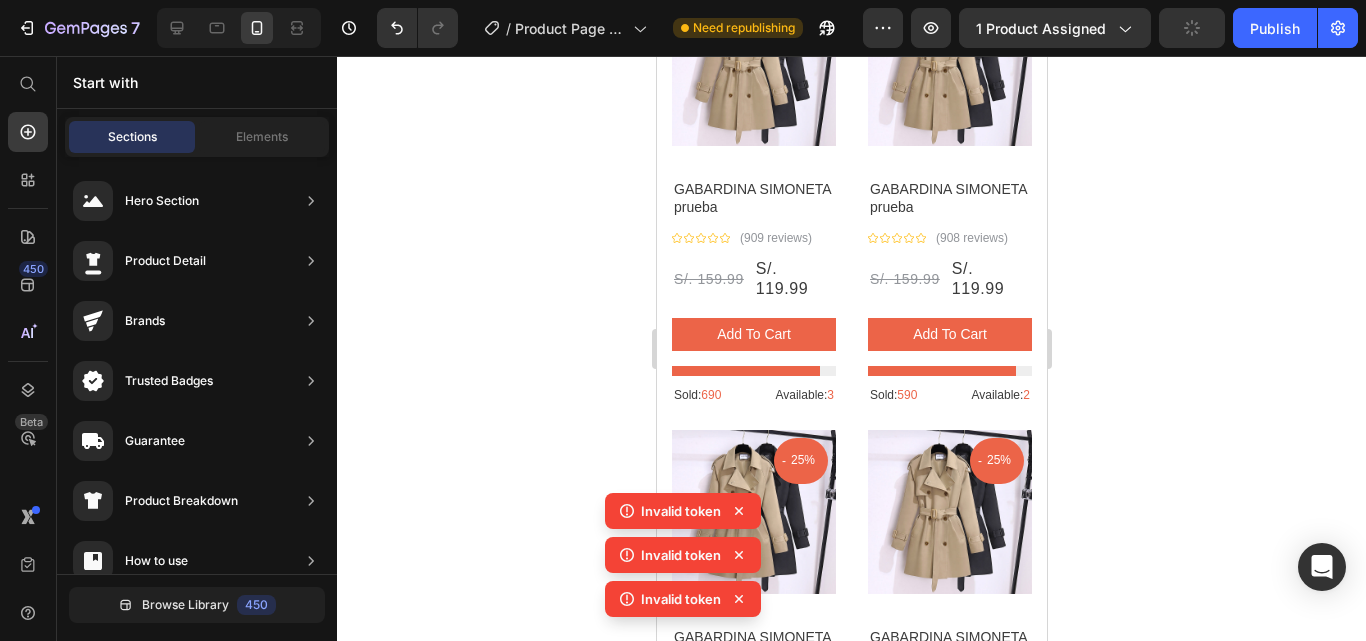 click 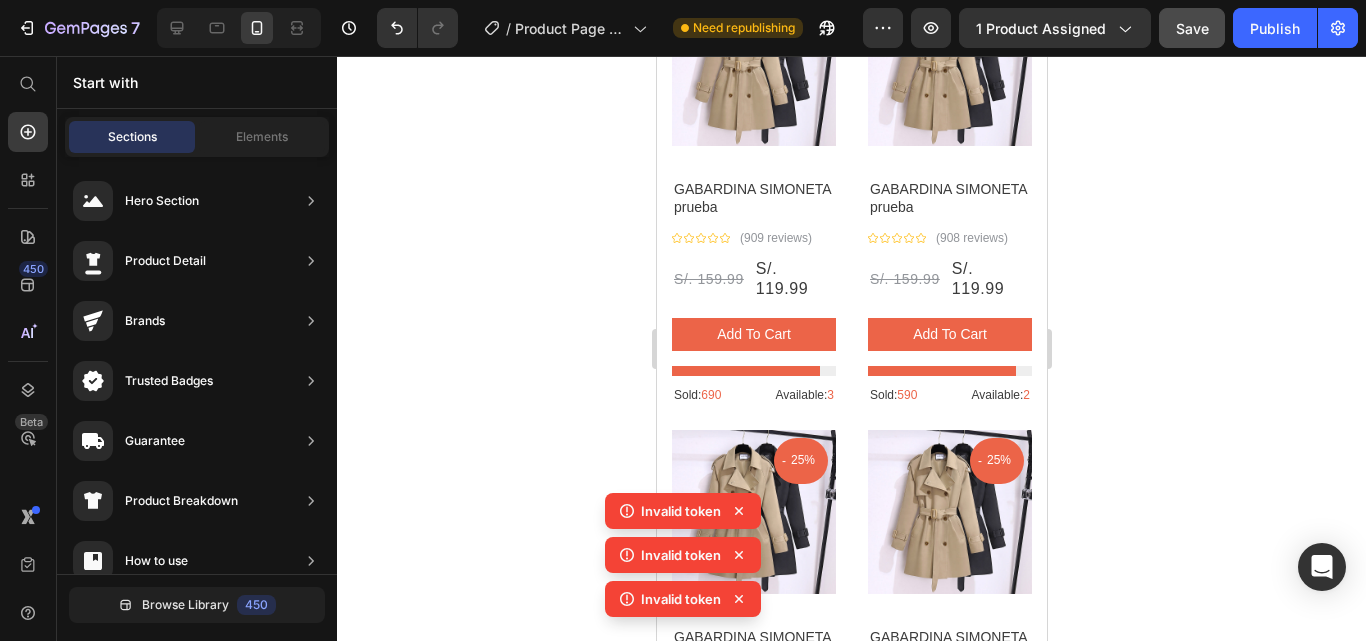 click 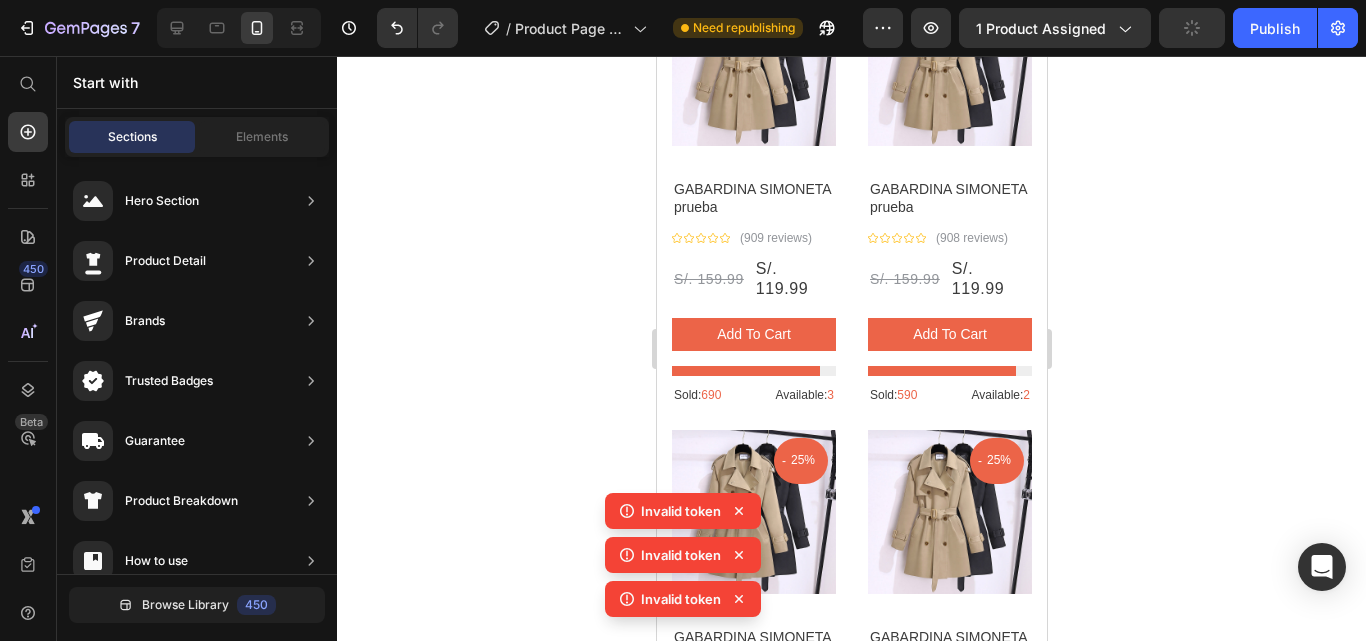 click 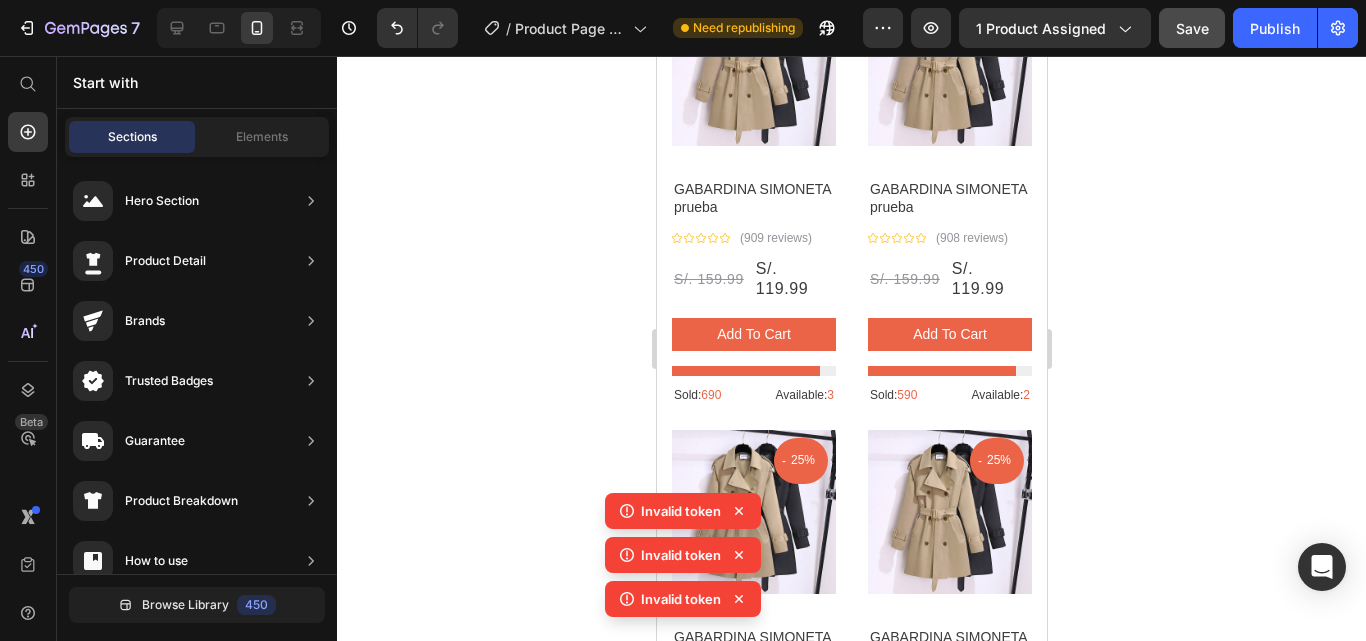 click 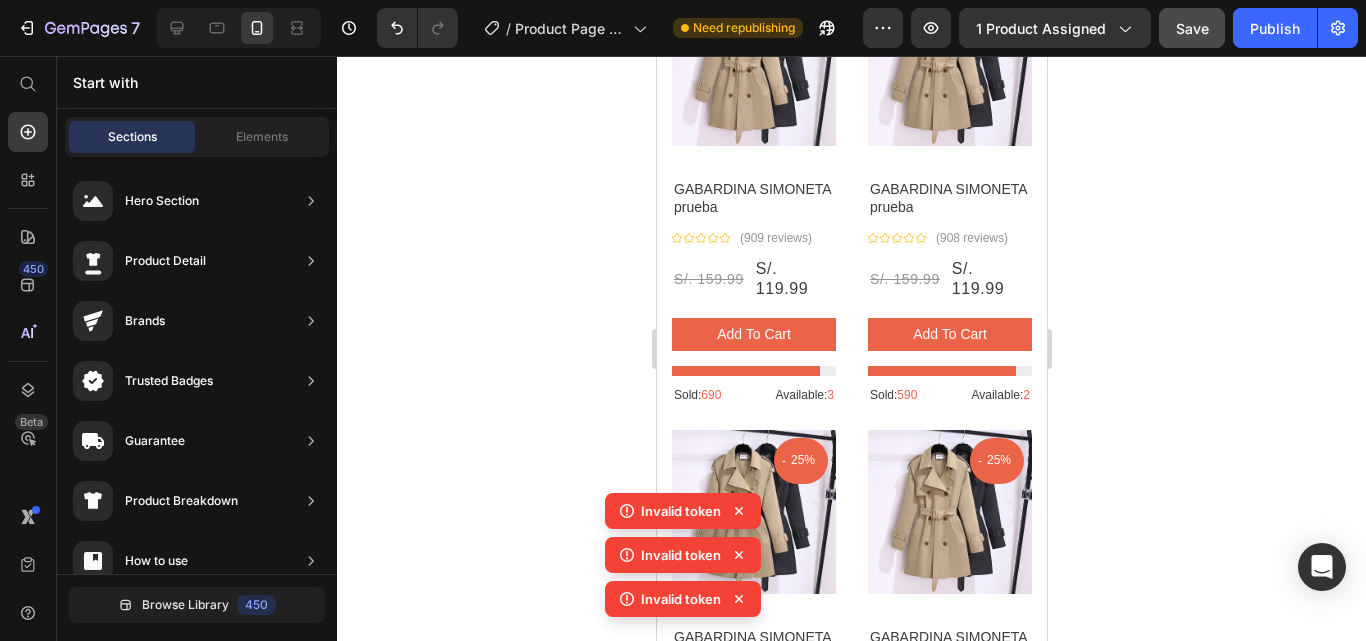 click 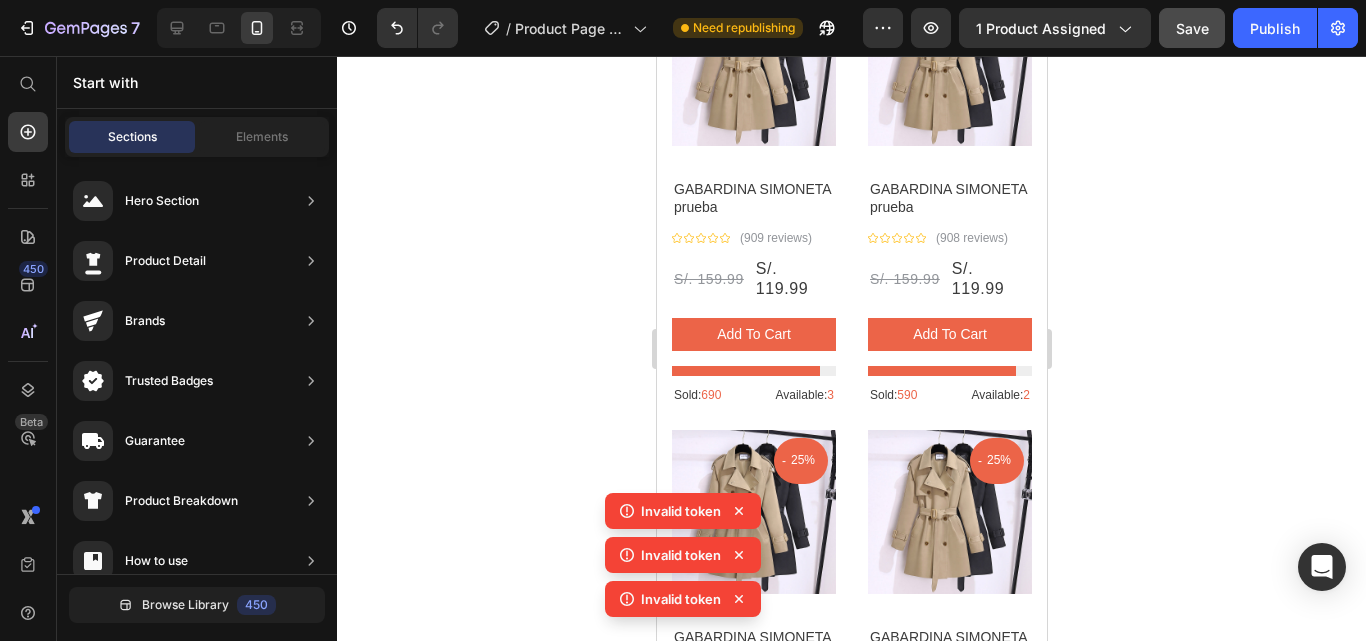 click at bounding box center [413, 28] 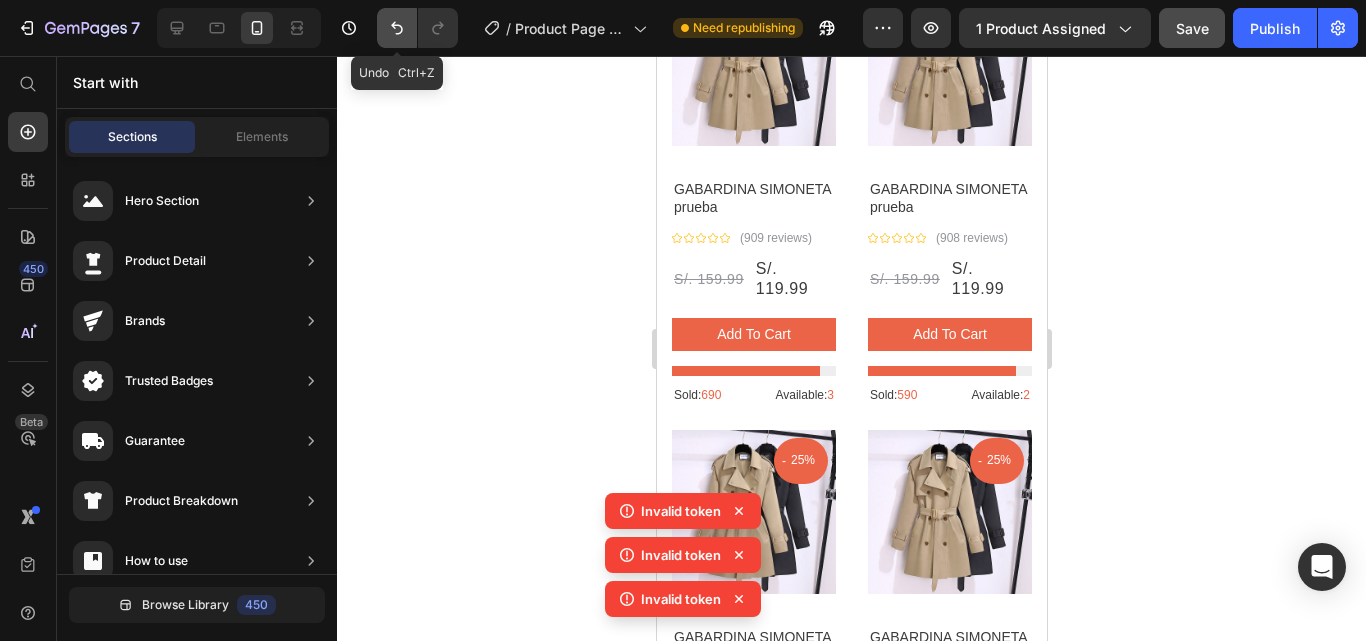click 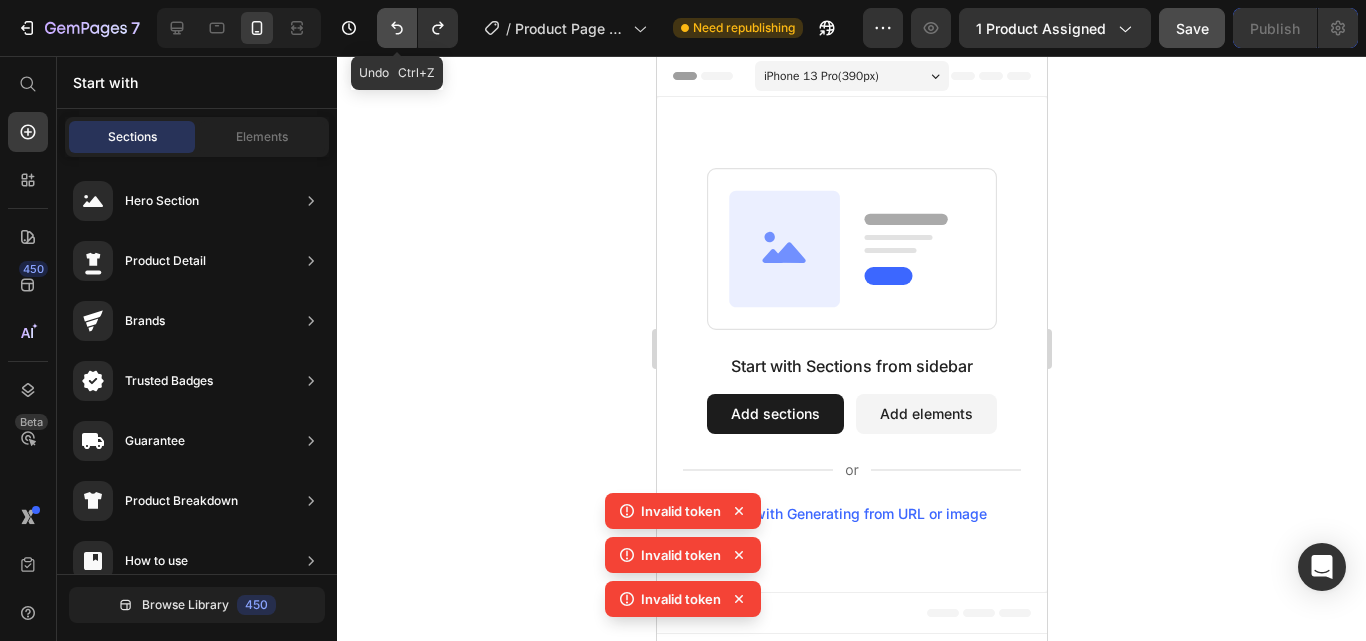 scroll, scrollTop: 0, scrollLeft: 0, axis: both 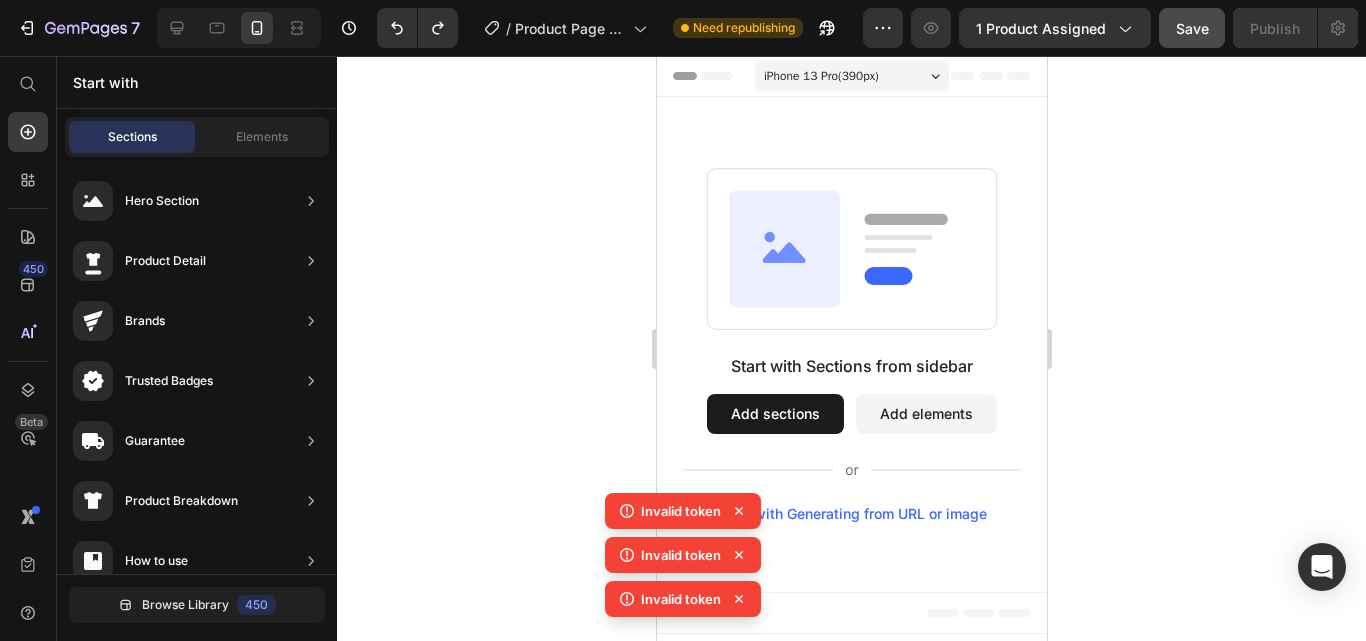 click 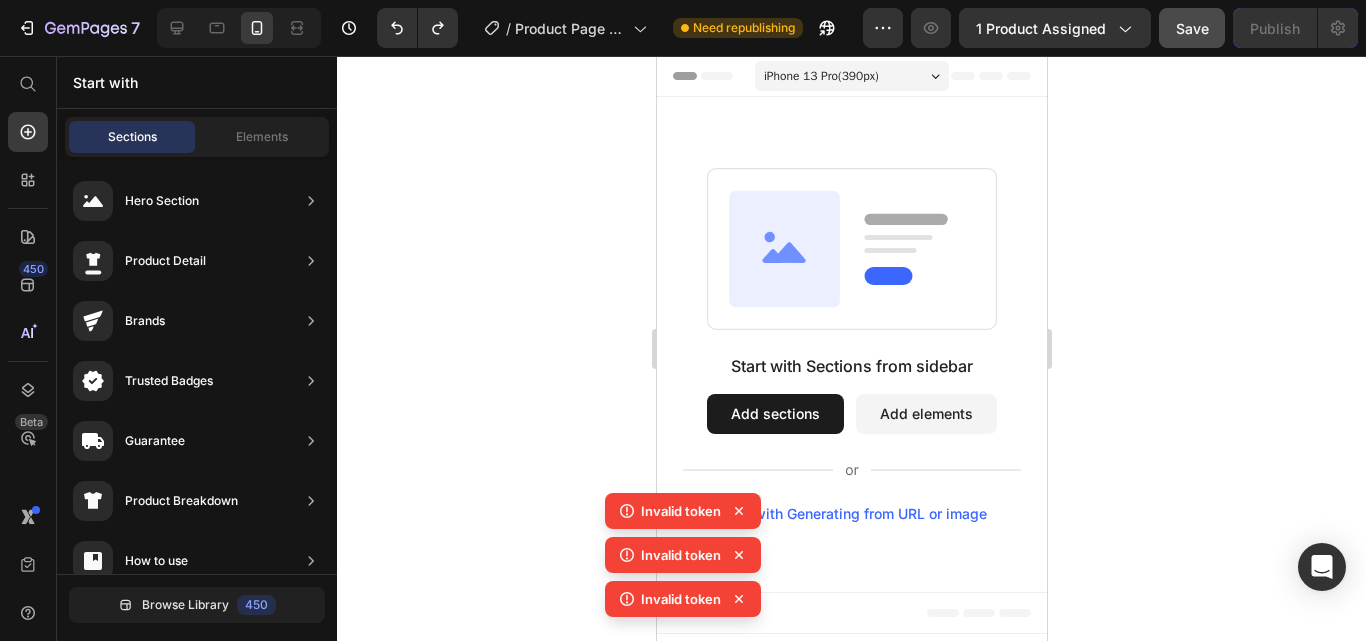 click 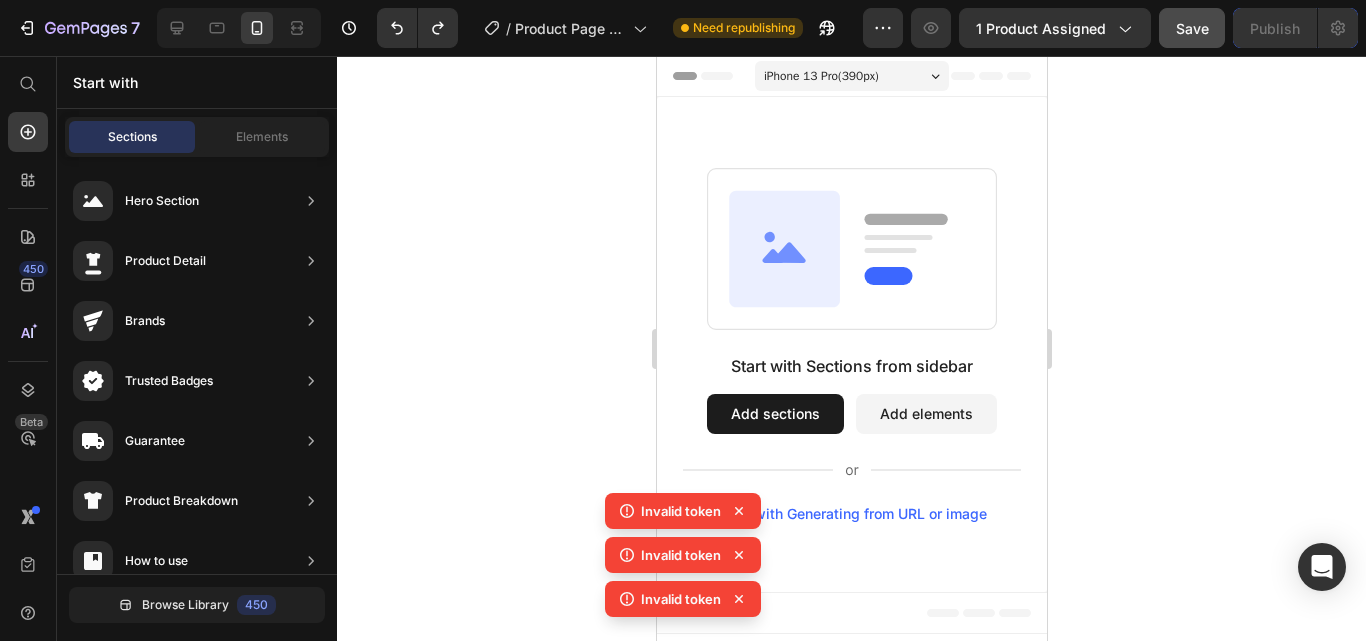 click 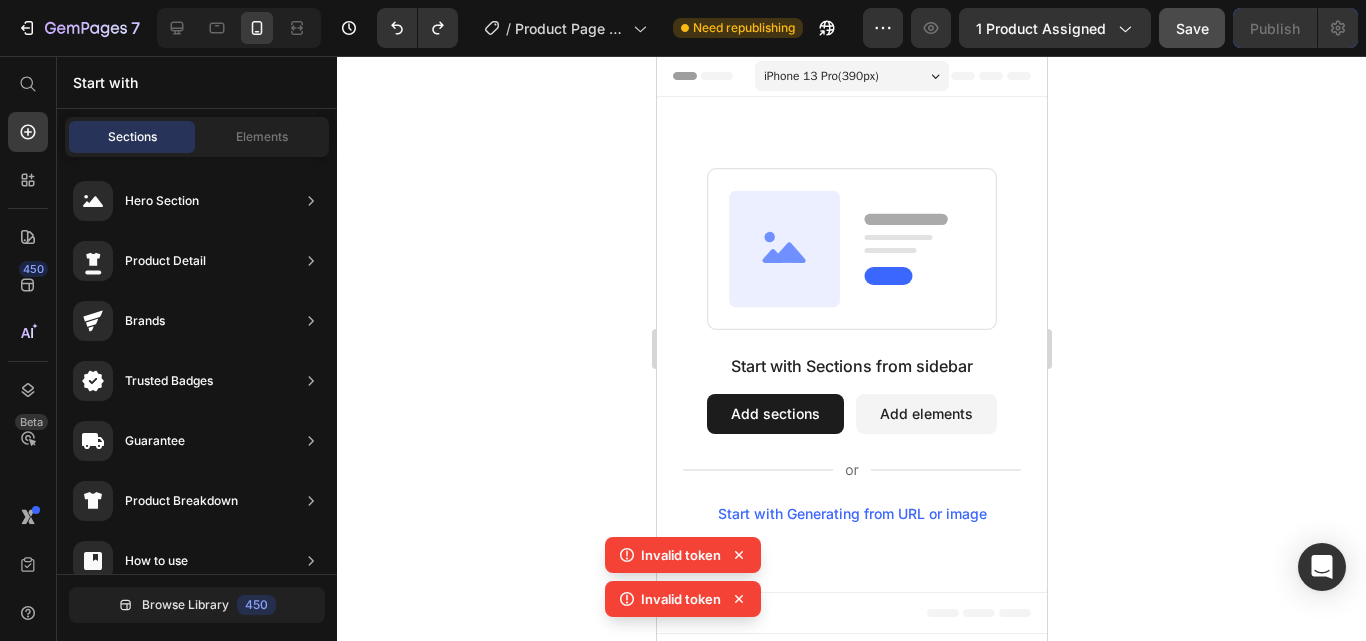 click 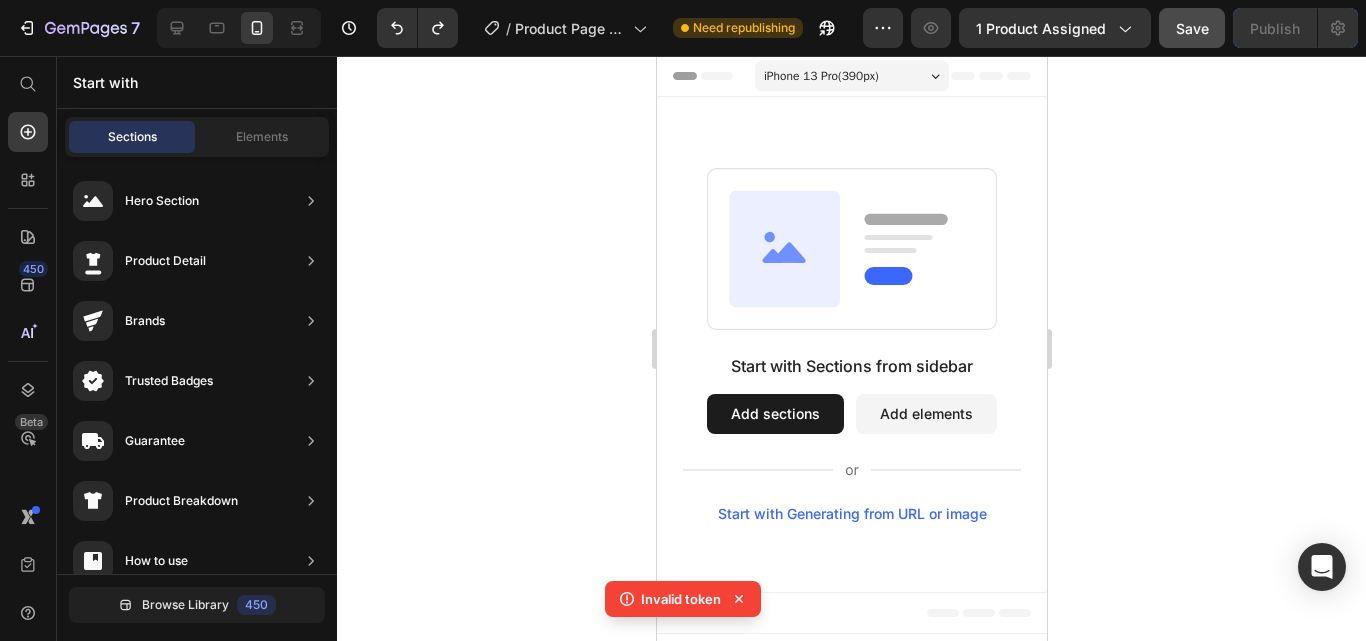 click 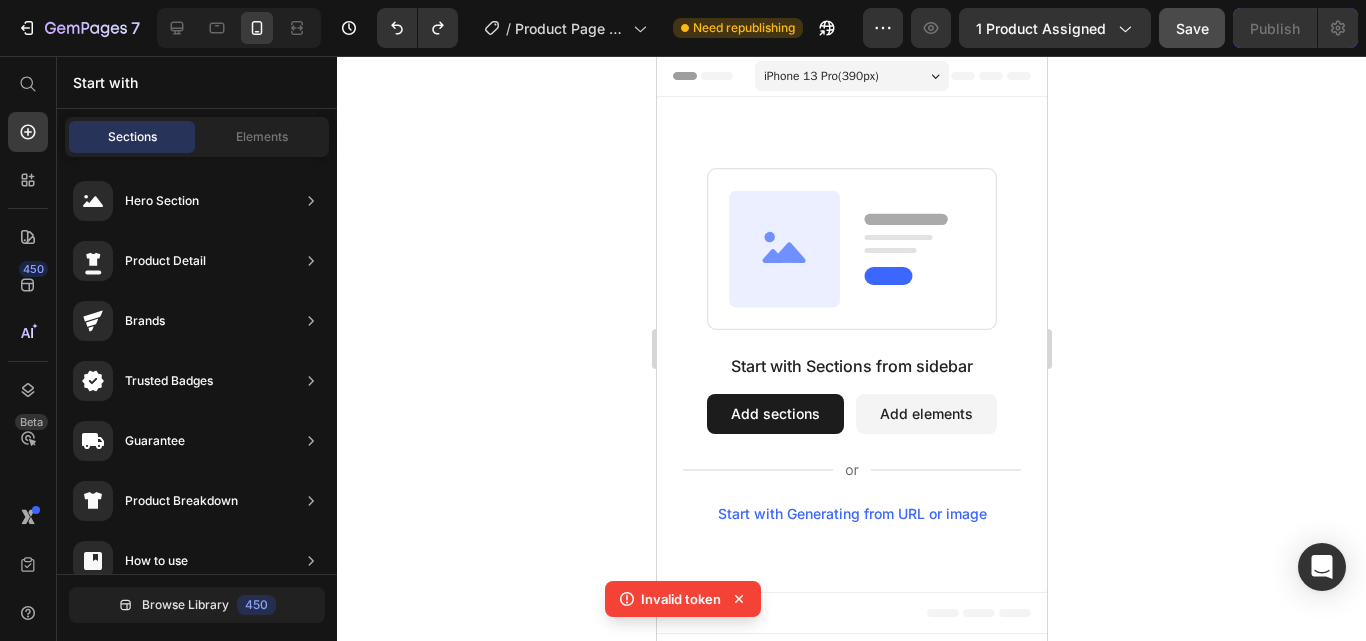 click 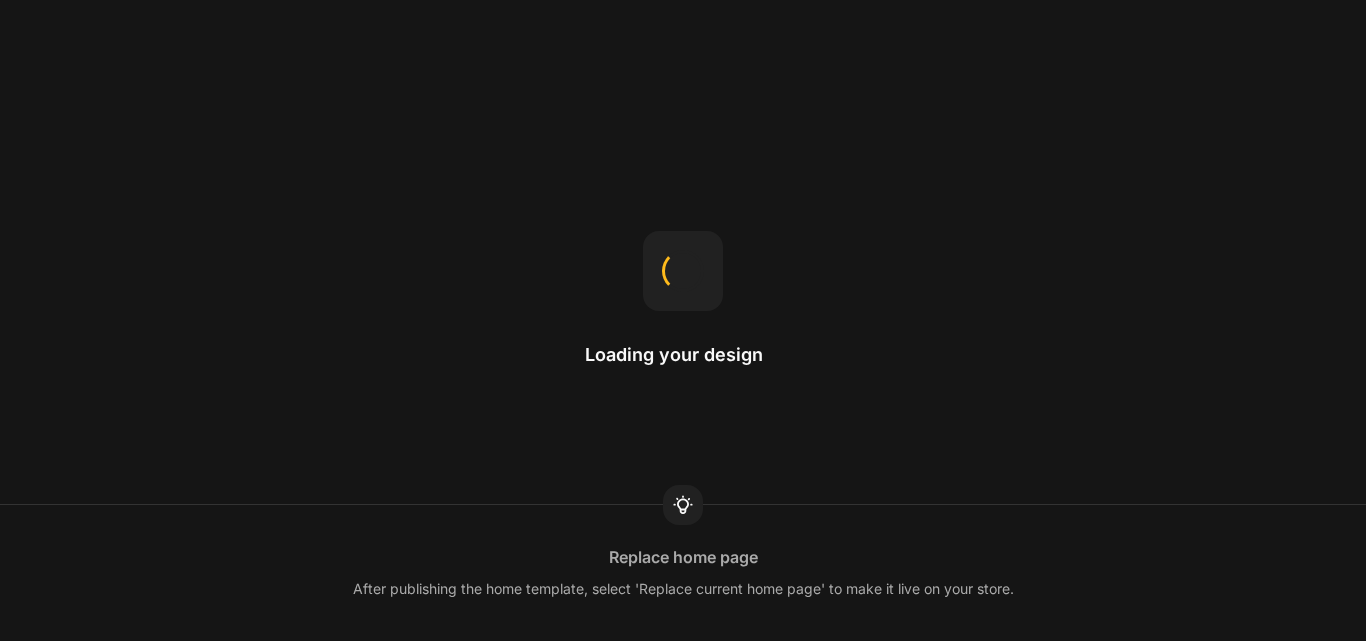 scroll, scrollTop: 0, scrollLeft: 0, axis: both 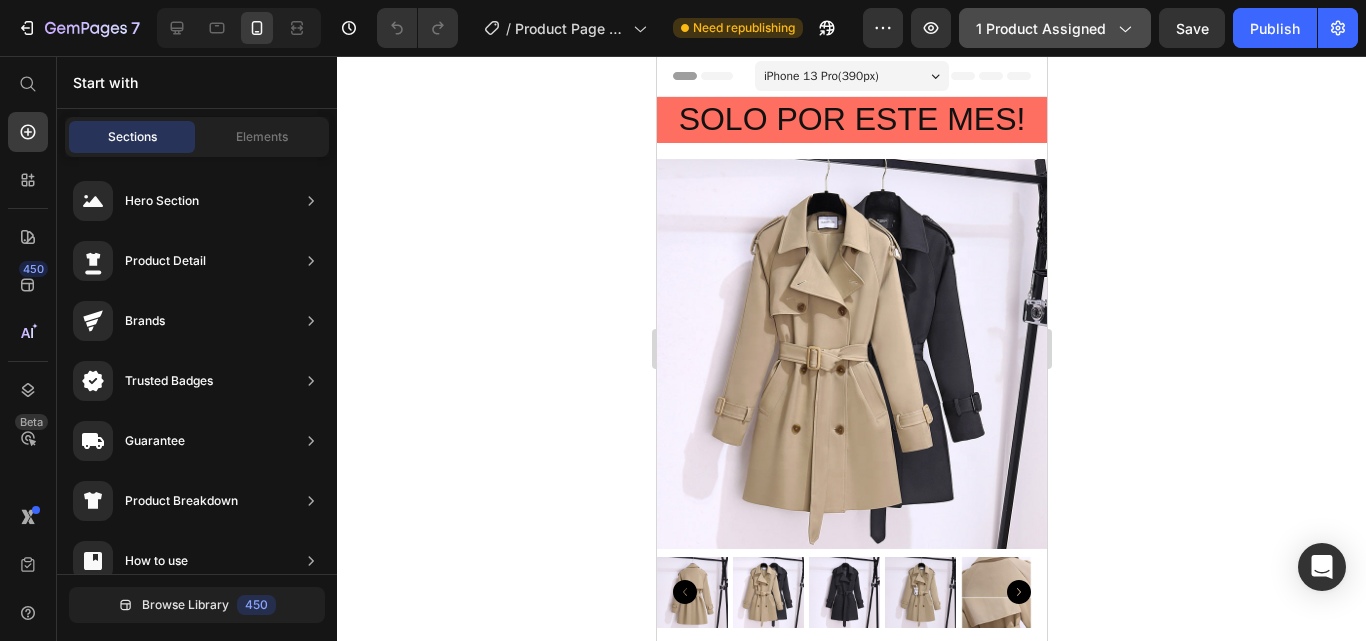 click on "1 product assigned" 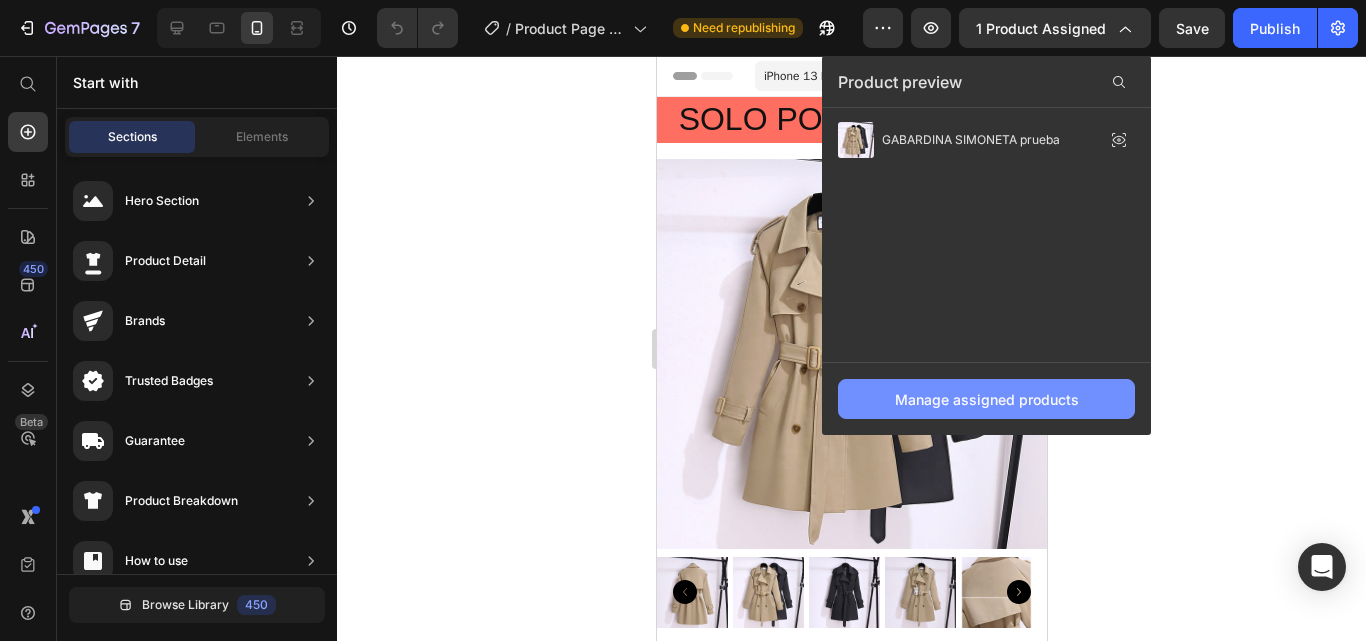 click on "Manage assigned products" at bounding box center [987, 399] 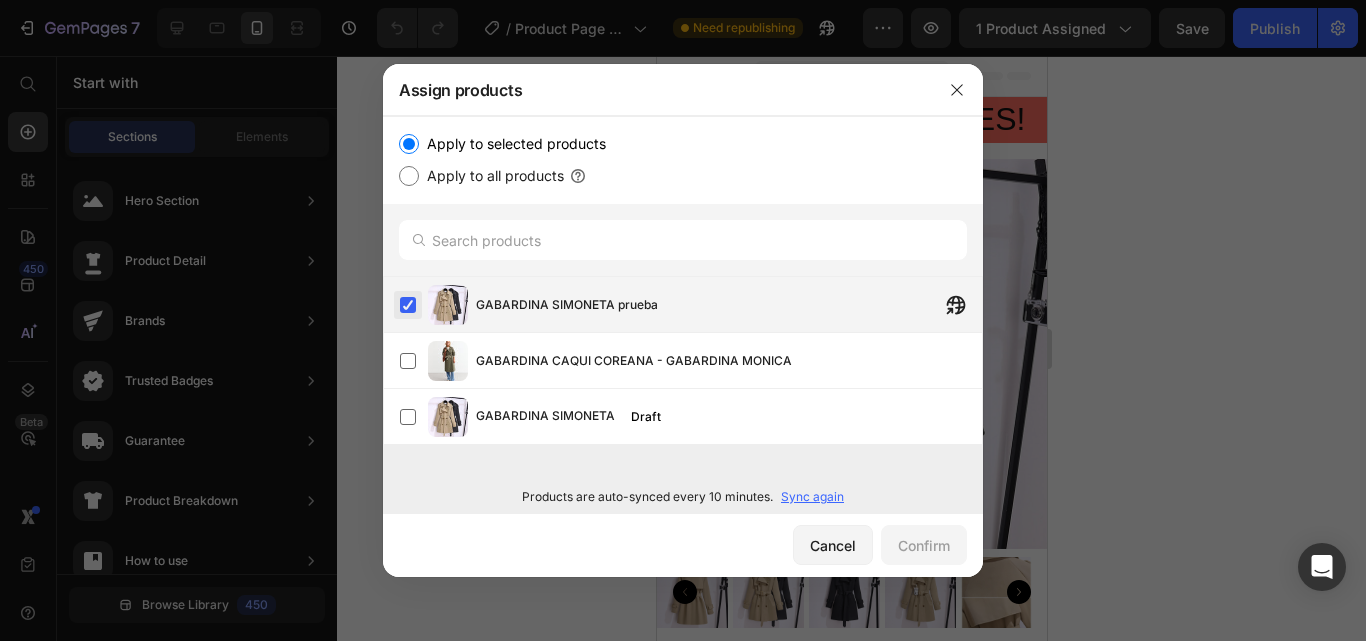 click at bounding box center [408, 305] 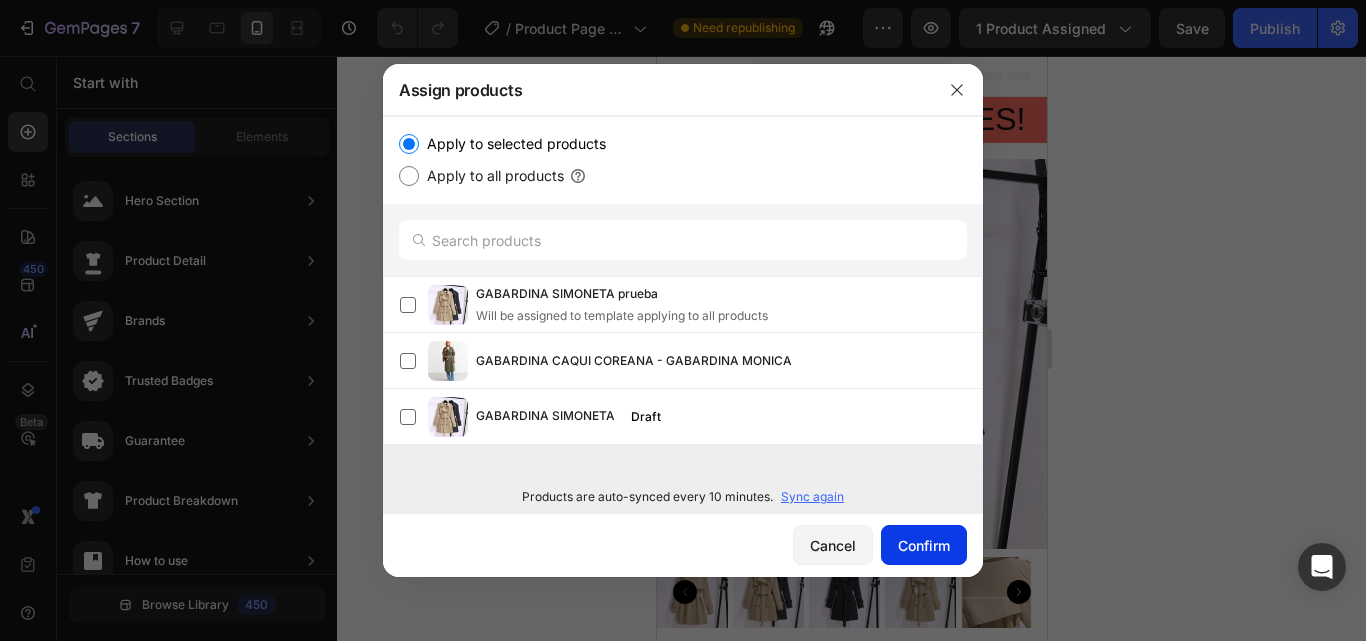 click on "Confirm" 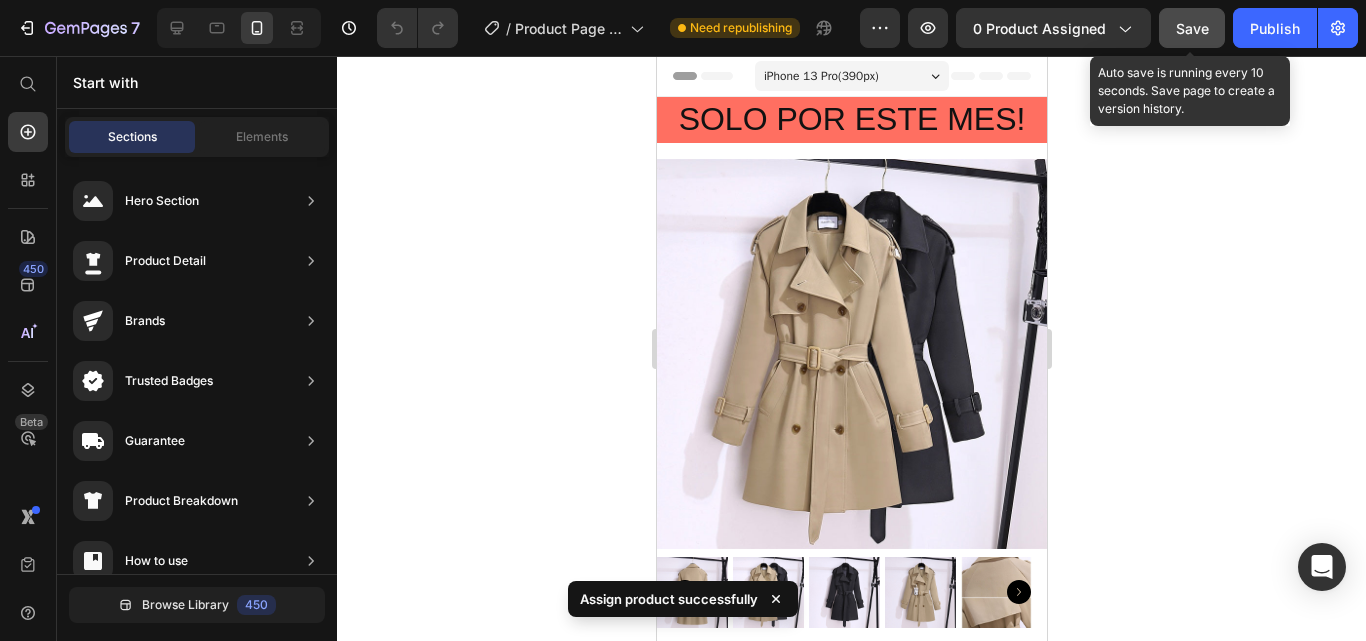 click on "Save" 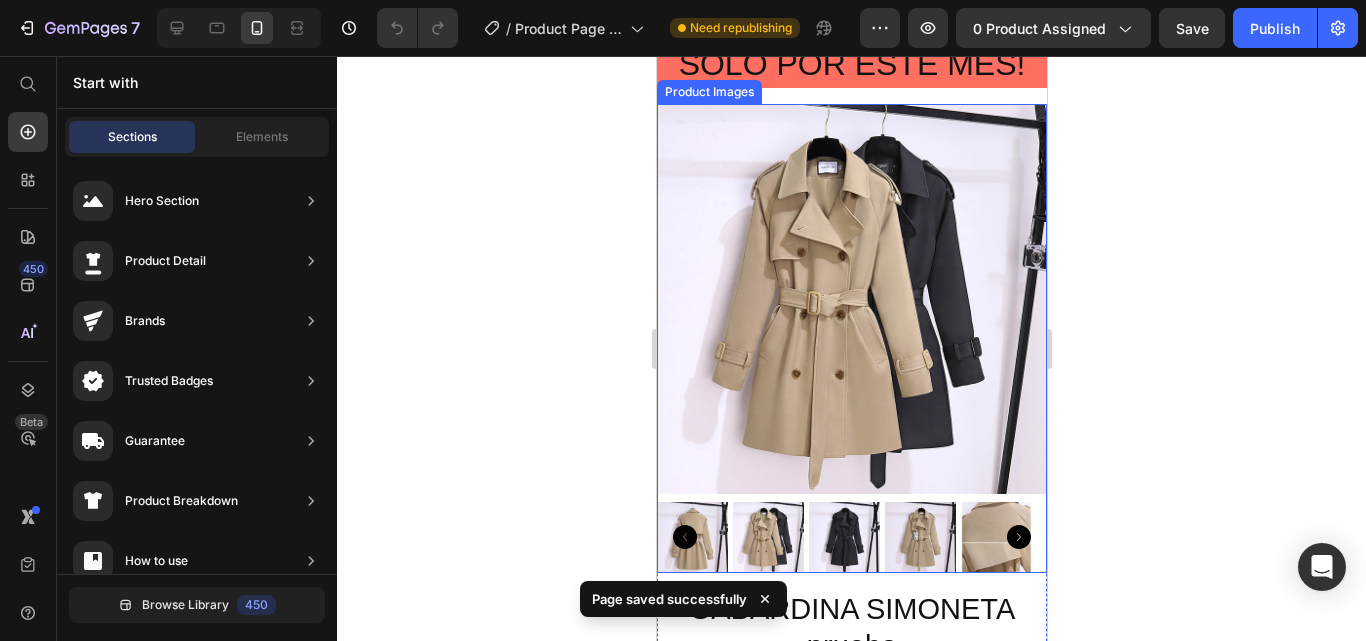 type 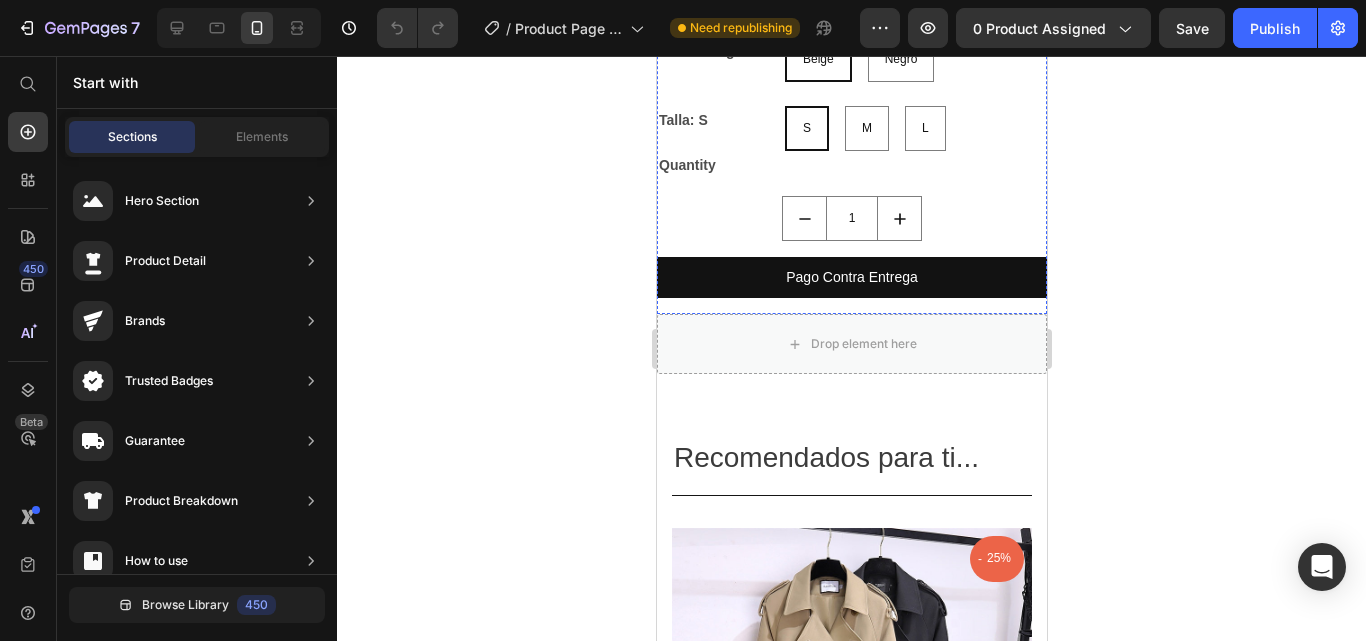 scroll, scrollTop: 1844, scrollLeft: 0, axis: vertical 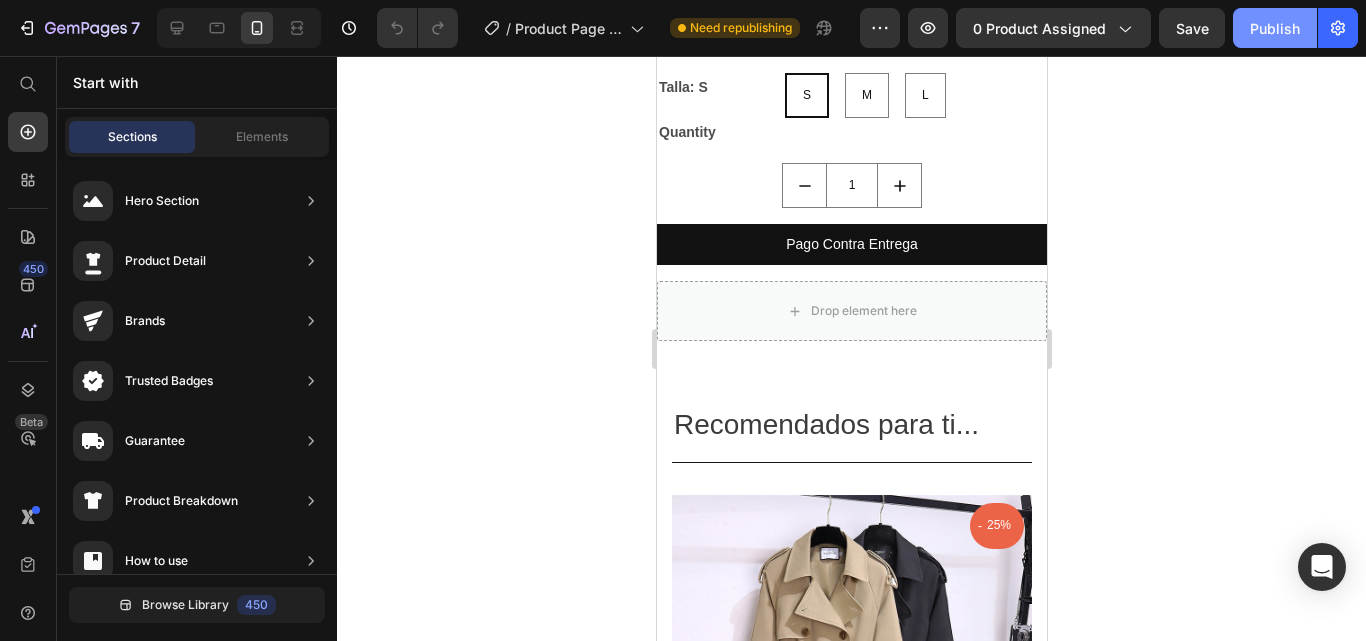 click on "Publish" at bounding box center (1275, 28) 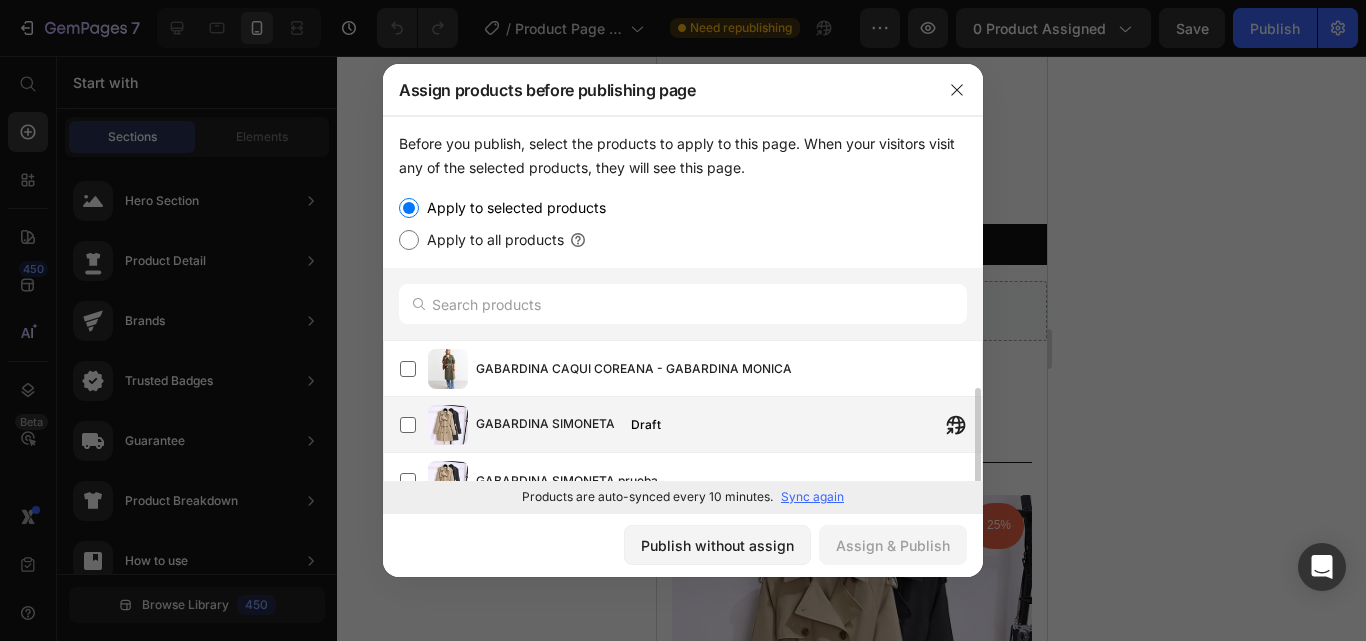 scroll, scrollTop: 26, scrollLeft: 0, axis: vertical 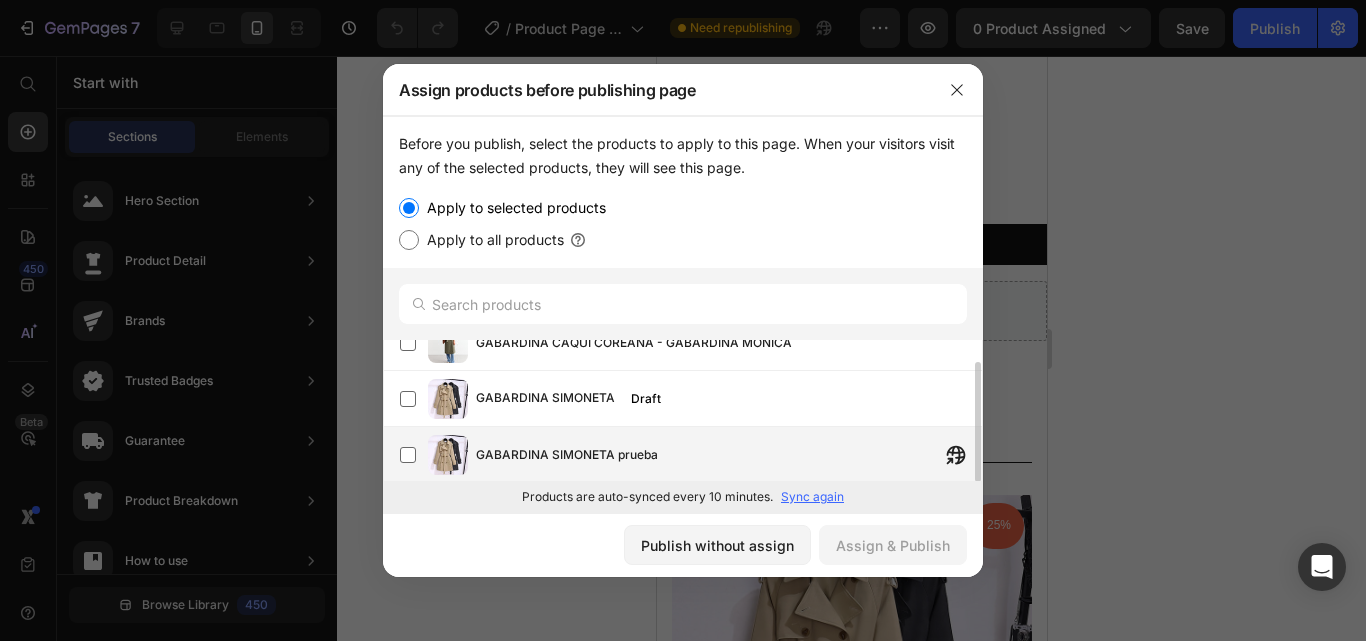click on "GABARDINA SIMONETA prueba" at bounding box center (729, 455) 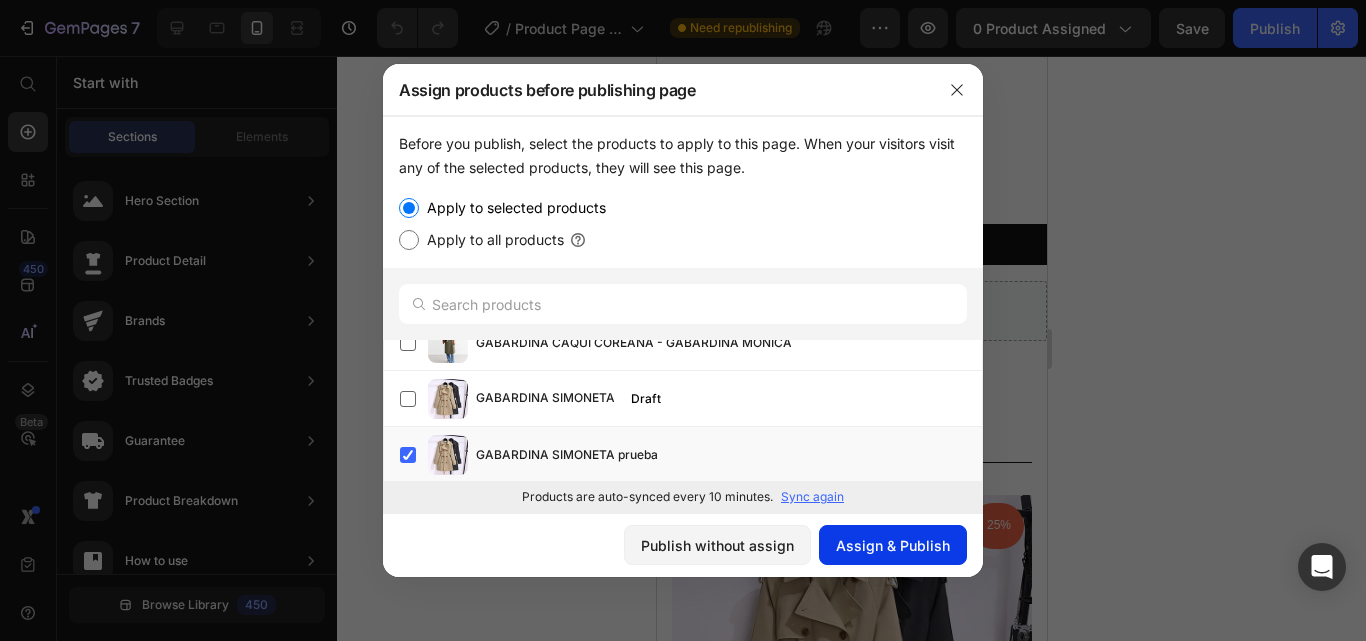 click on "Assign & Publish" at bounding box center [893, 545] 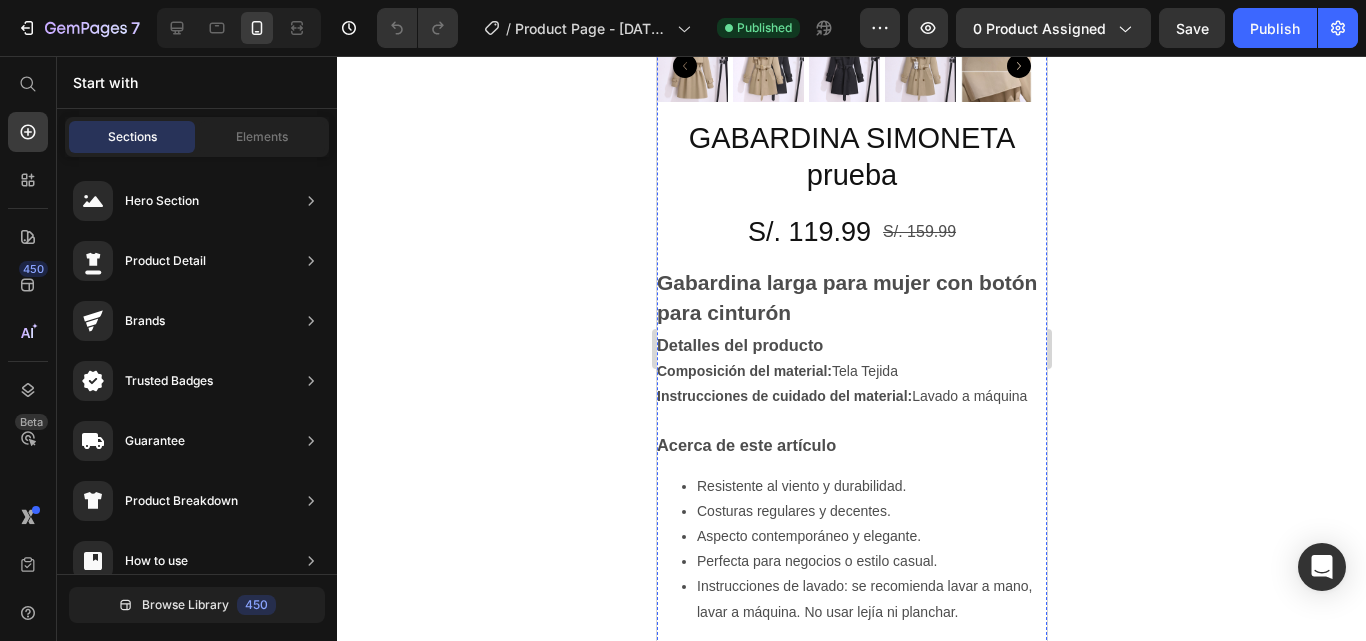 scroll, scrollTop: 552, scrollLeft: 0, axis: vertical 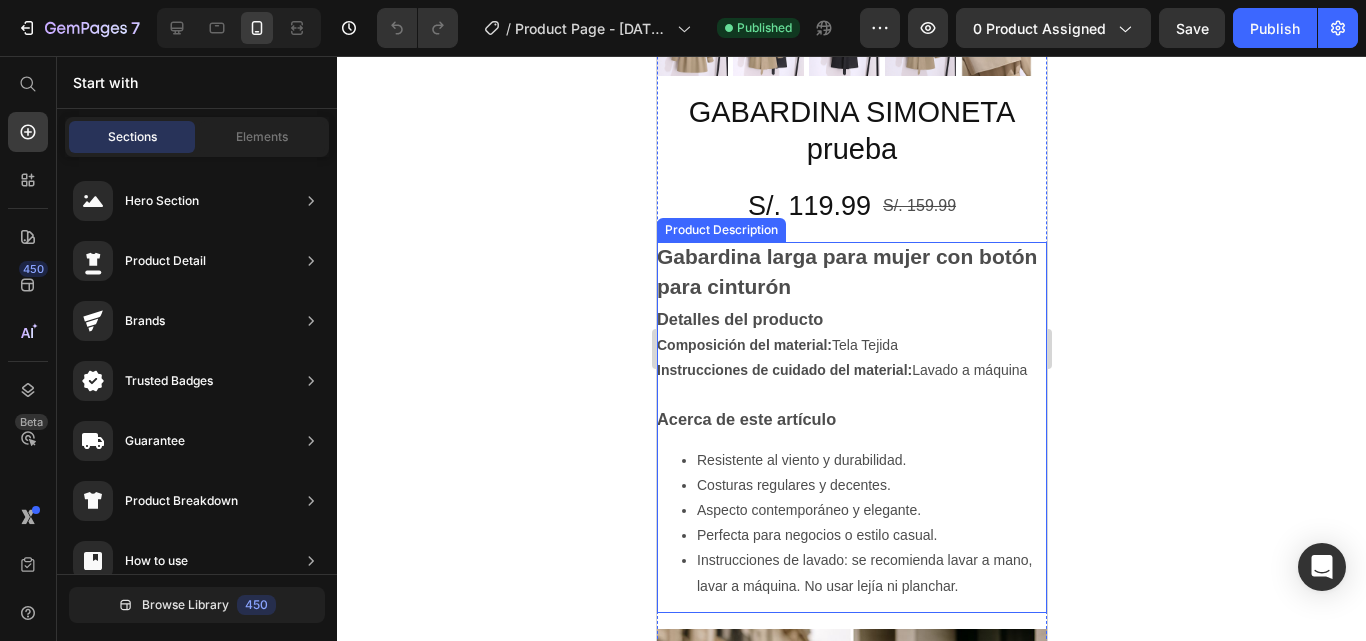 click on "Resistente al viento y durabilidad." at bounding box center [800, 460] 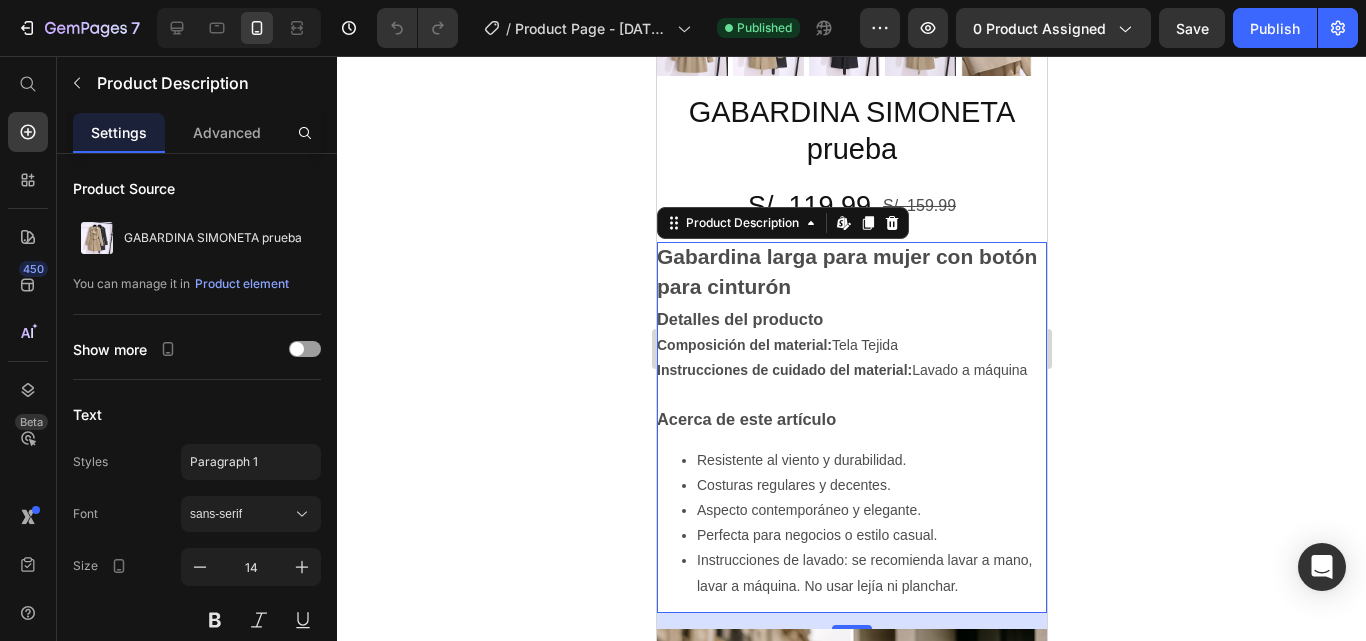 click on "Resistente al viento y durabilidad." at bounding box center (800, 460) 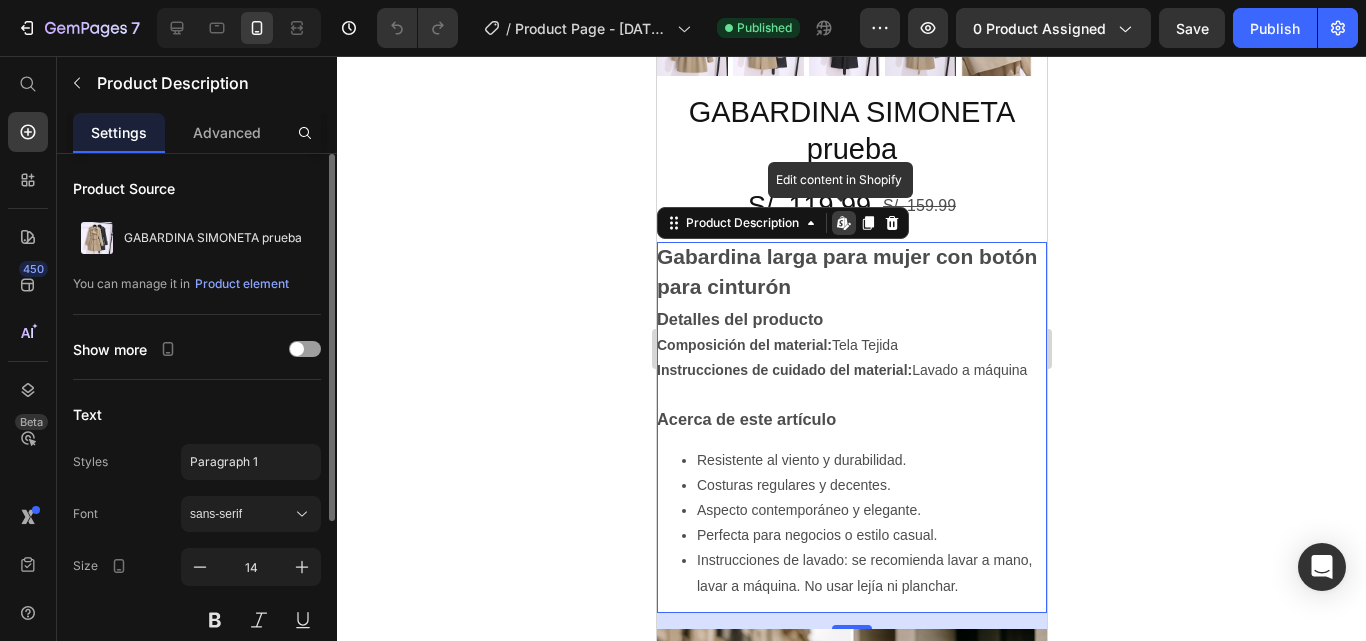 scroll, scrollTop: 261, scrollLeft: 0, axis: vertical 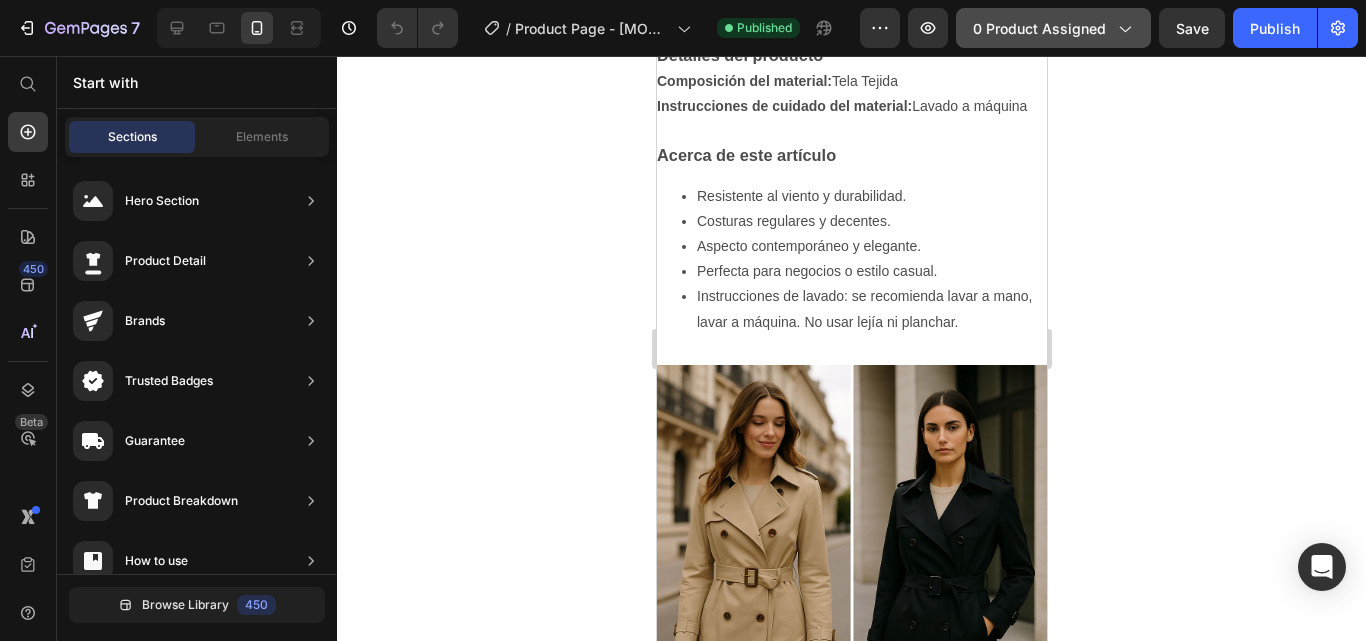 click on "0 product assigned" 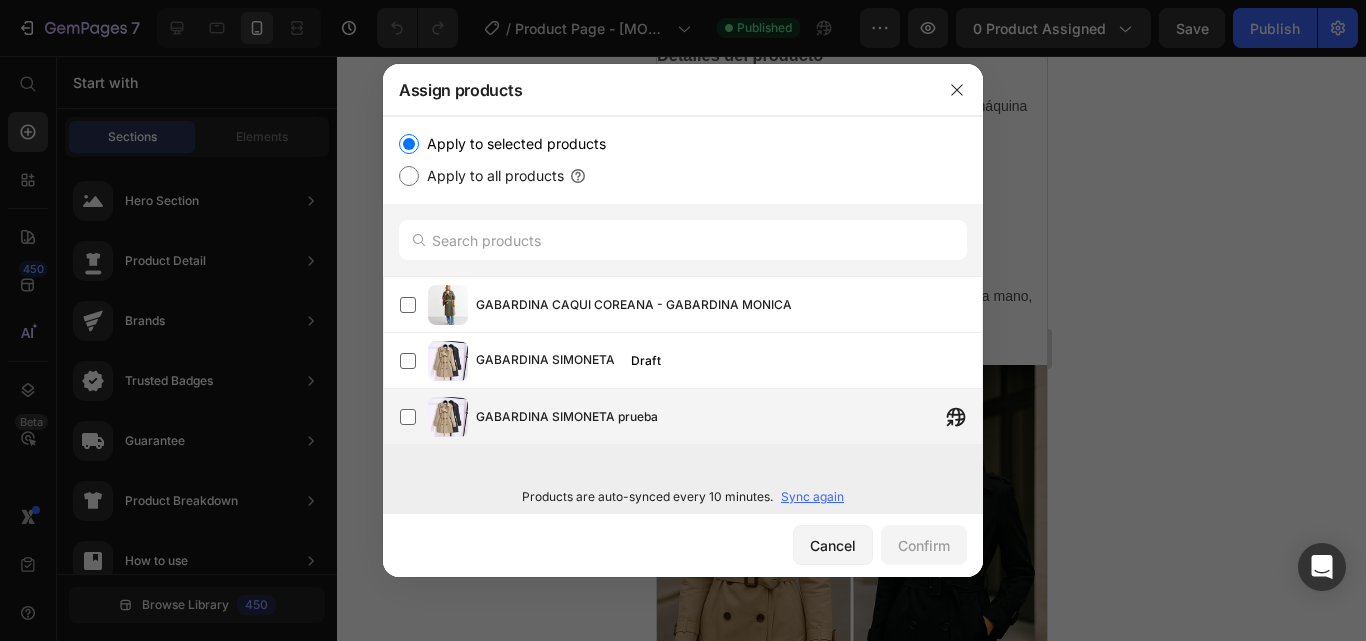 click on "GABARDINA SIMONETA prueba" at bounding box center (729, 417) 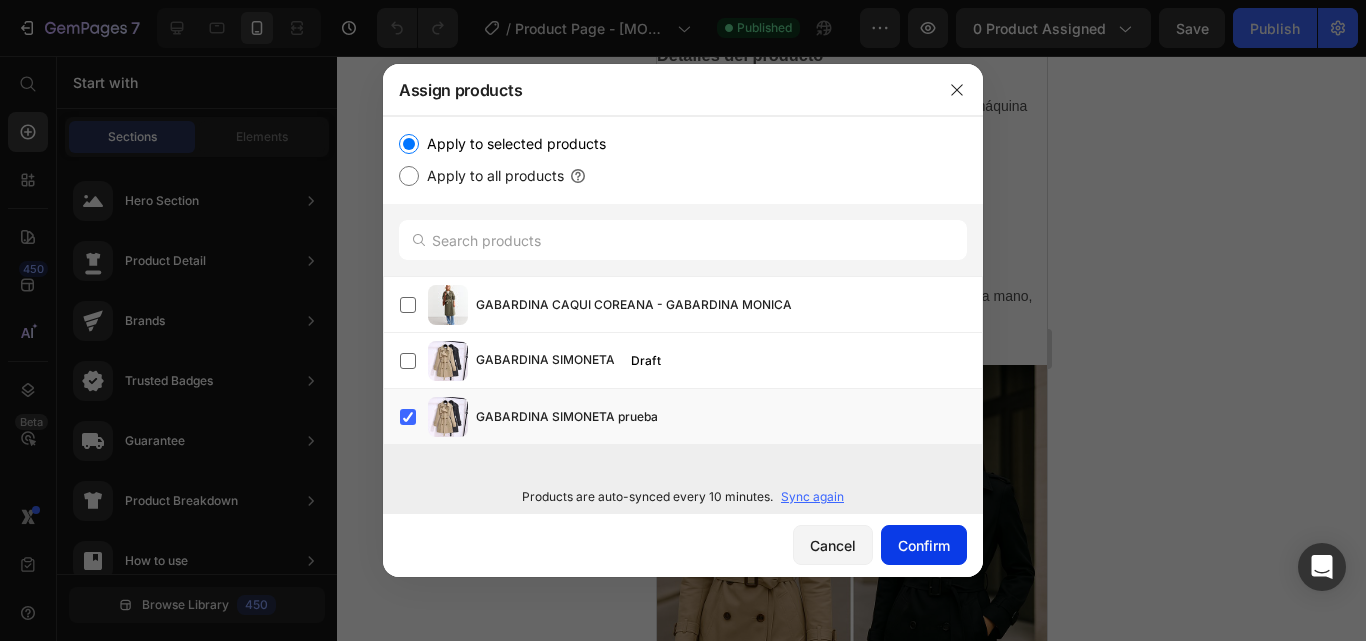 click on "Confirm" at bounding box center (924, 545) 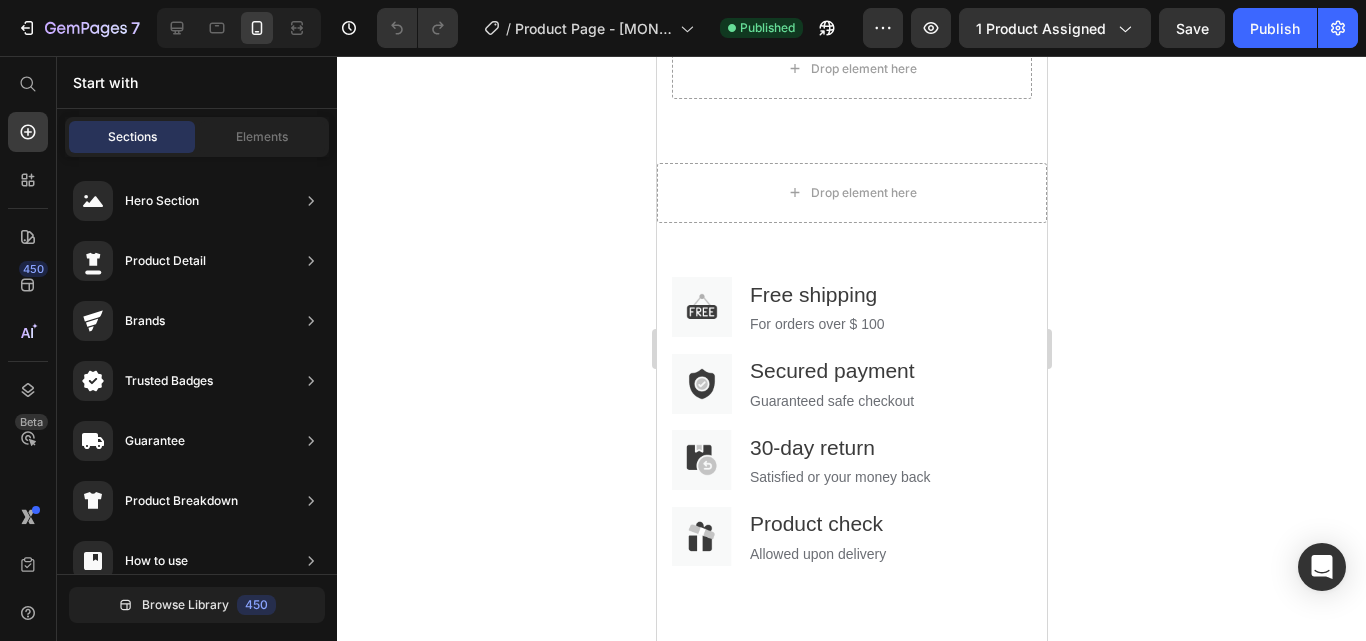 scroll, scrollTop: 2853, scrollLeft: 0, axis: vertical 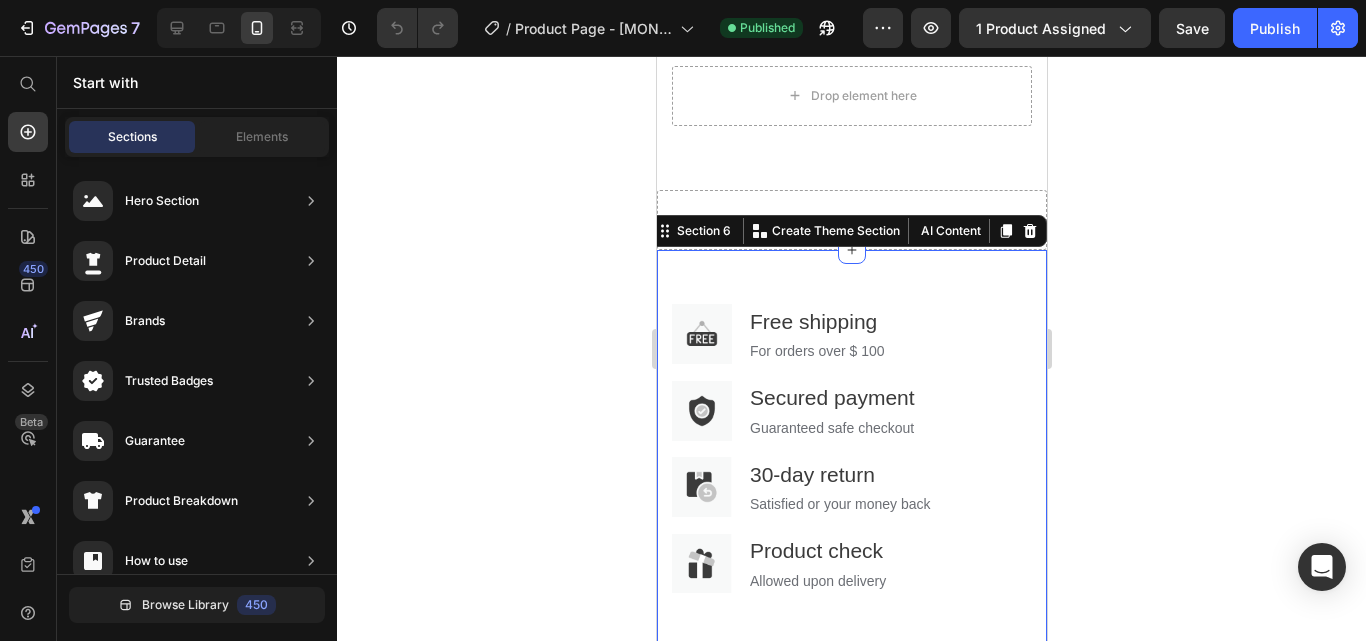 click on "Image Free shipping Text block For orders over $ 100 Text block Row Image Secured payment Text block Guaranteed safe checkout Text block Row Image 30-day return Text block Satisfied or your money back Text block Row Image Product check Text block Allowed upon delivery Text block Row Row Section 6   You can create reusable sections Create Theme Section AI Content Write with GemAI What would you like to describe here? Tone and Voice Persuasive Product Getting products... Show more Generate" at bounding box center (851, 454) 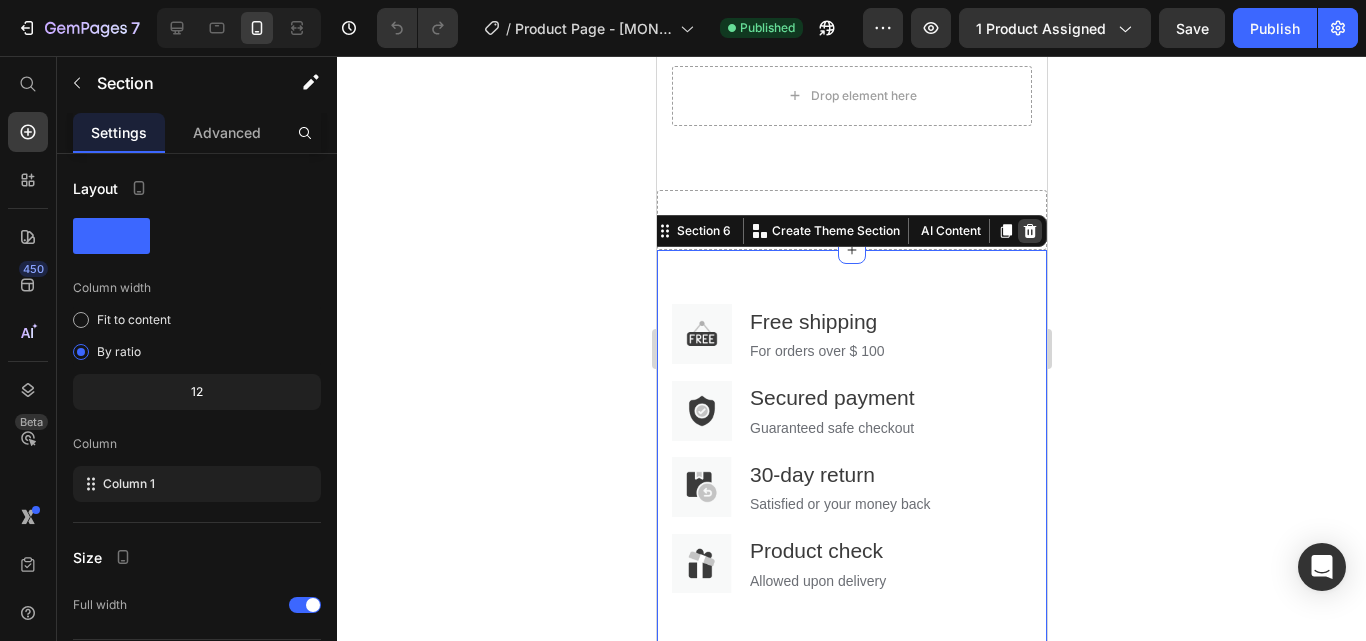 click 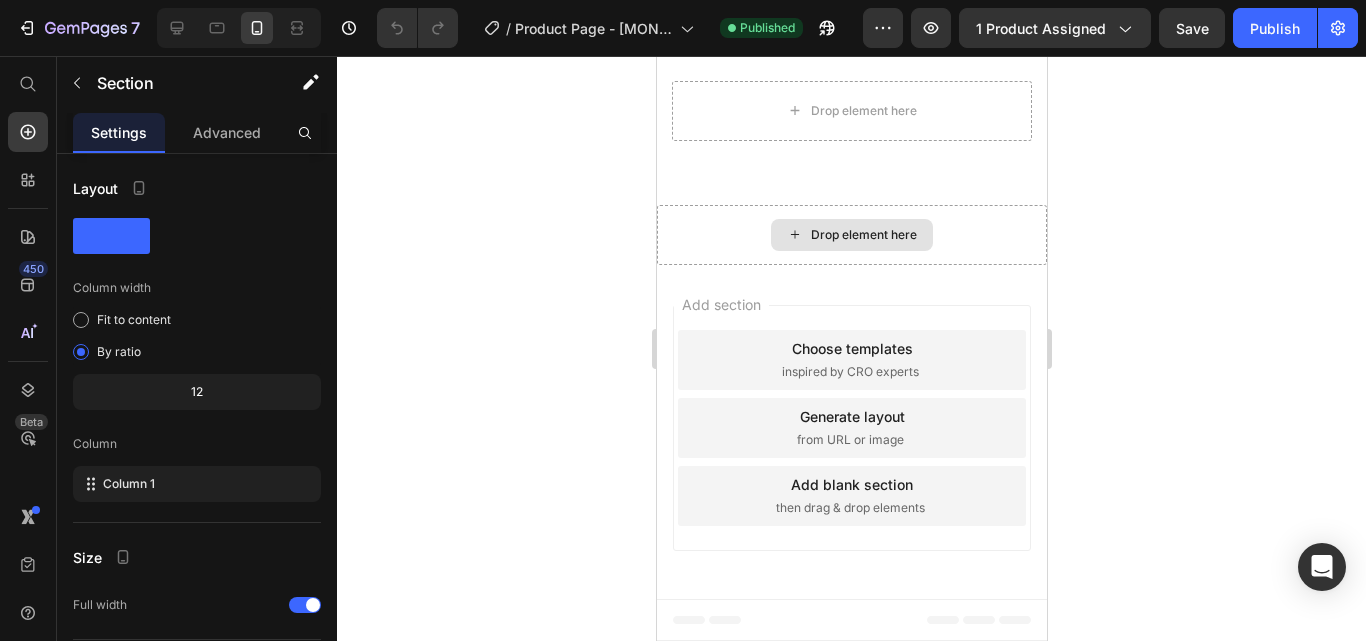 scroll, scrollTop: 2823, scrollLeft: 0, axis: vertical 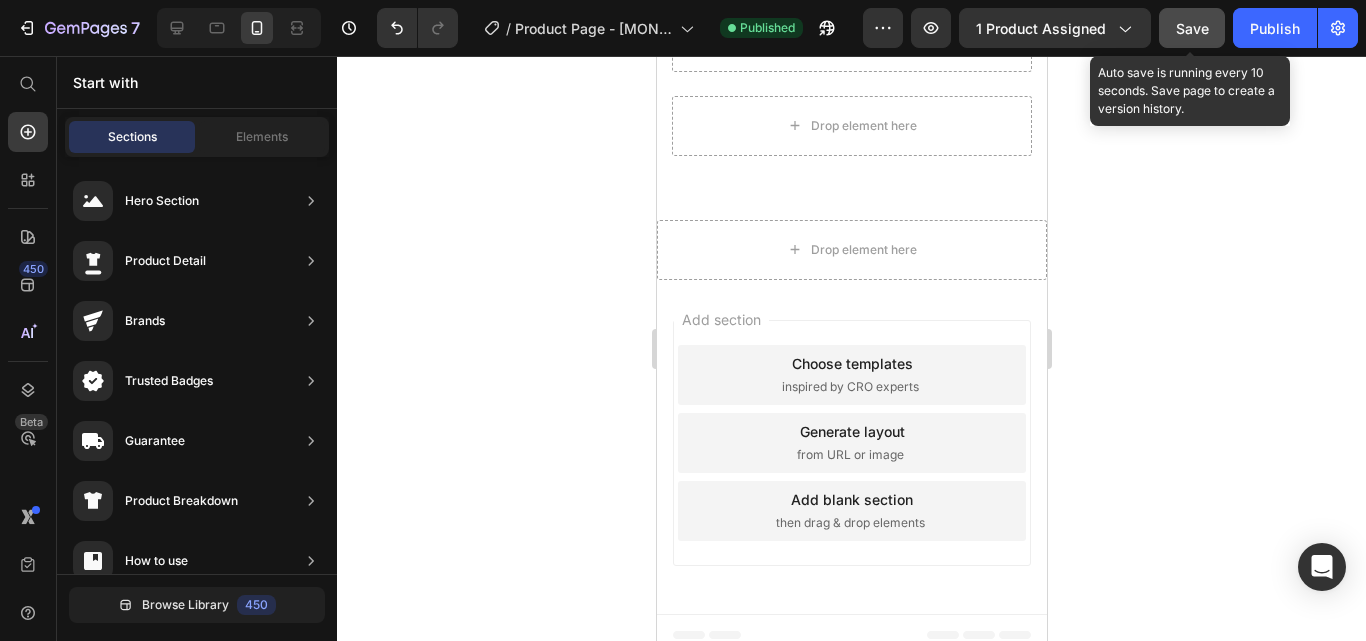 click on "Save" 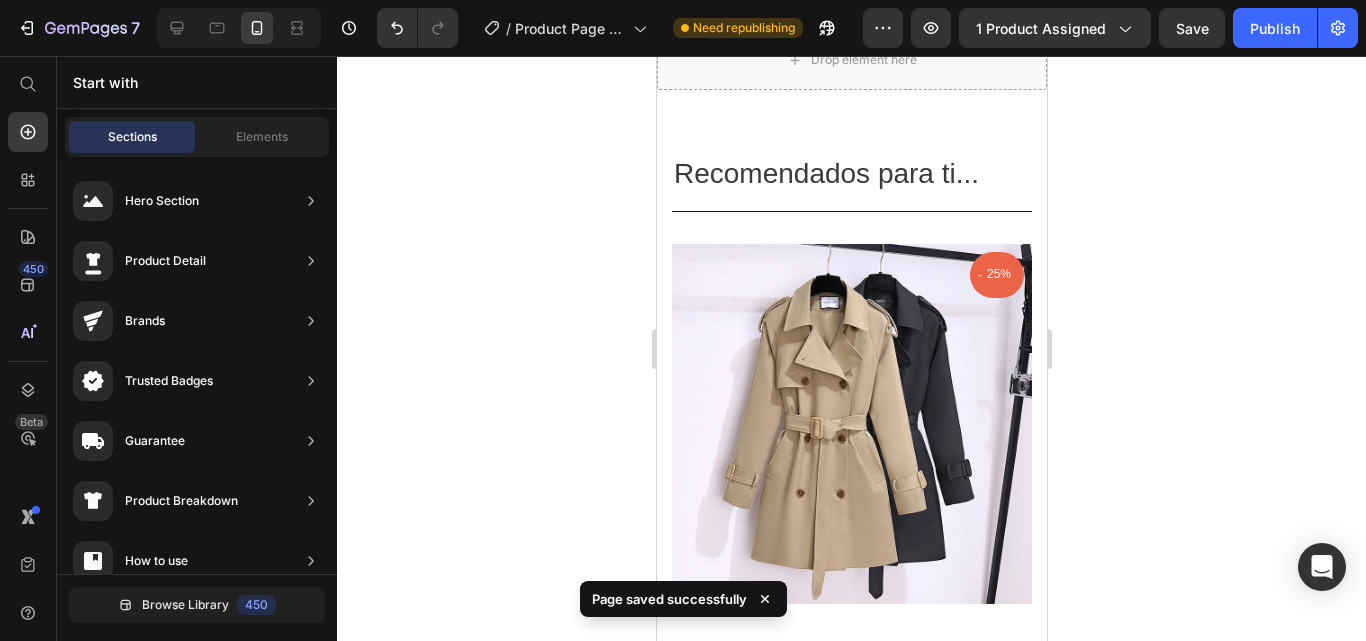 scroll, scrollTop: 2094, scrollLeft: 0, axis: vertical 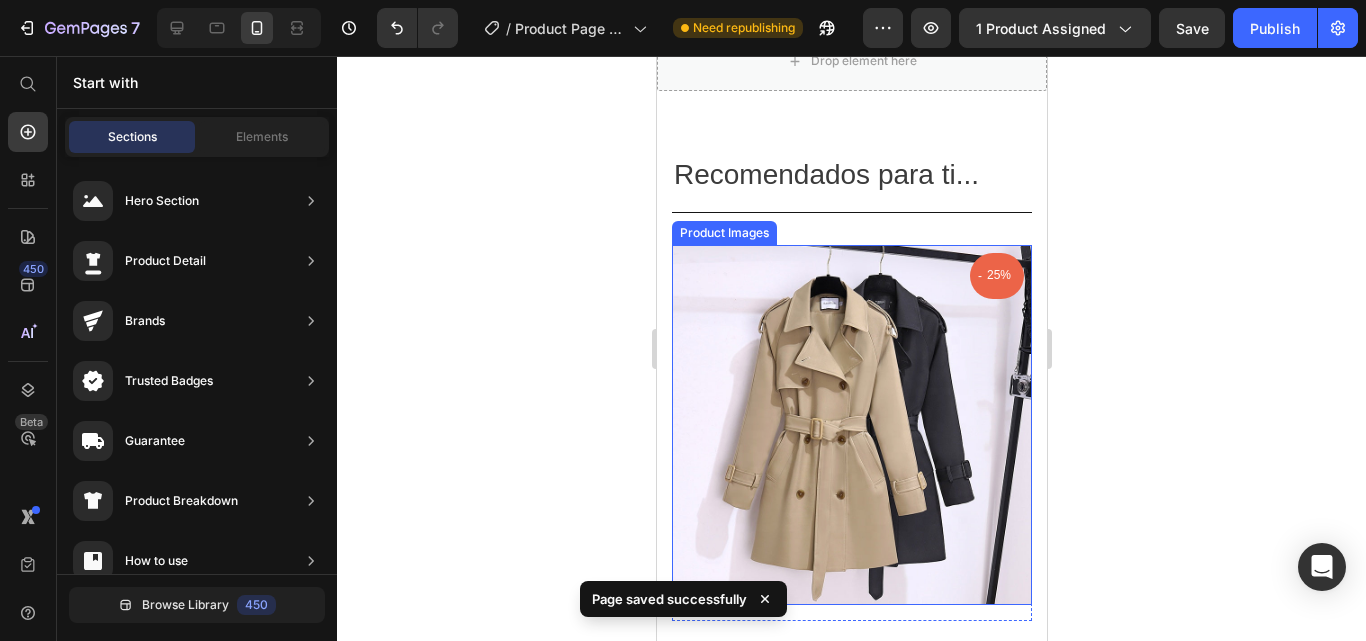 click on "Product Images" at bounding box center [723, 233] 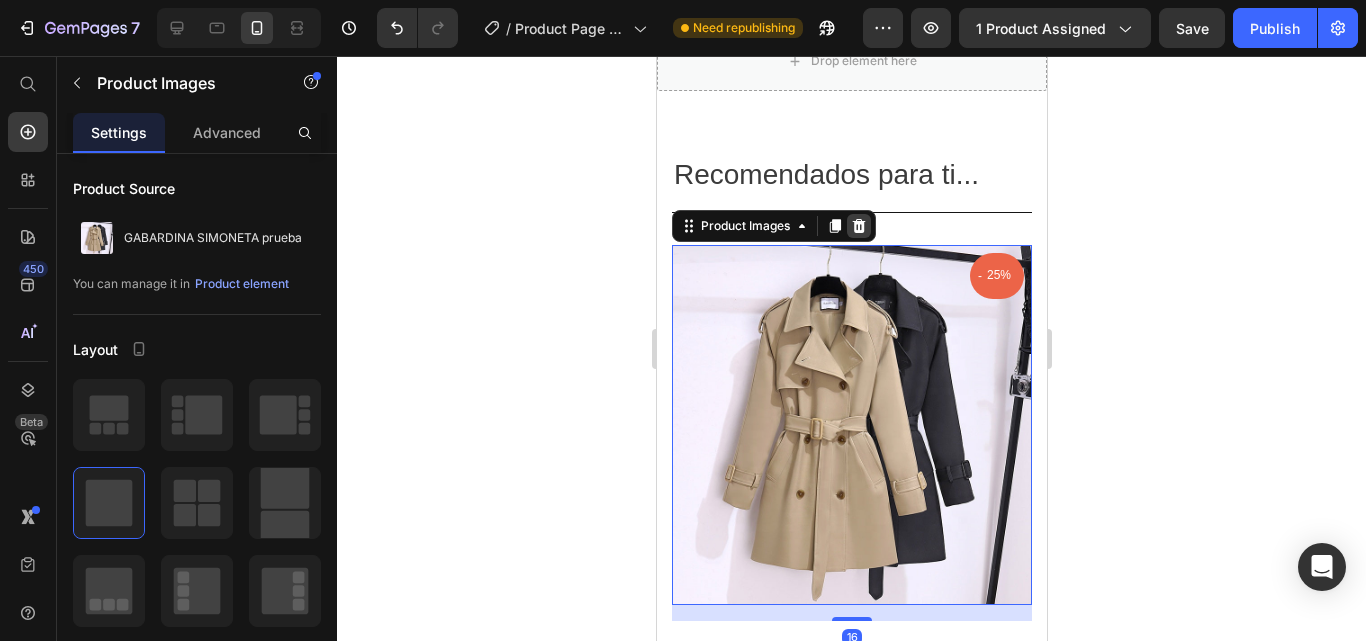 click 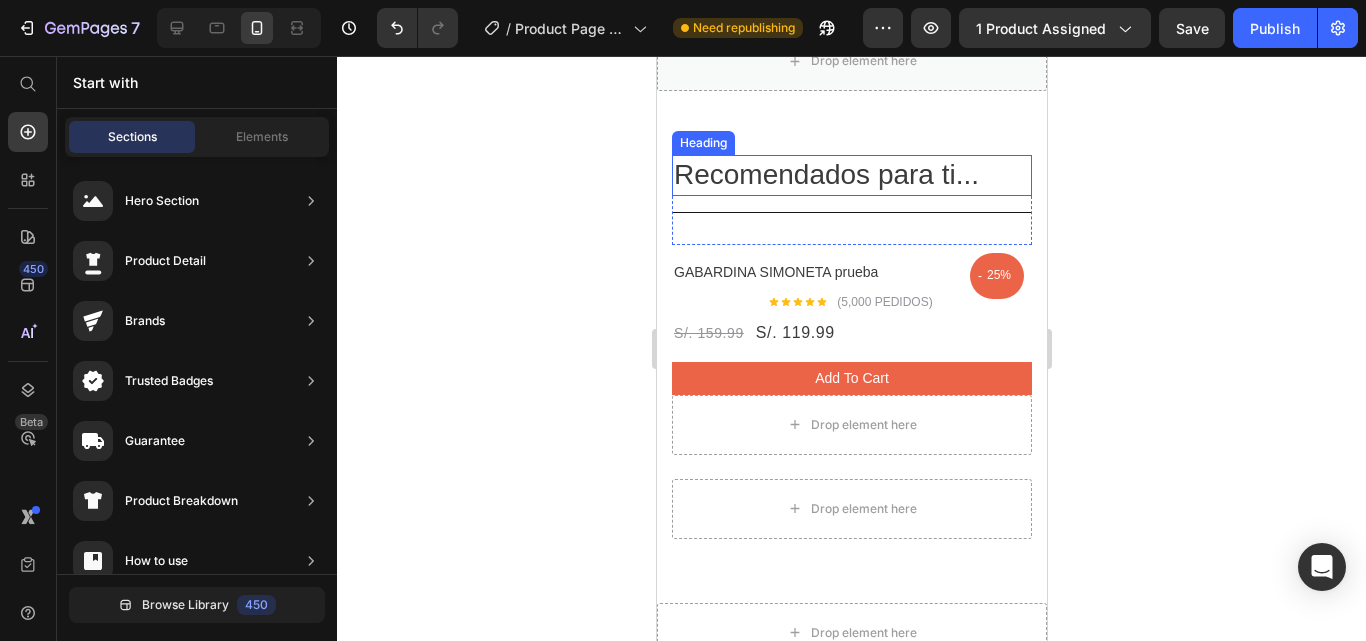 click on "Heading" at bounding box center [702, 143] 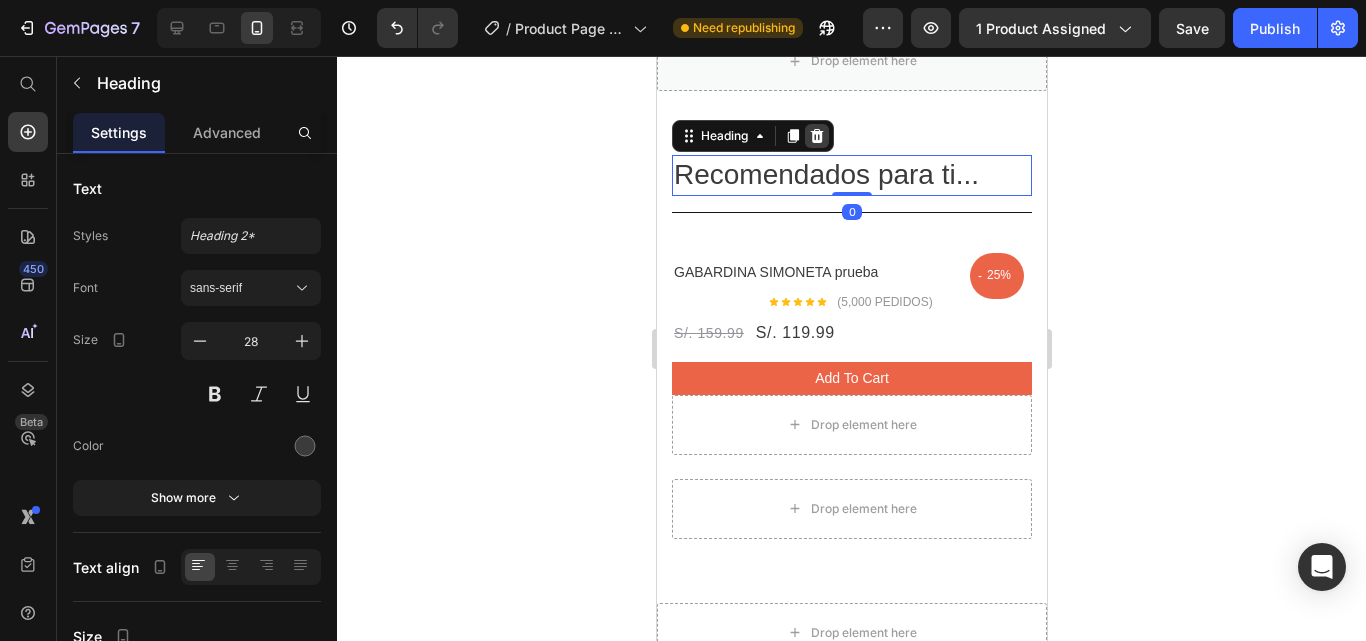 click 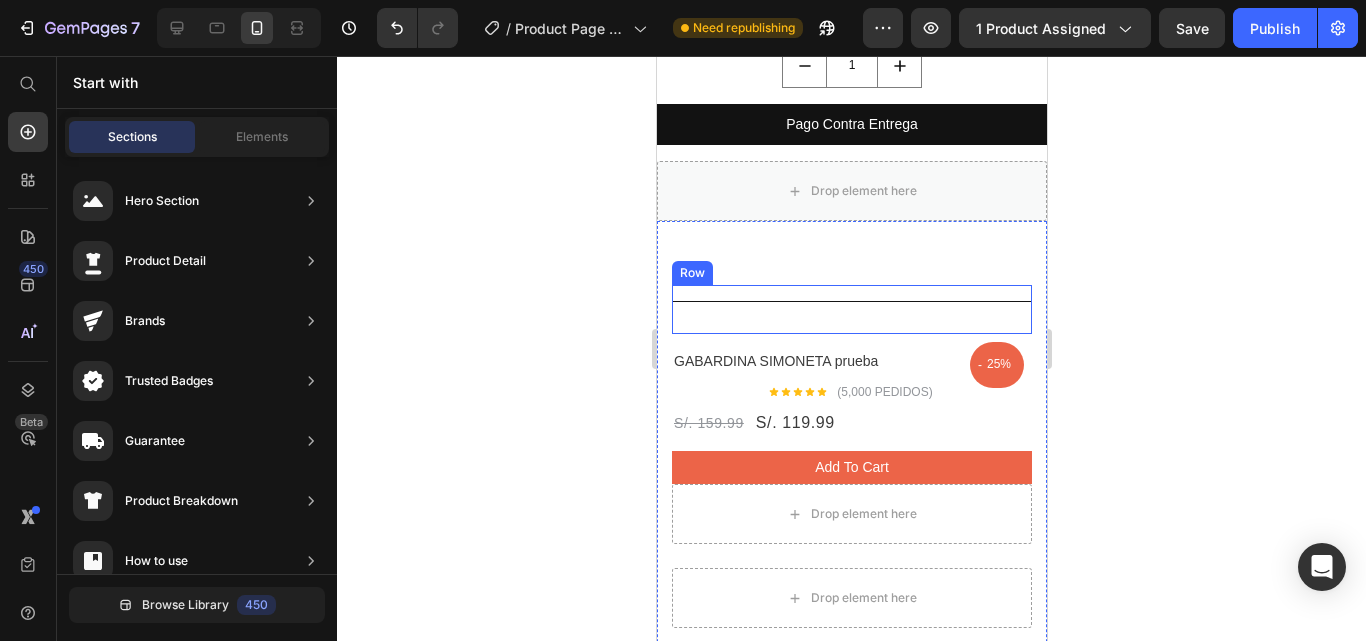 scroll, scrollTop: 1815, scrollLeft: 0, axis: vertical 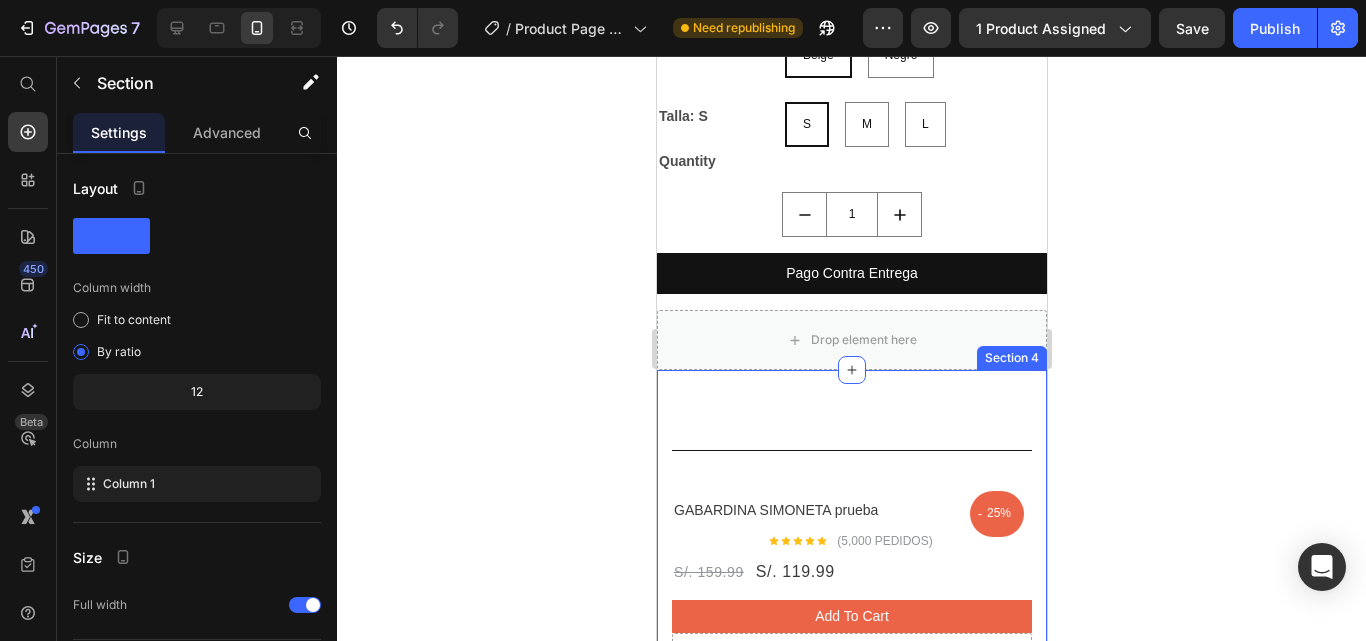 click on "Title Line Row - 25% Product Tag Row GABARDINA SIMONETA prueba Product Title
Icon
Icon
Icon
Icon
Icon Icon List Hoz (5,000 PEDIDOS) Text block Row S/. 159.99 Product Price S/. 119.99 Product Price Row add to cart Product Cart Button
Drop element here Product Row
Drop element here Row Section 4" at bounding box center (851, 605) 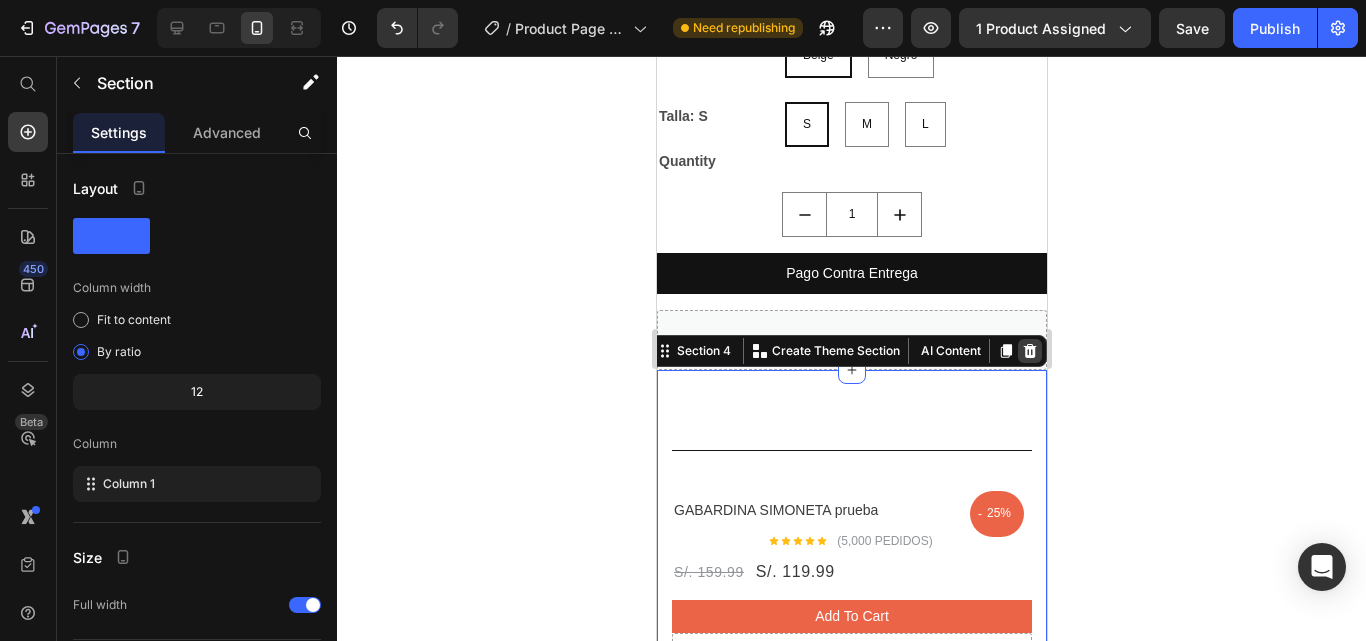 click 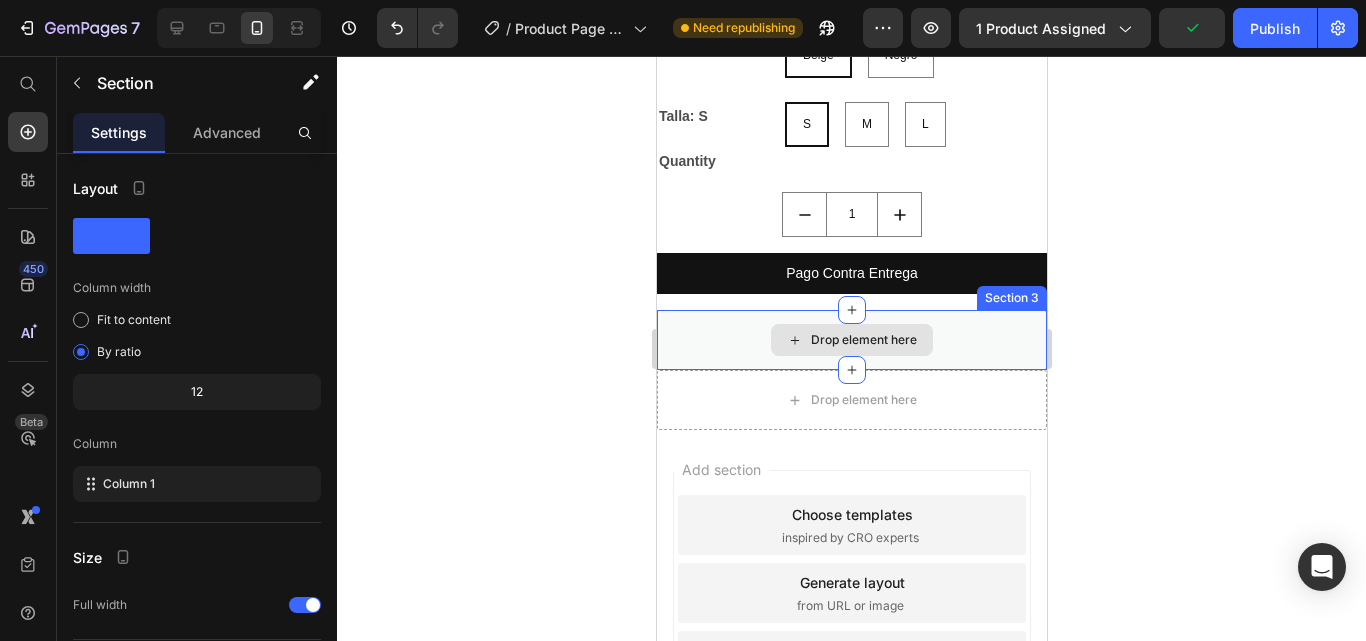 click on "Drop element here" at bounding box center [851, 340] 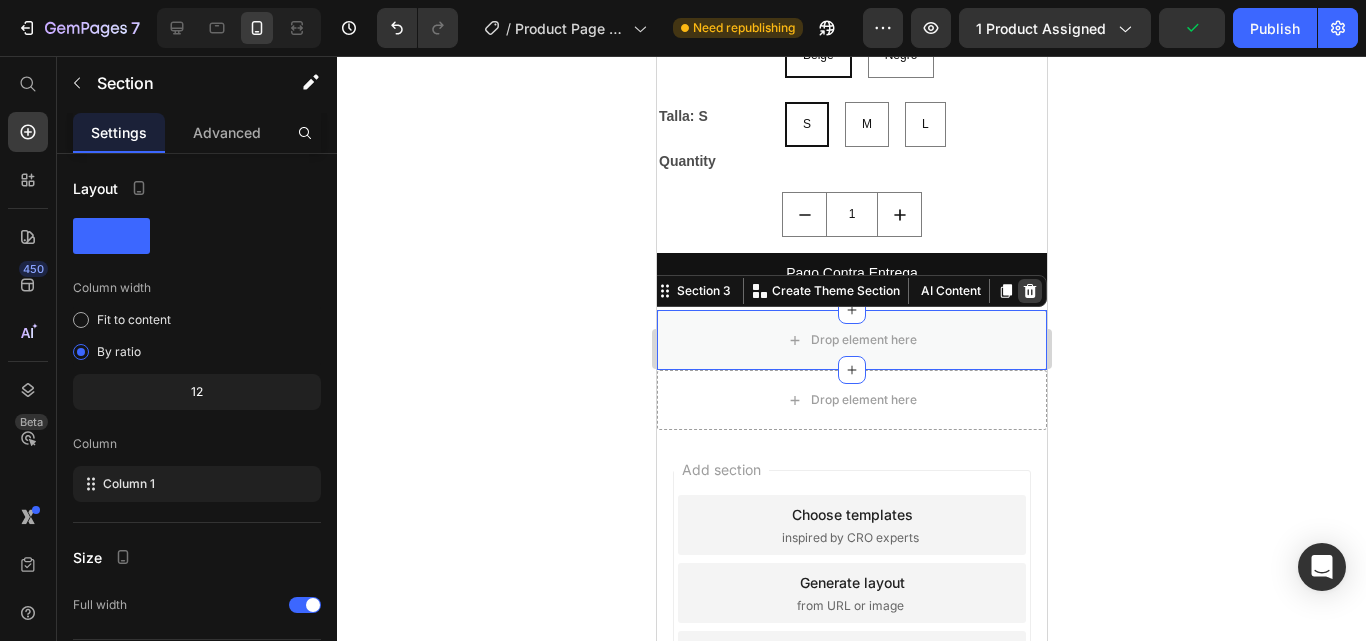 click at bounding box center [1029, 291] 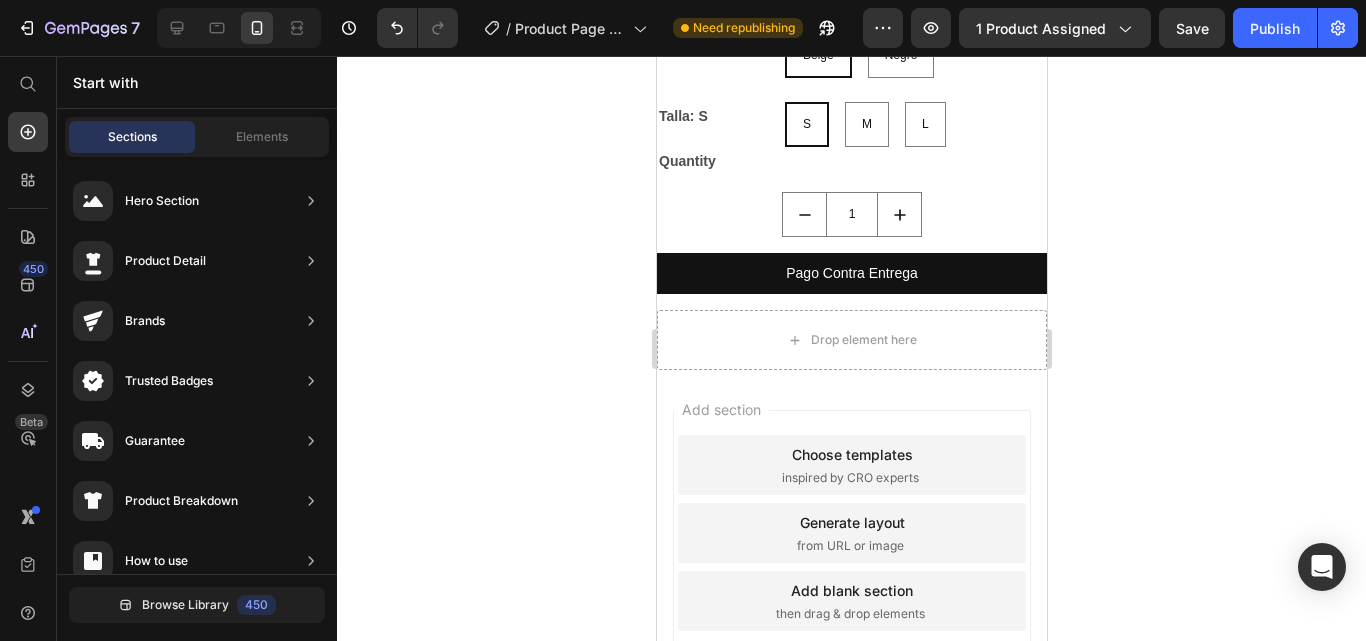 click on "Add section" at bounding box center [720, 409] 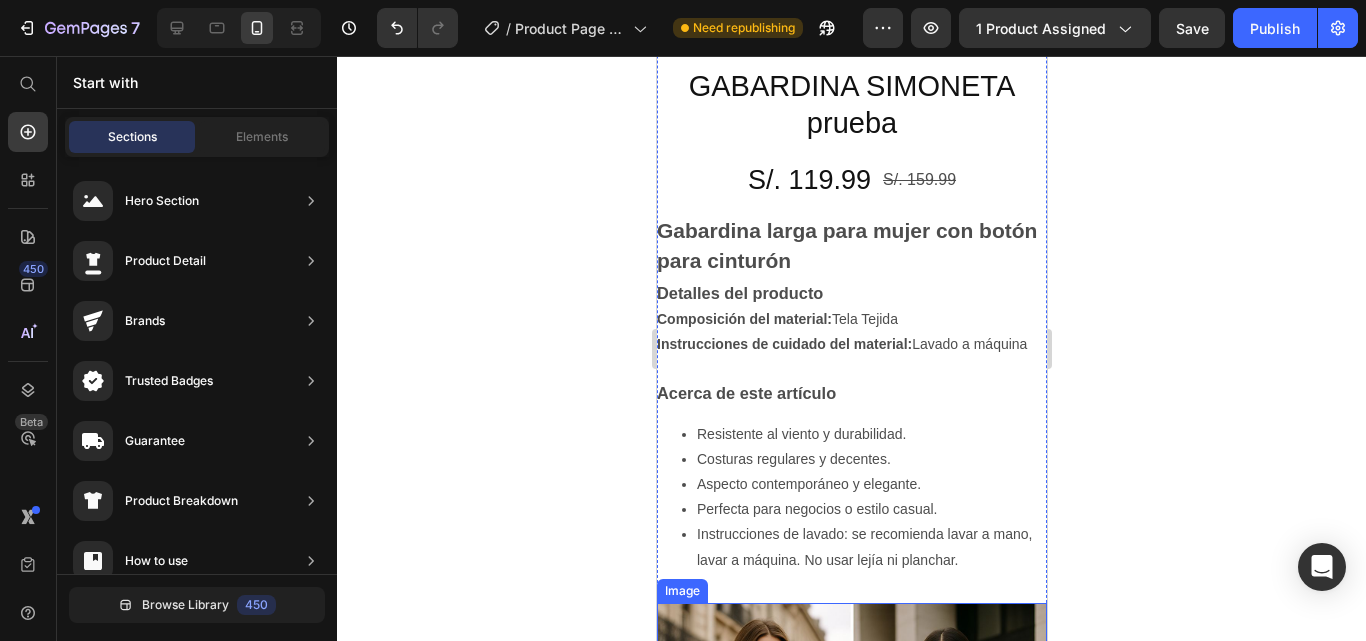 scroll, scrollTop: 577, scrollLeft: 0, axis: vertical 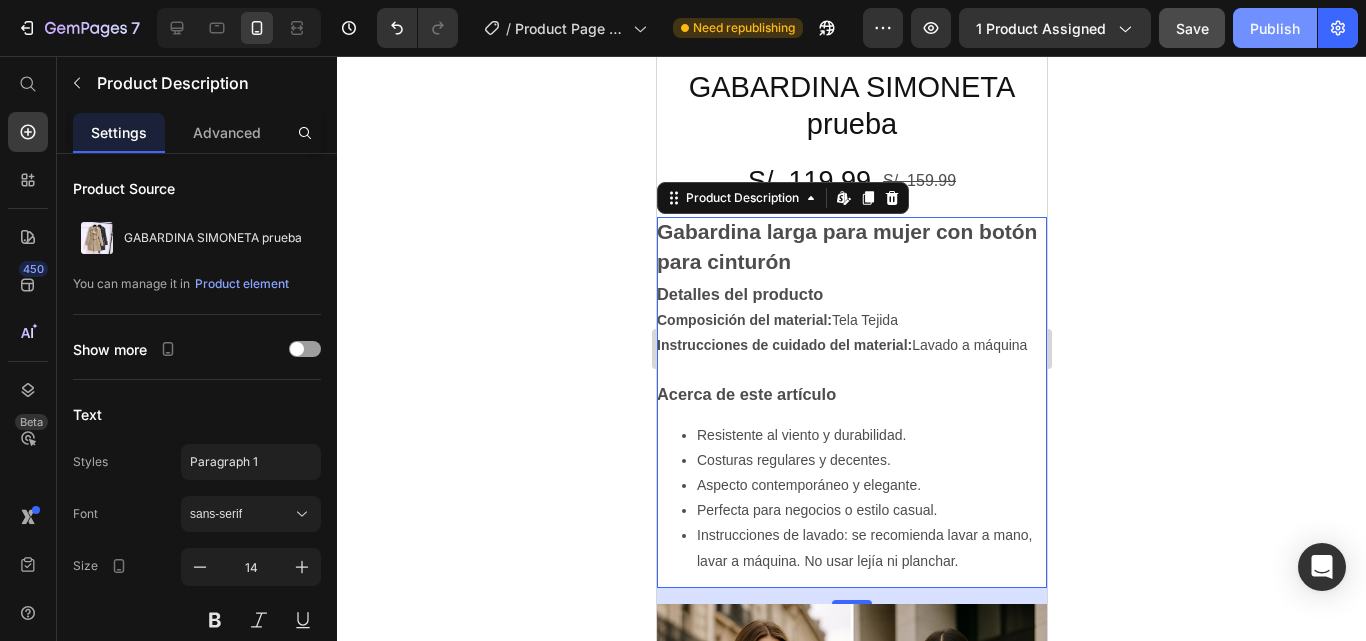 click on "Publish" 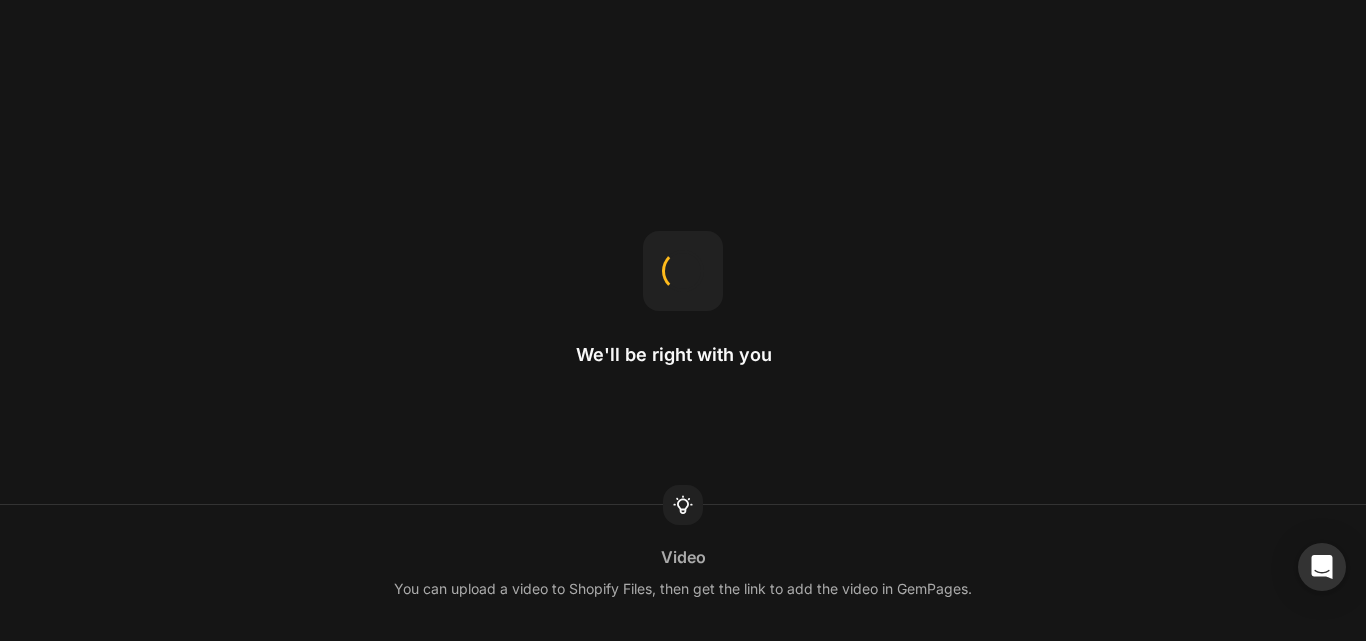 scroll, scrollTop: 0, scrollLeft: 0, axis: both 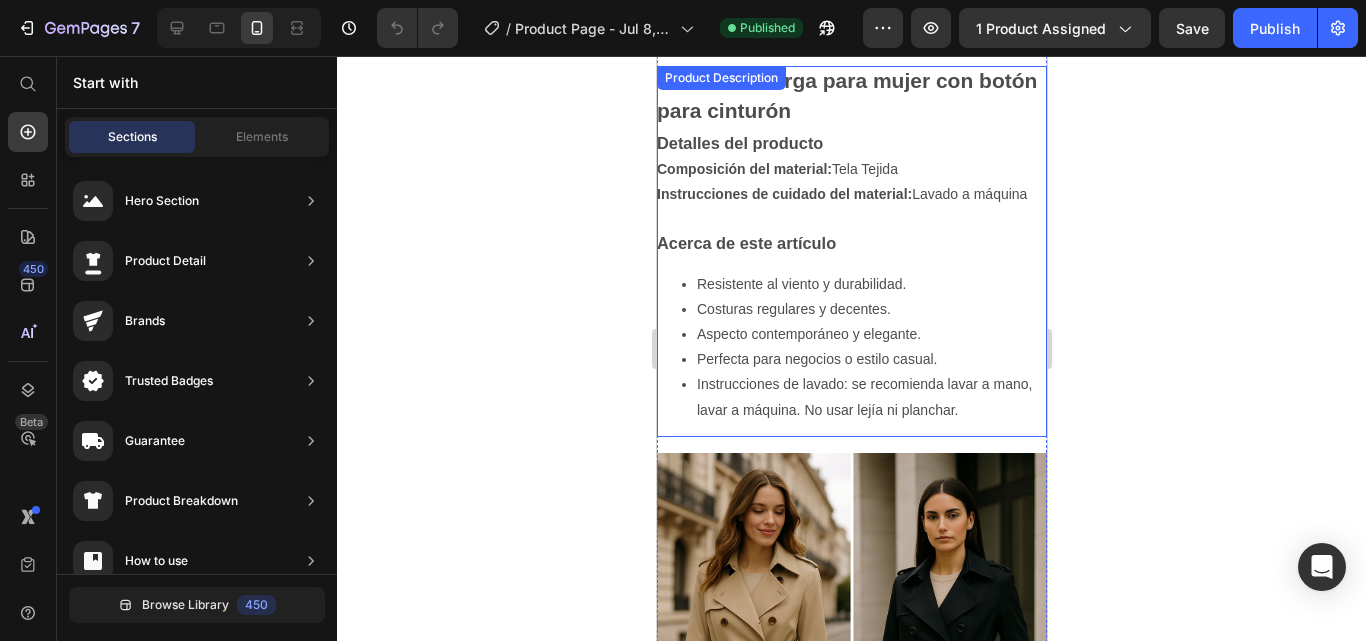 click on "Instrucciones de cuidado del material:  Lavado a máquina" at bounding box center (851, 194) 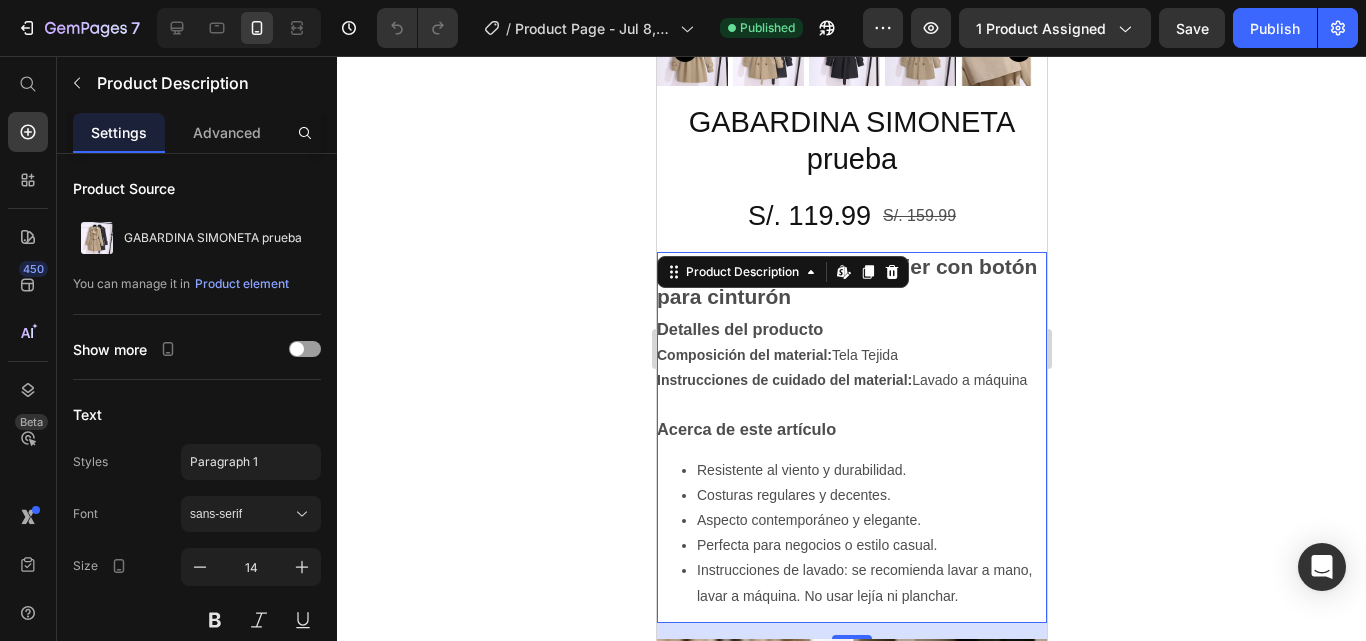 scroll, scrollTop: 437, scrollLeft: 0, axis: vertical 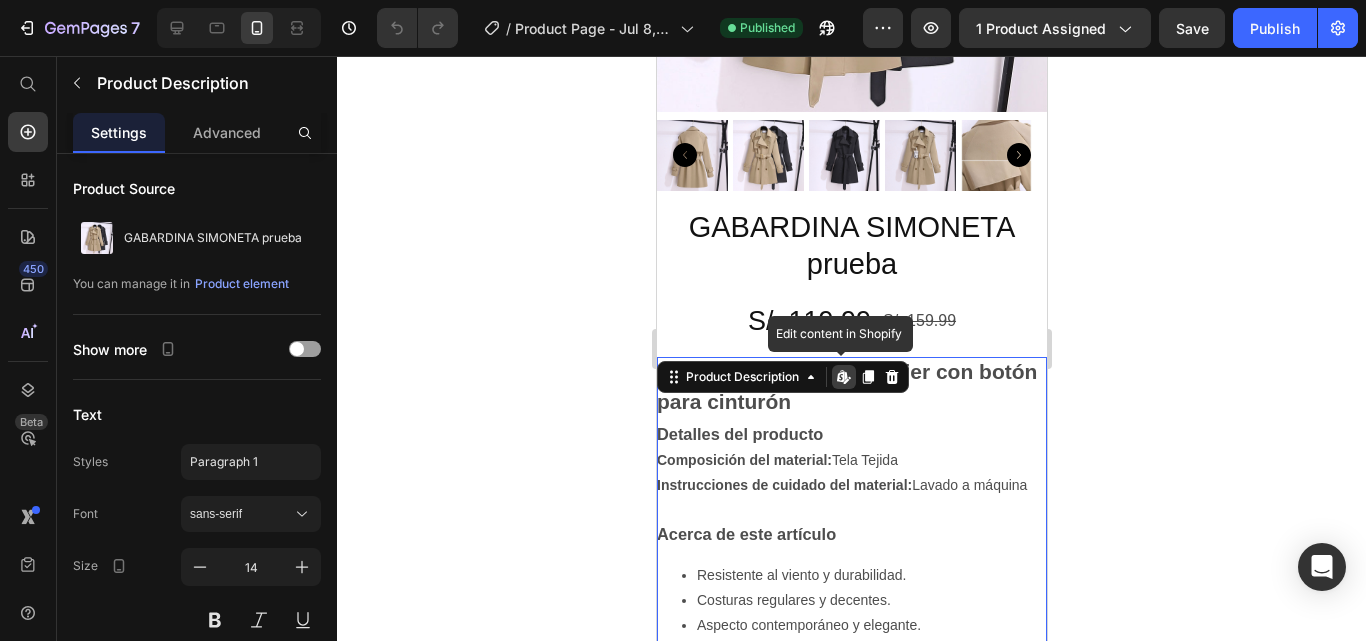 click 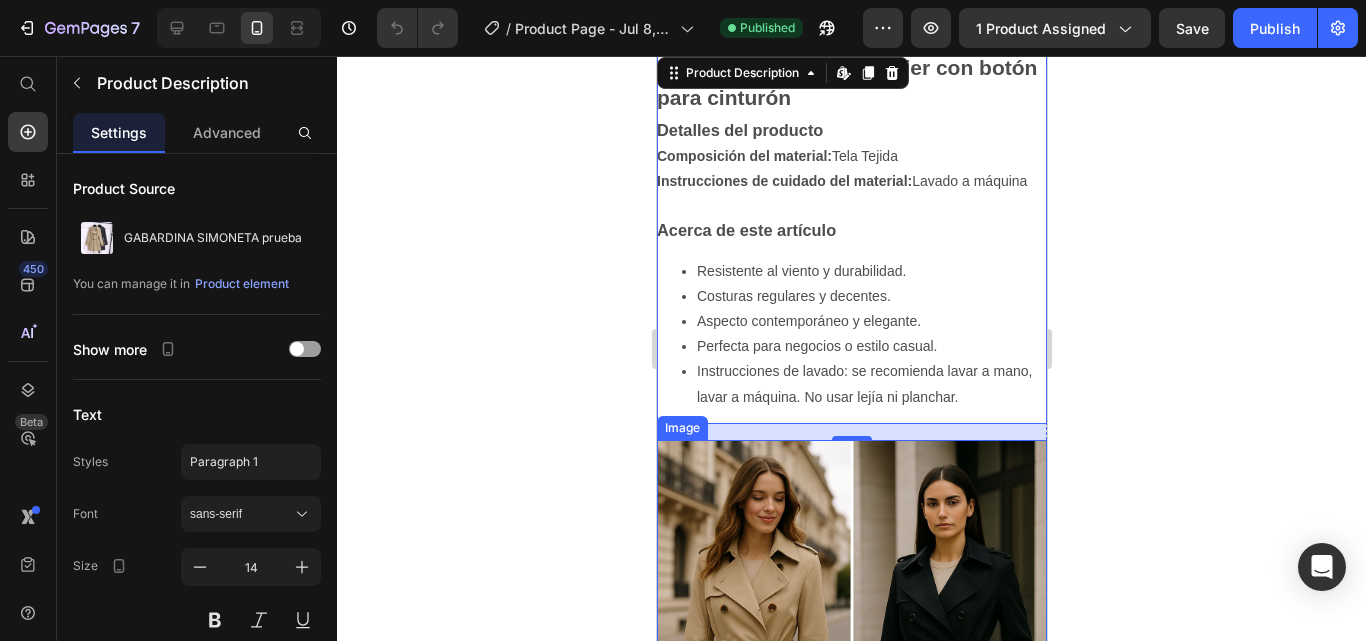 scroll, scrollTop: 742, scrollLeft: 0, axis: vertical 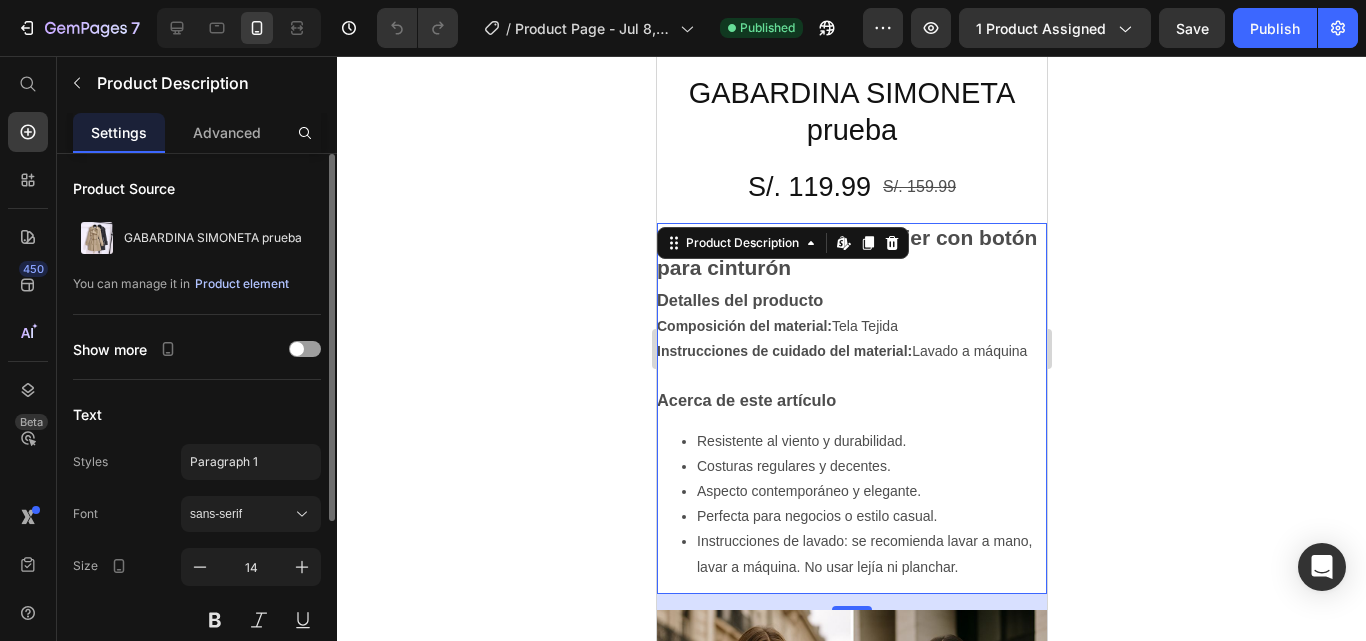 click on "Product element" at bounding box center [242, 284] 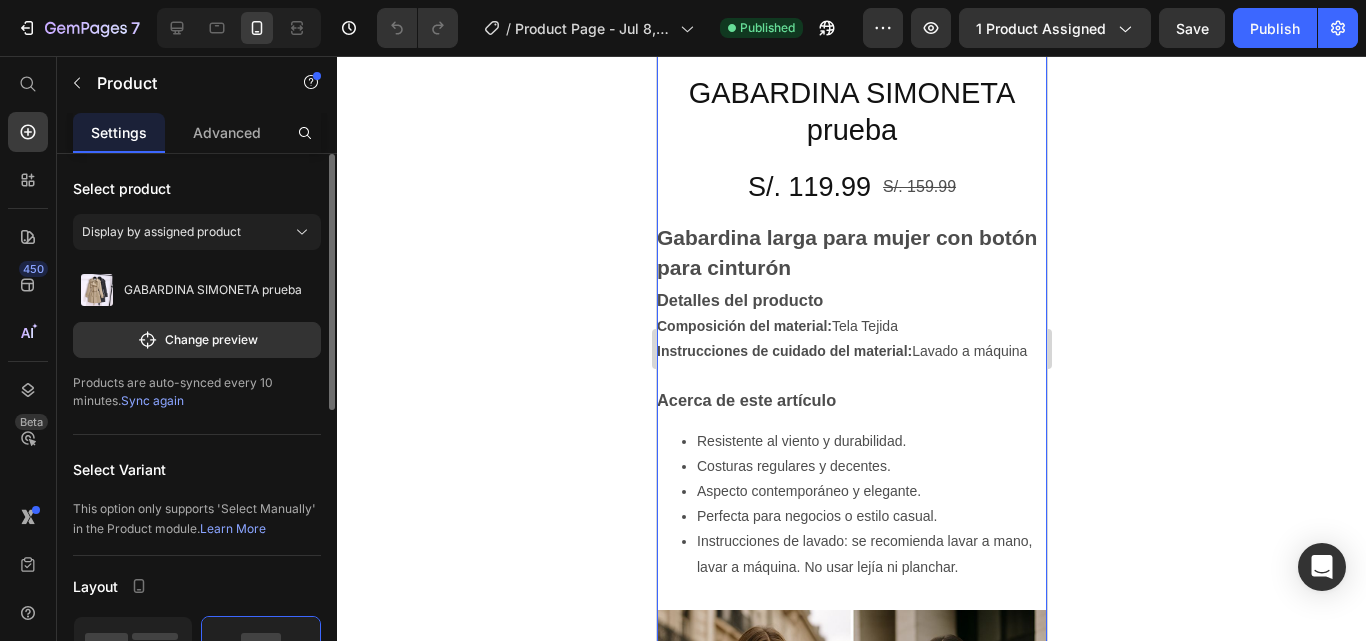 click on "Sync again" at bounding box center [152, 400] 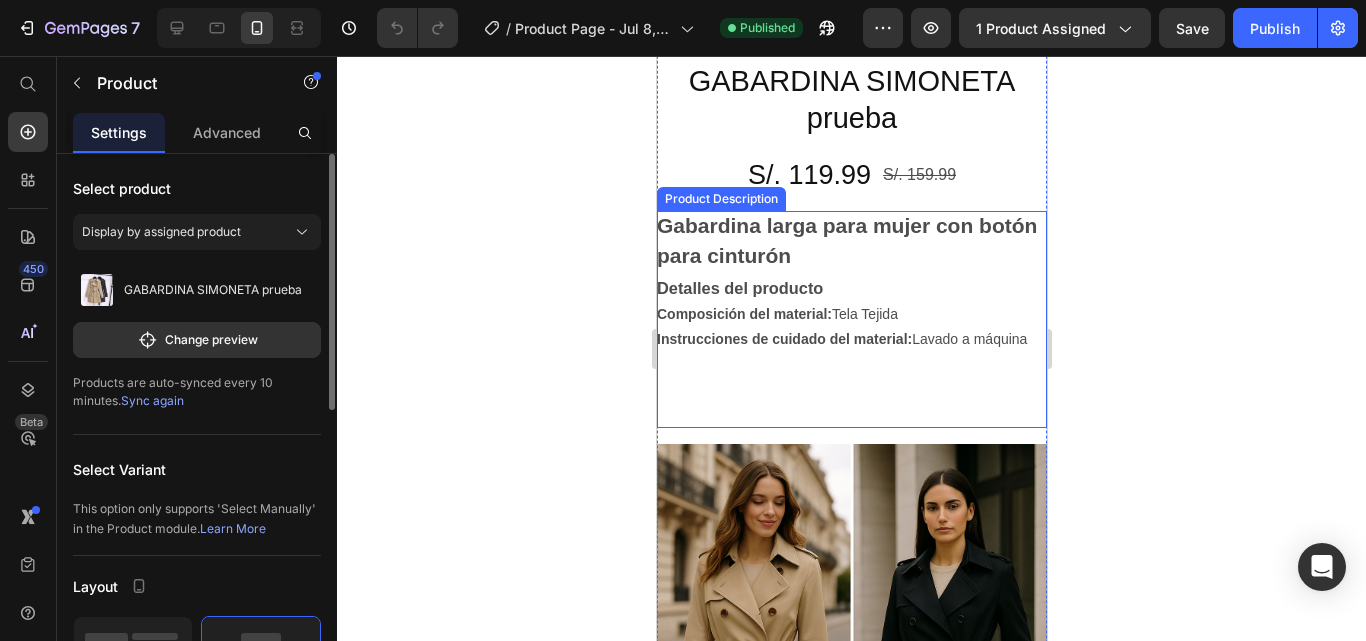 scroll, scrollTop: 608, scrollLeft: 0, axis: vertical 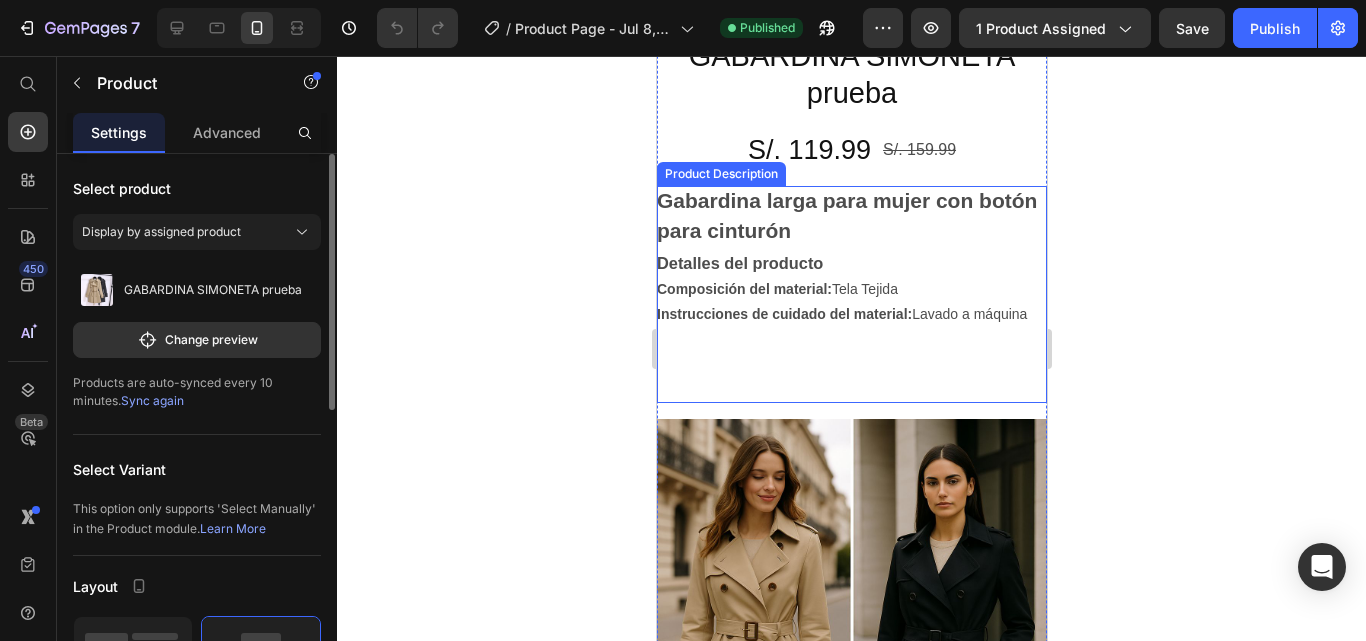 click on "Gabardina larga para mujer con botón para cinturón
Detalles del producto
Composición del material:  Tela Tejida
Instrucciones de cuidado del material:  Lavado a máquina" at bounding box center [851, 294] 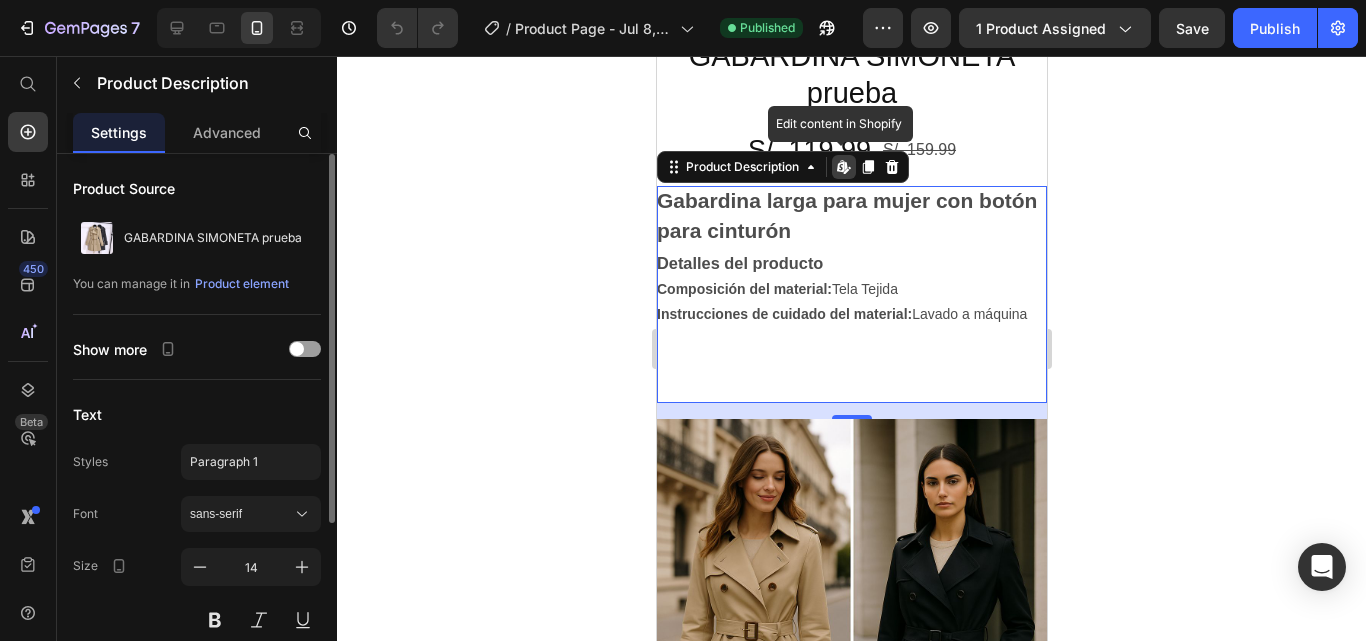 click on "Edit content in Shopify" at bounding box center (843, 167) 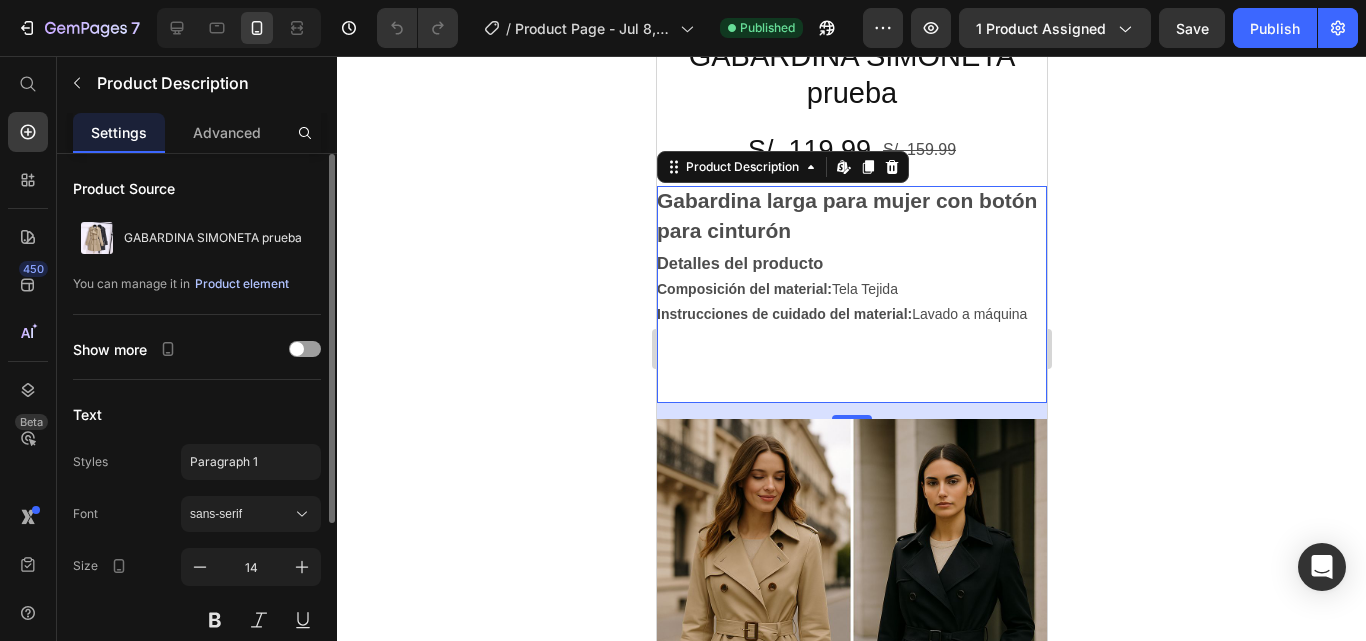 click on "Product element" at bounding box center (242, 284) 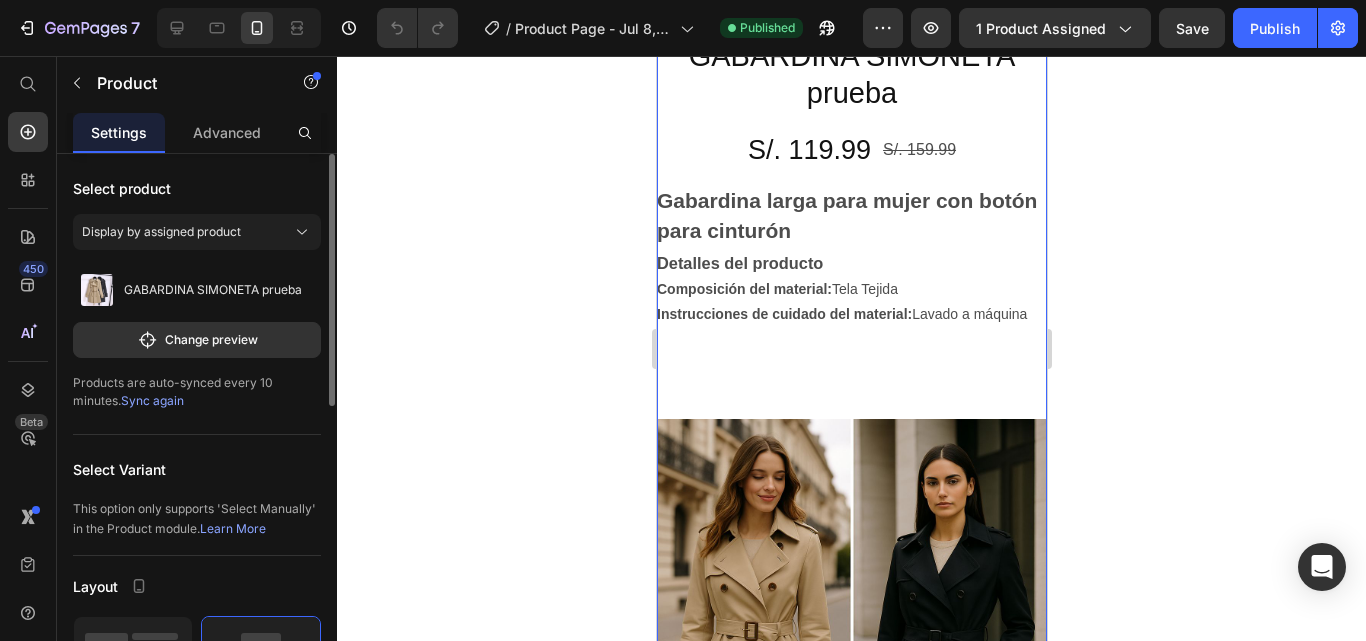 click on "Sync again" at bounding box center [152, 400] 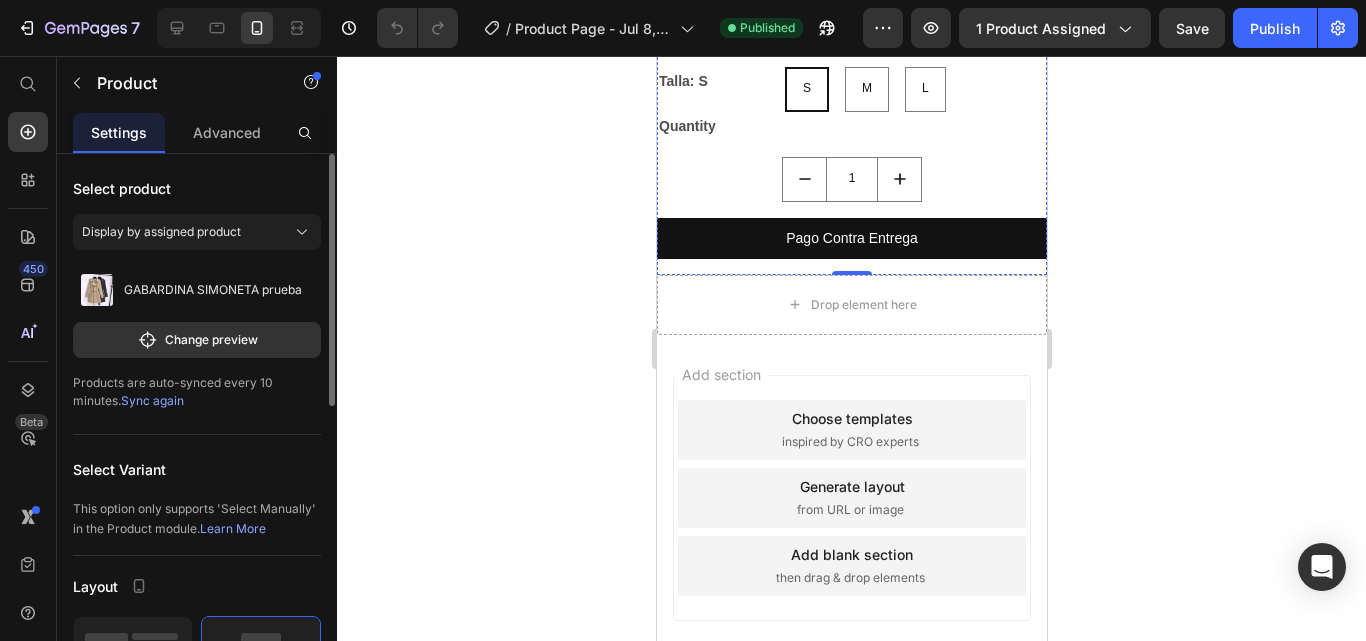 scroll, scrollTop: 1686, scrollLeft: 0, axis: vertical 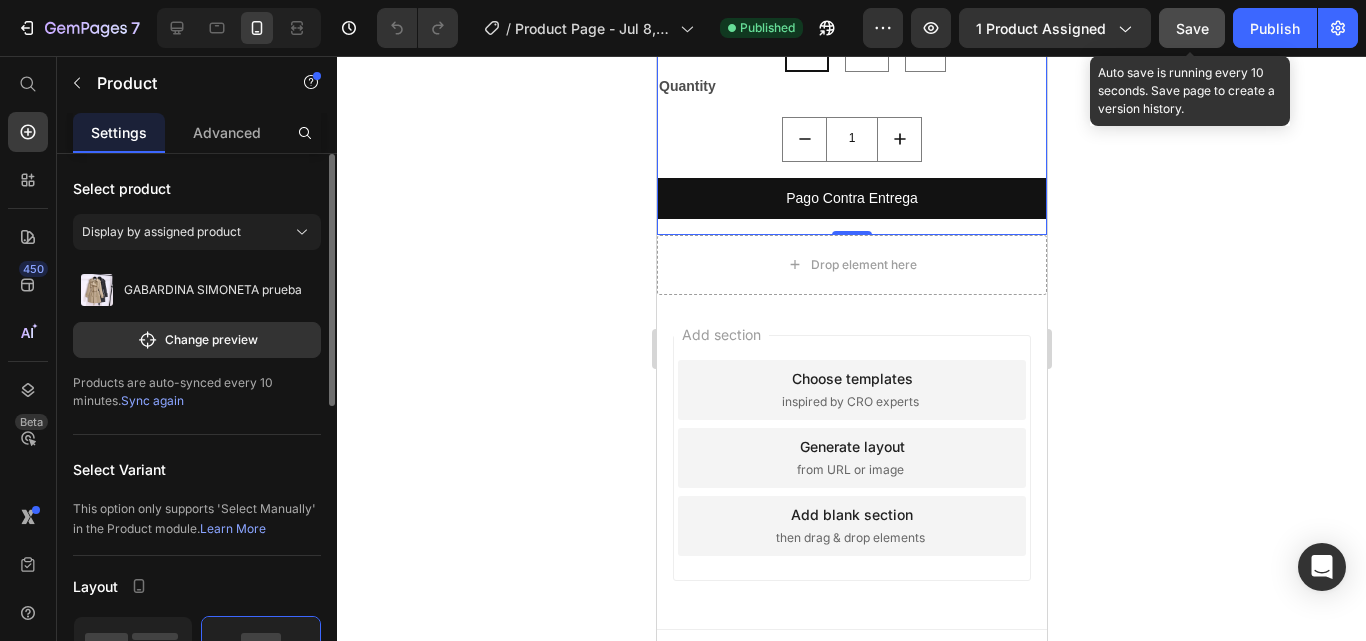 click on "Save" 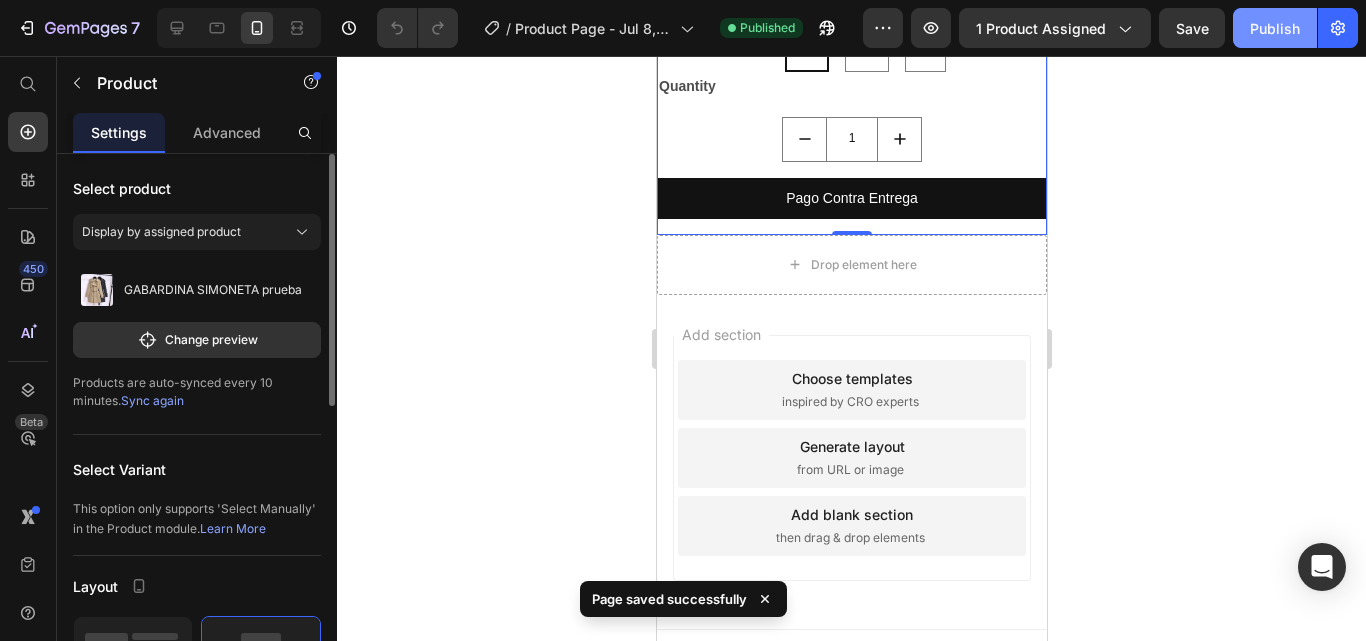click on "Publish" at bounding box center (1275, 28) 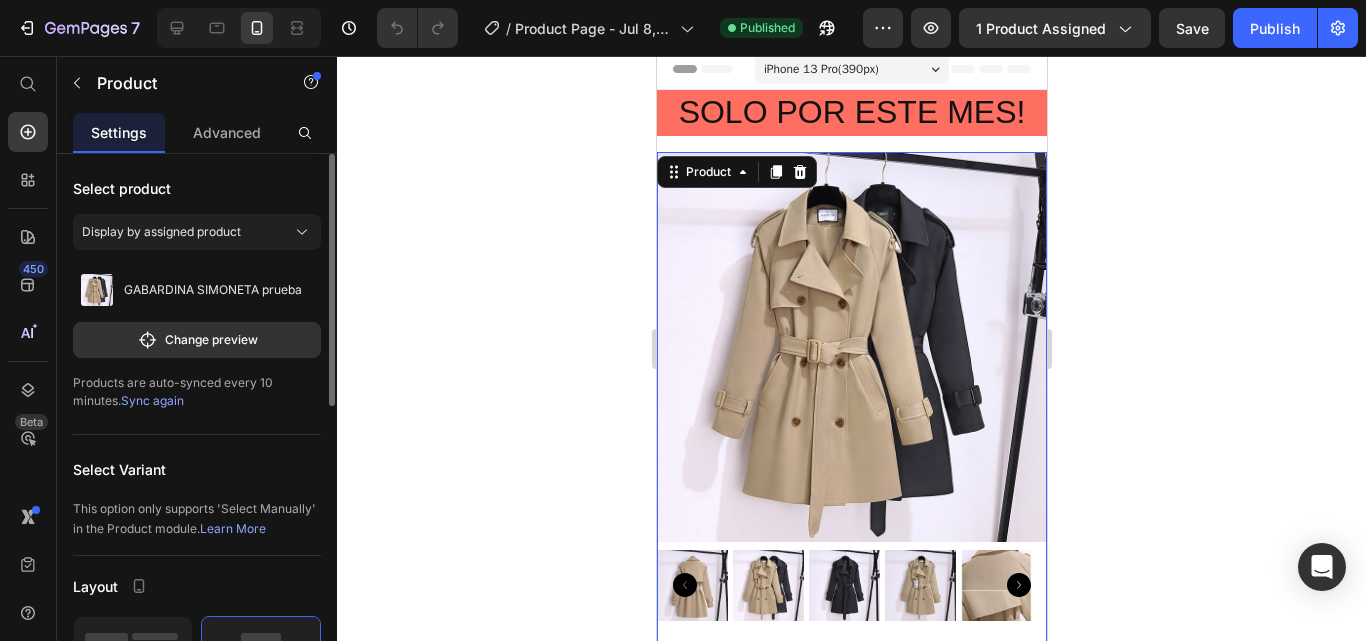 scroll, scrollTop: 0, scrollLeft: 0, axis: both 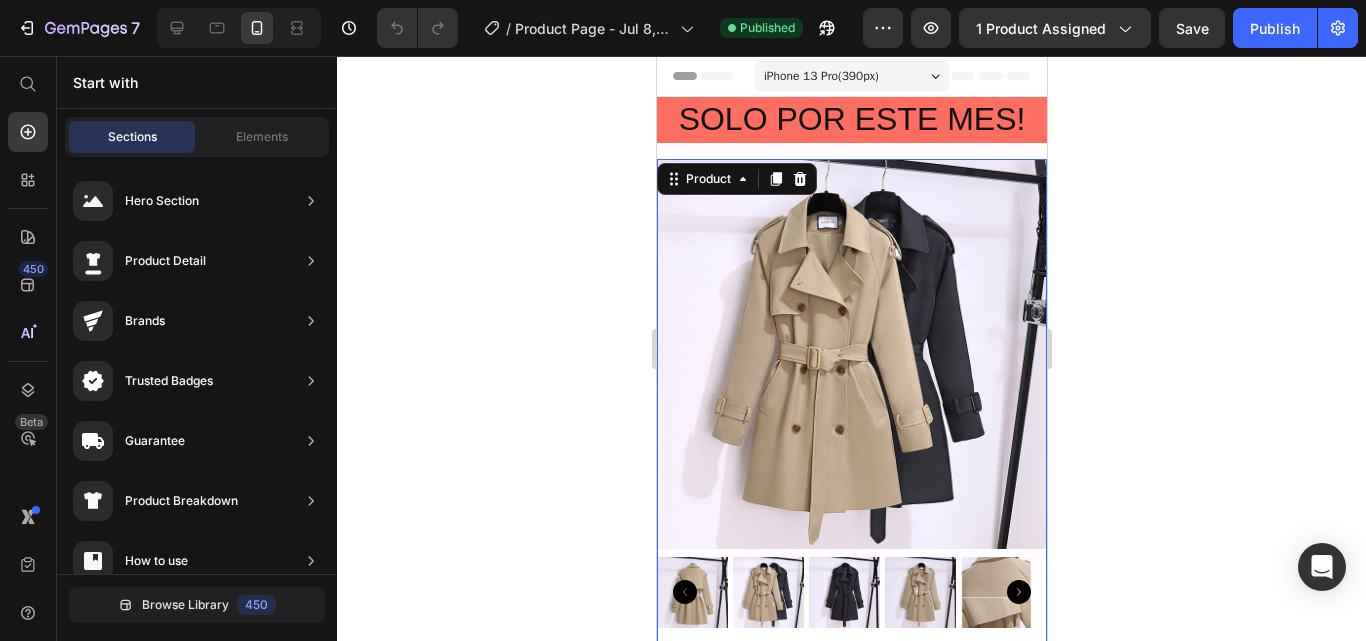 click on "Header" at bounding box center [713, 76] 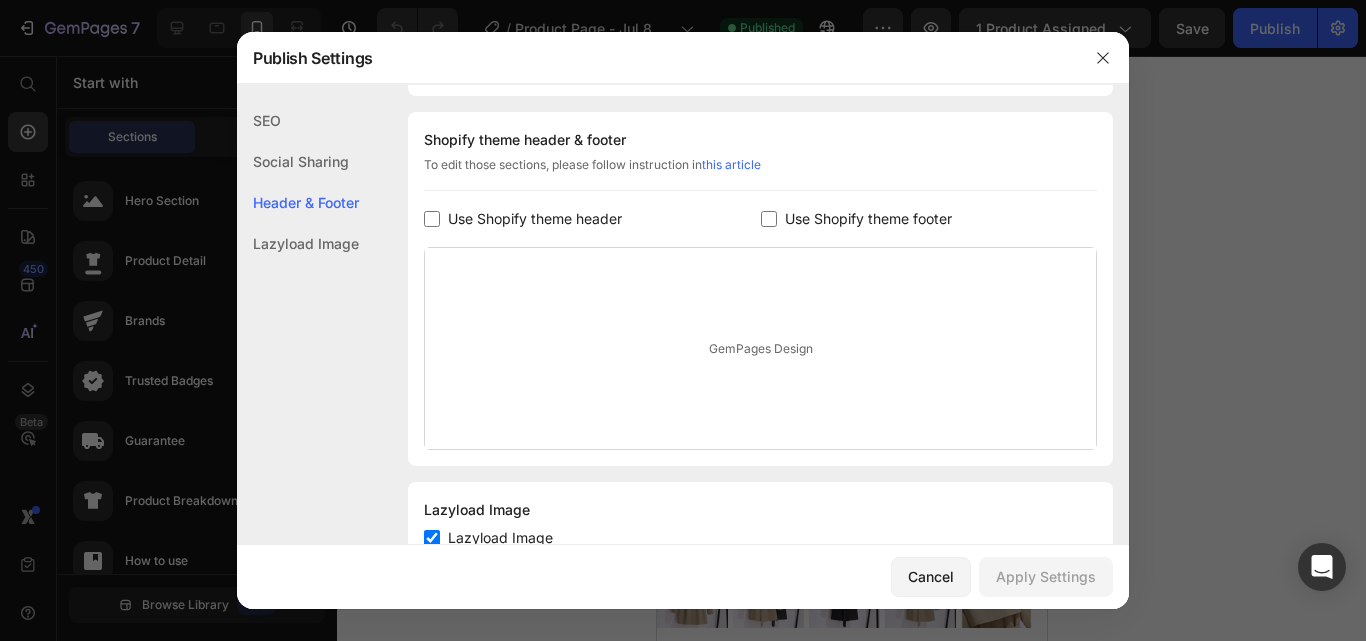 scroll, scrollTop: 291, scrollLeft: 0, axis: vertical 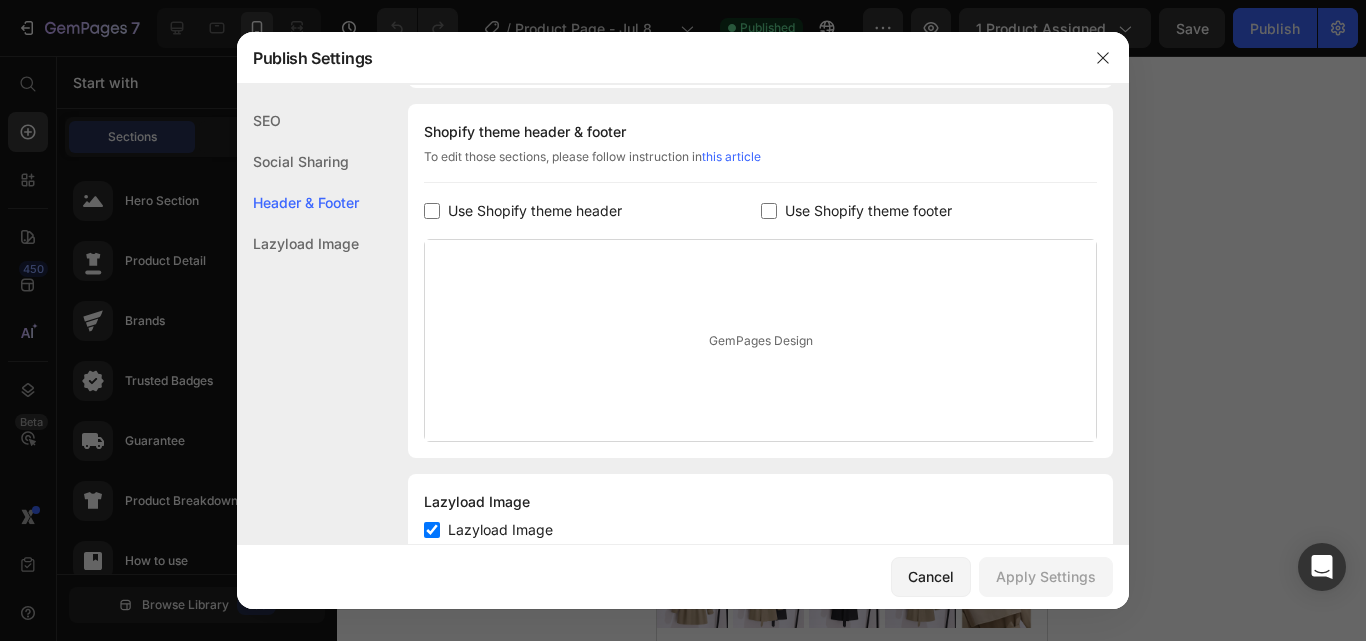 click on "Use Shopify theme header" at bounding box center (535, 211) 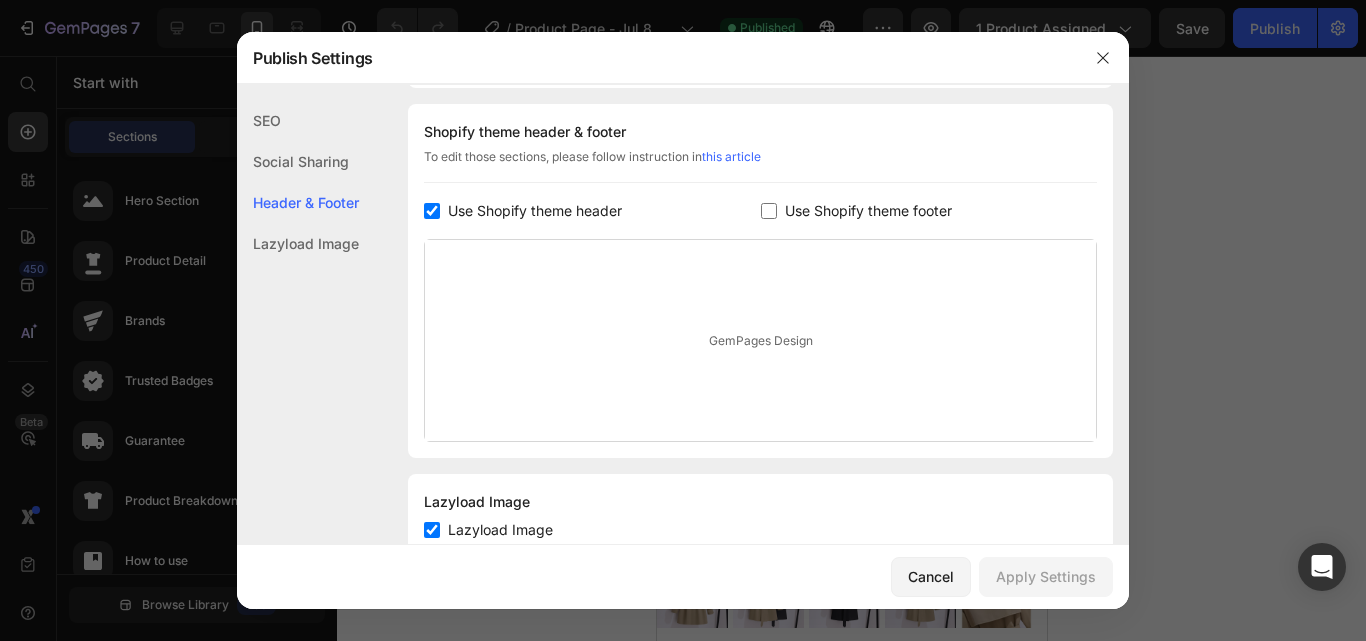 checkbox on "true" 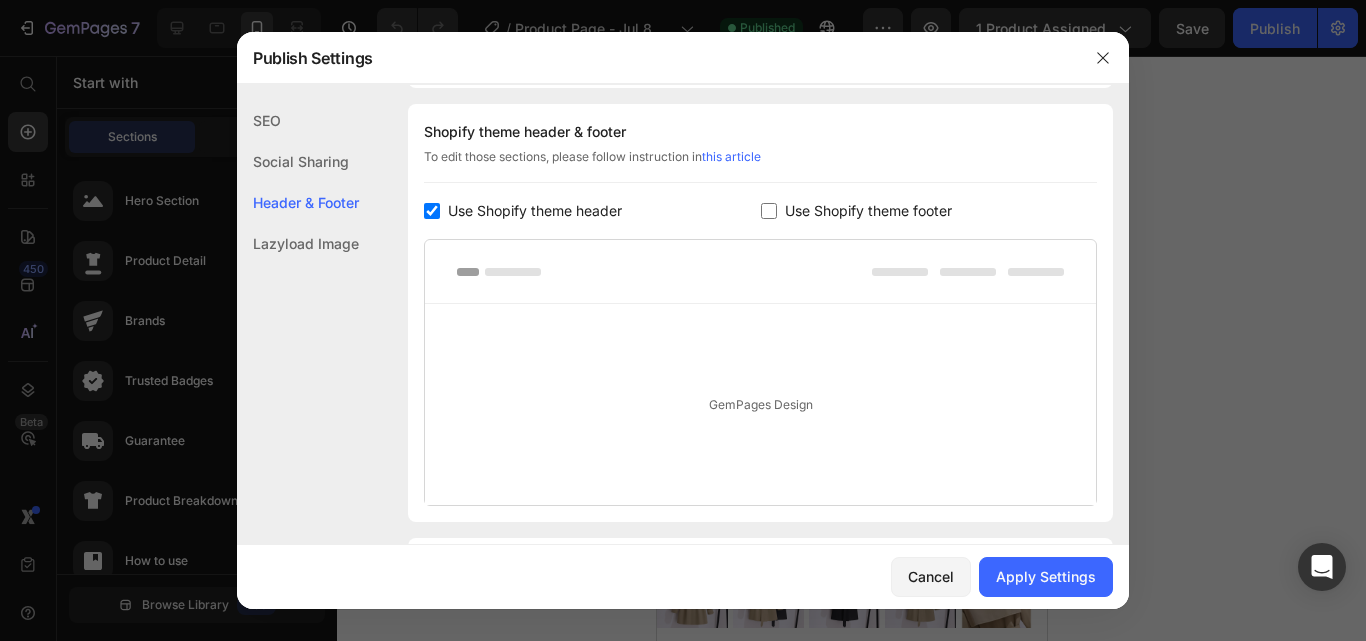 click on "Use Shopify theme footer" at bounding box center [868, 211] 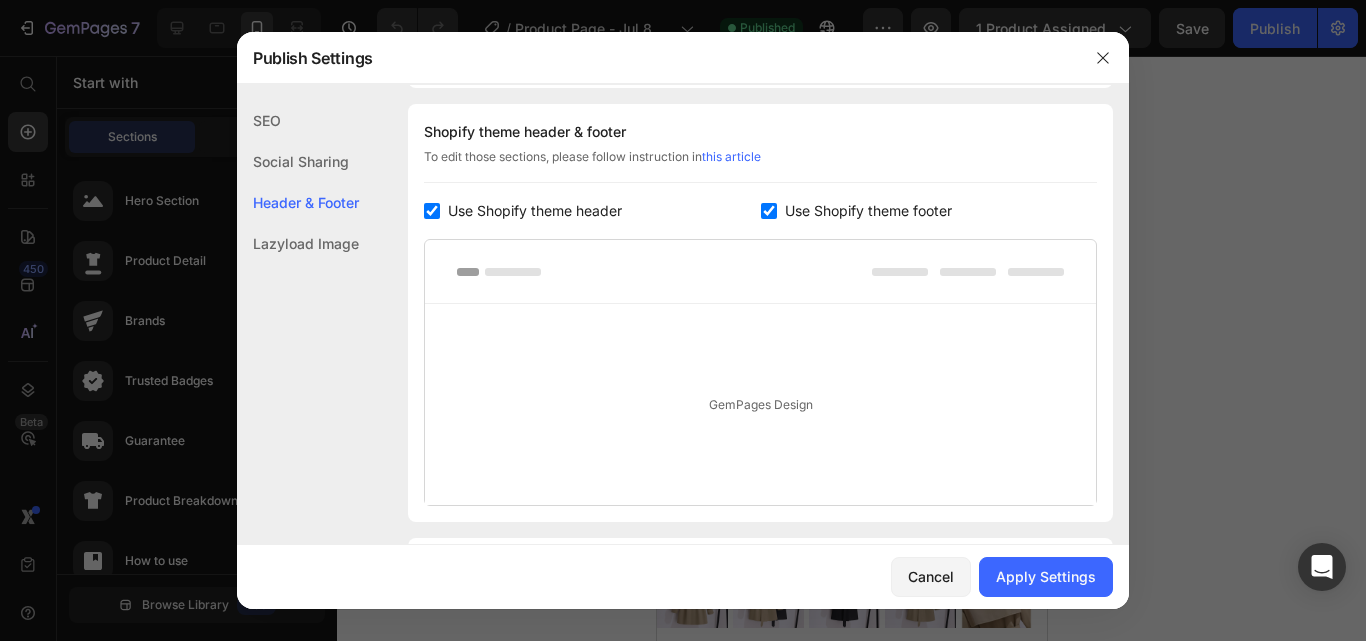 checkbox on "true" 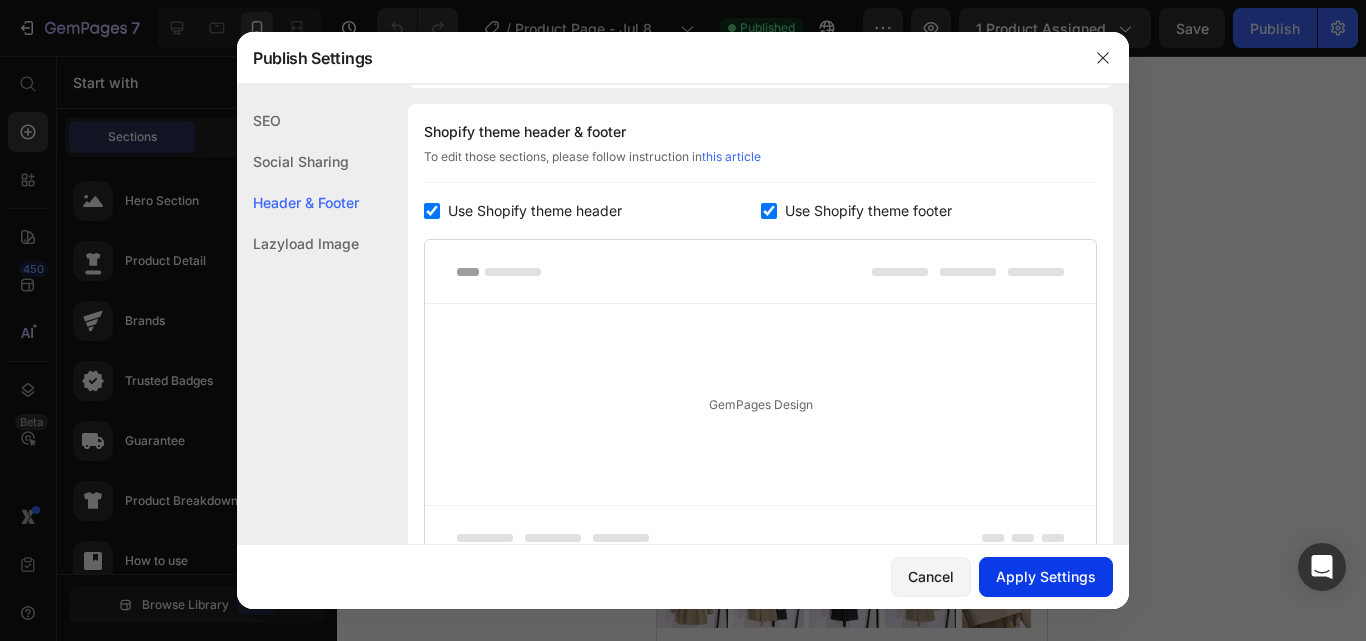 click on "Apply Settings" at bounding box center (1046, 576) 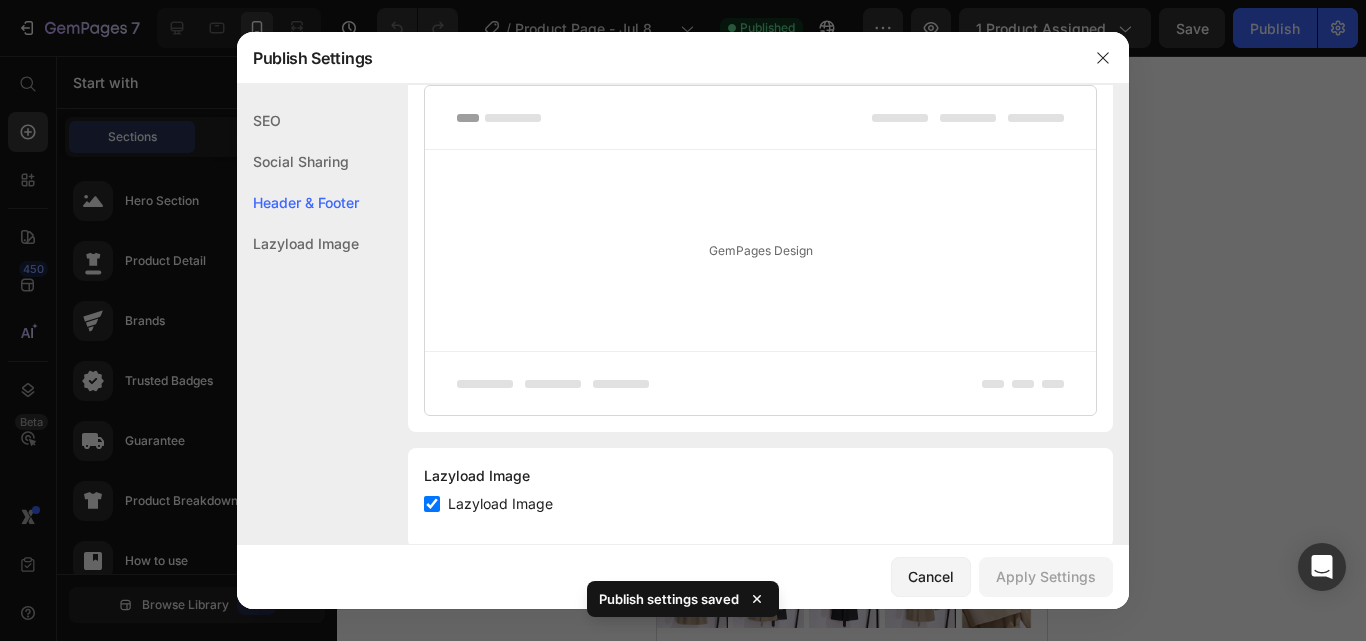 scroll, scrollTop: 480, scrollLeft: 0, axis: vertical 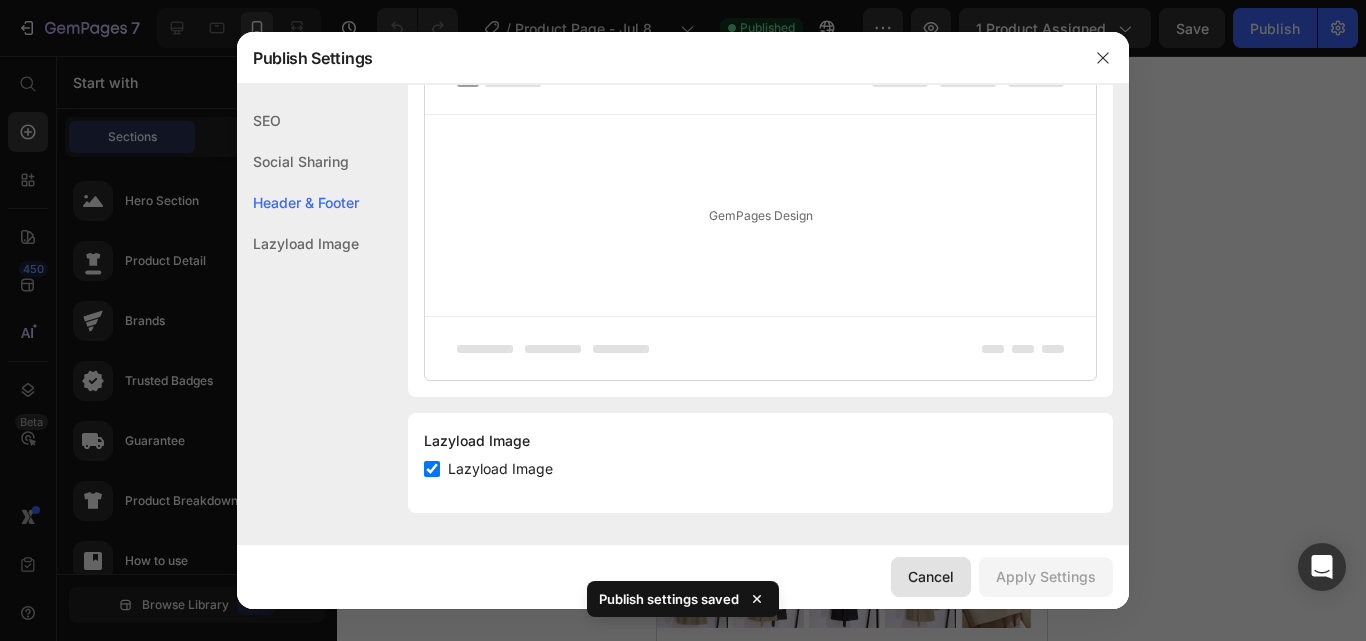 click on "Cancel" at bounding box center [931, 576] 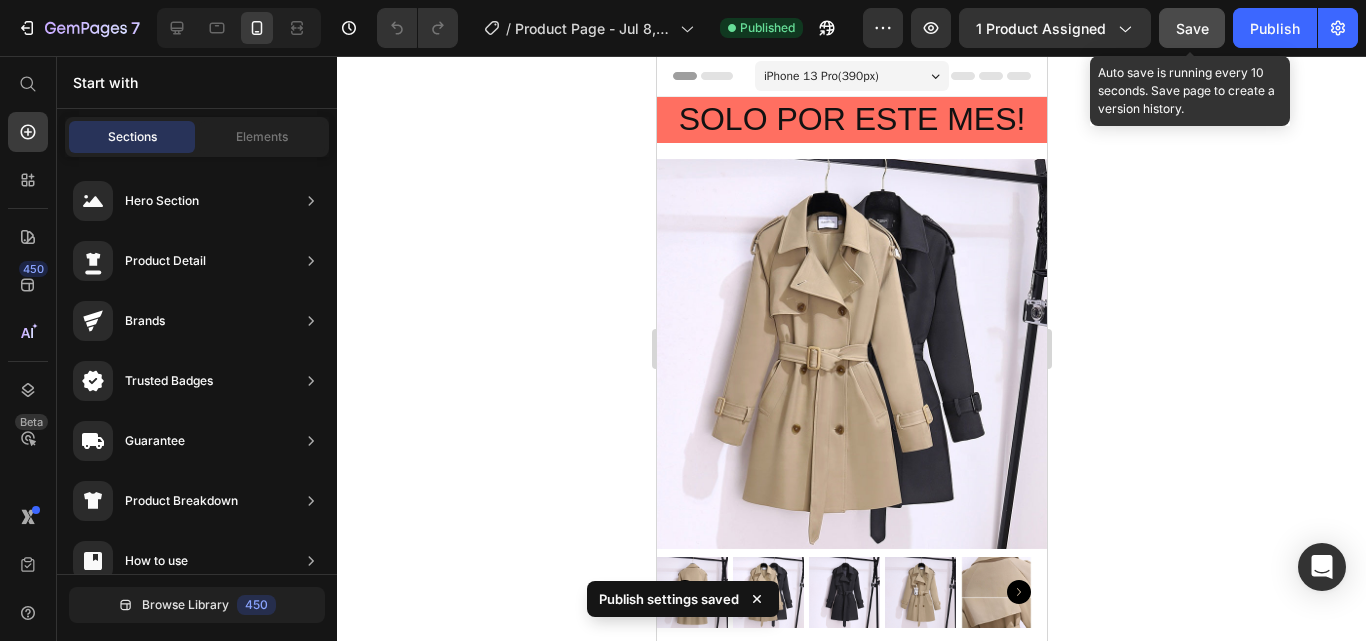 click on "Save" 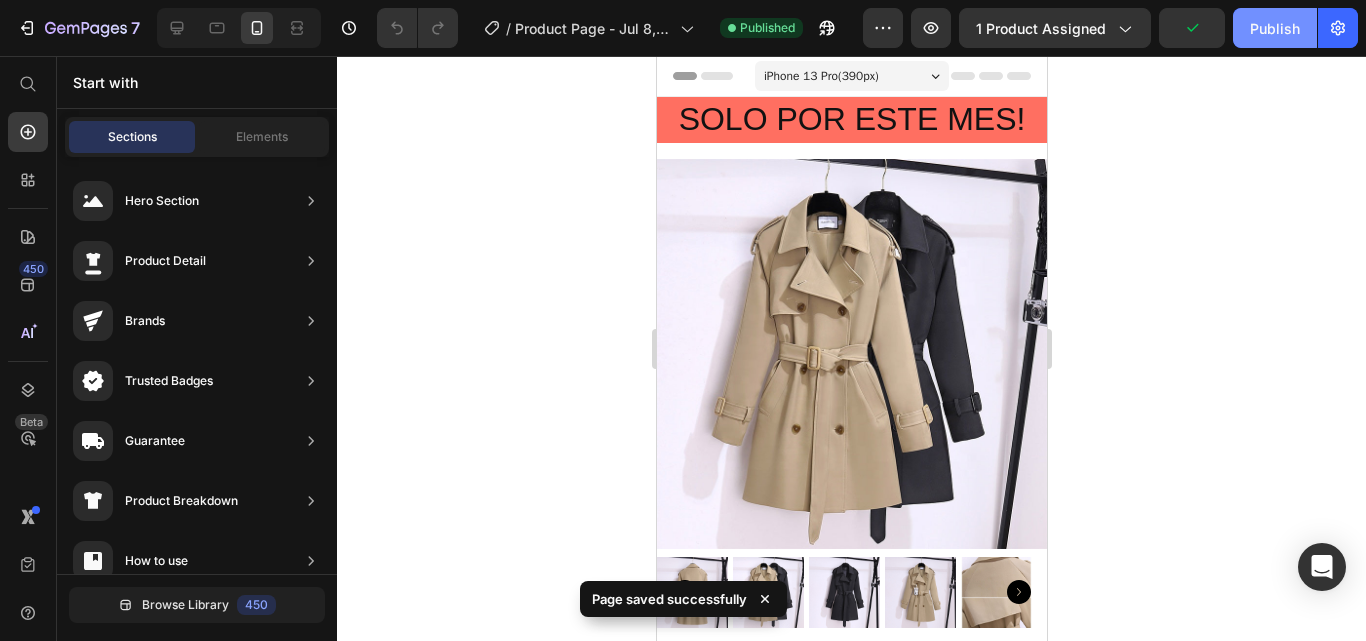 click on "Publish" at bounding box center (1275, 28) 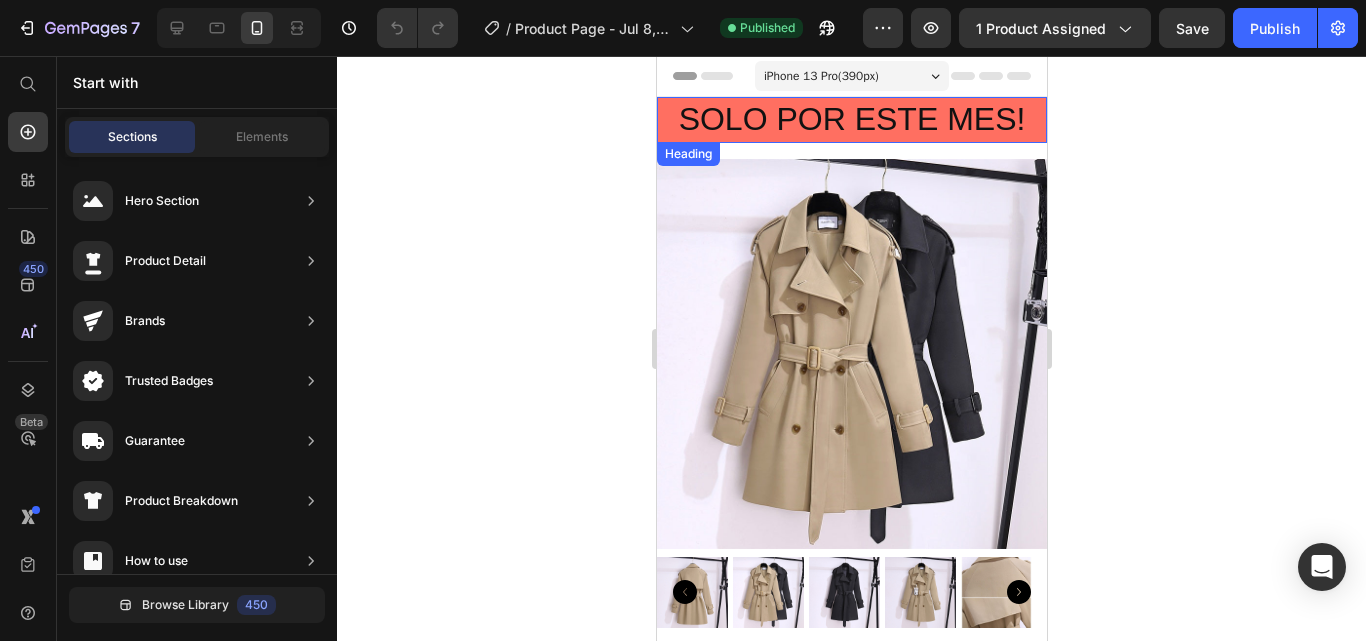 click on "SOLO POR ESTE MES!" at bounding box center (851, 120) 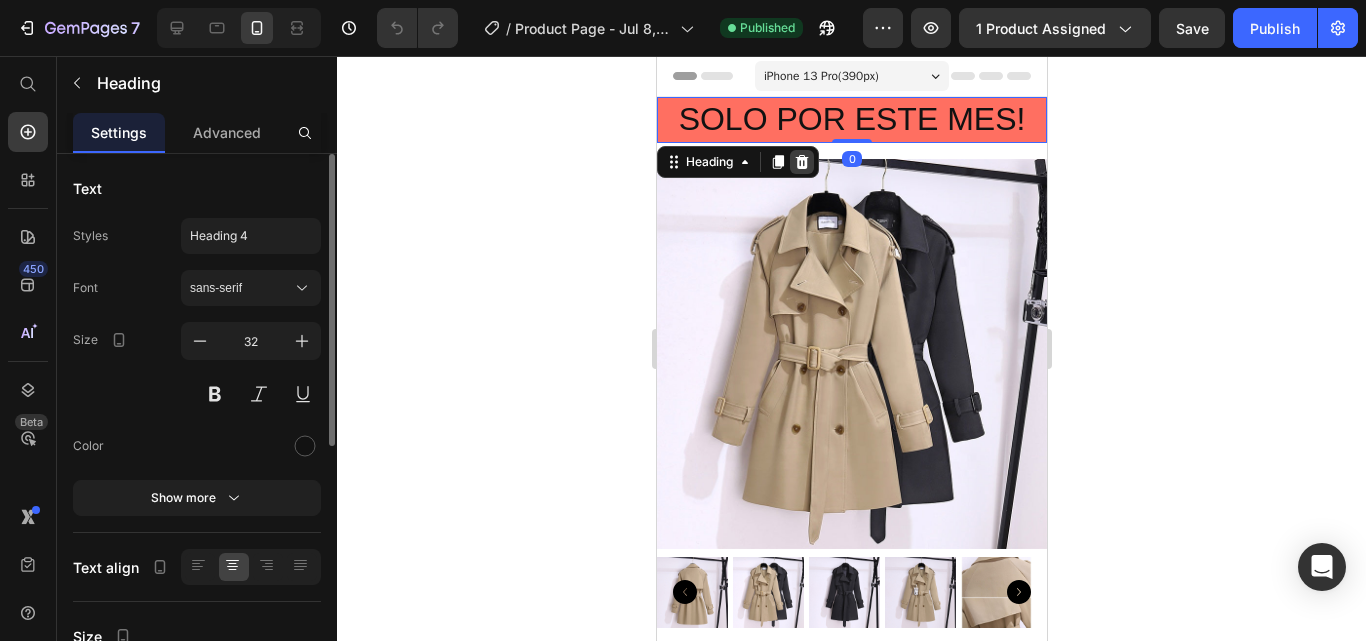 click 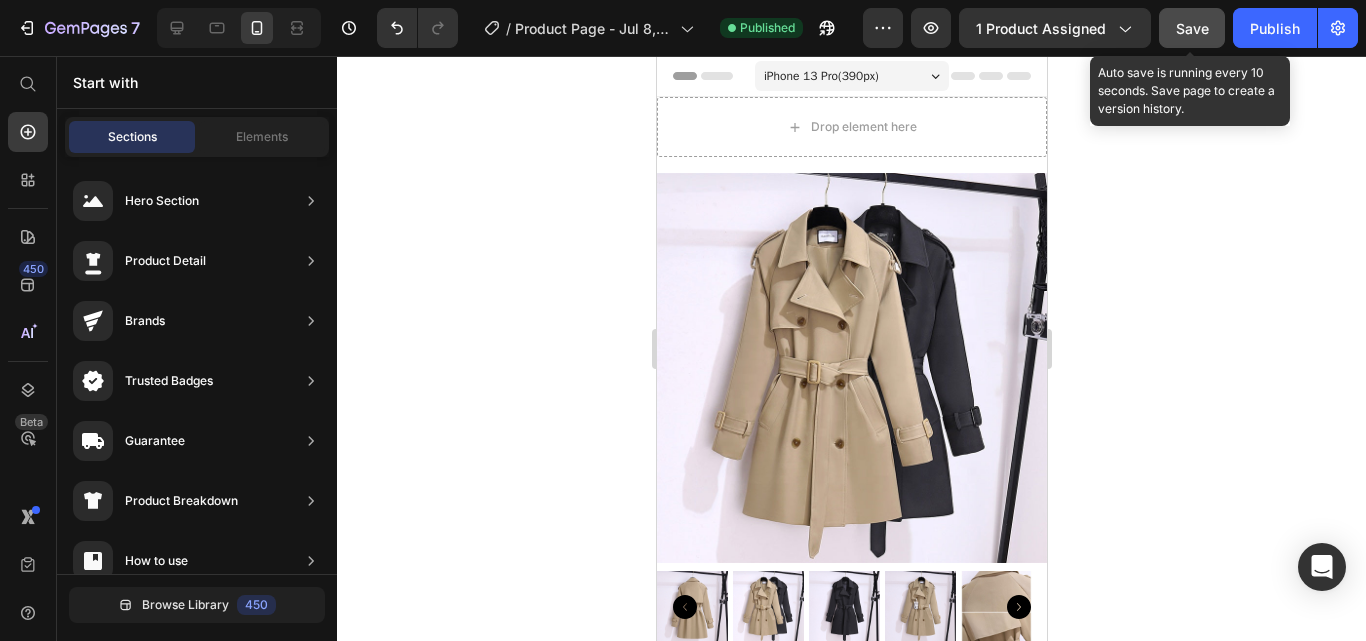 click on "Save" at bounding box center [1192, 28] 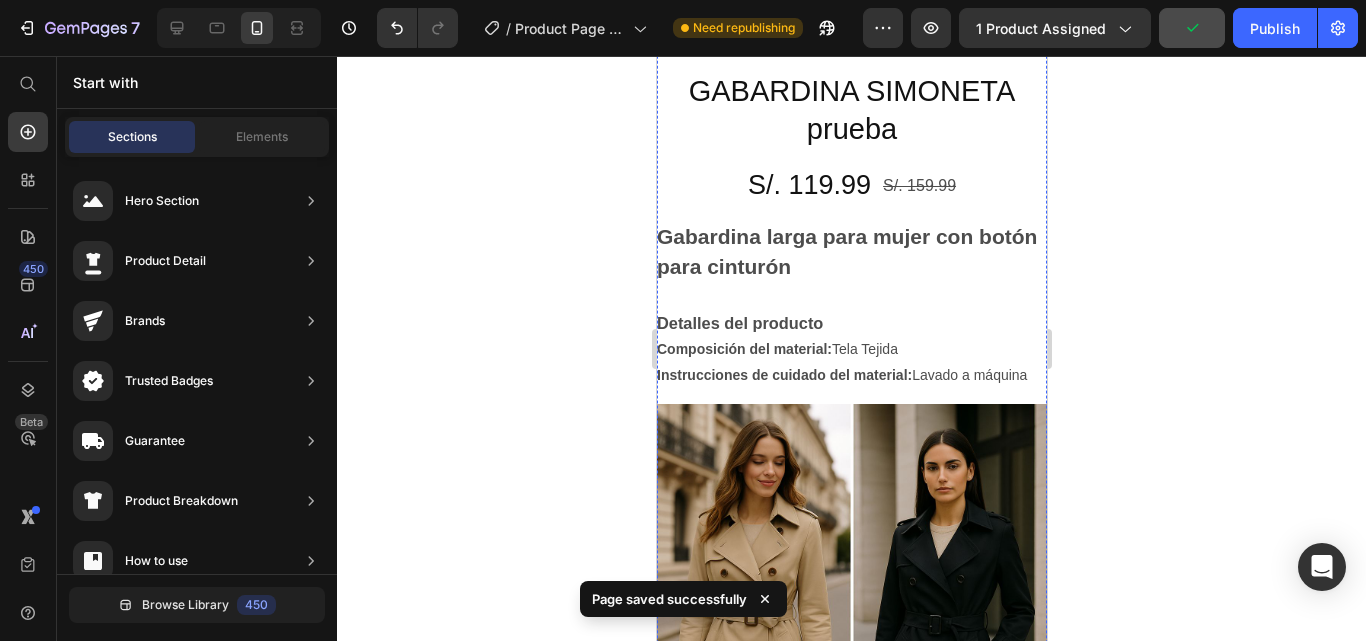 type 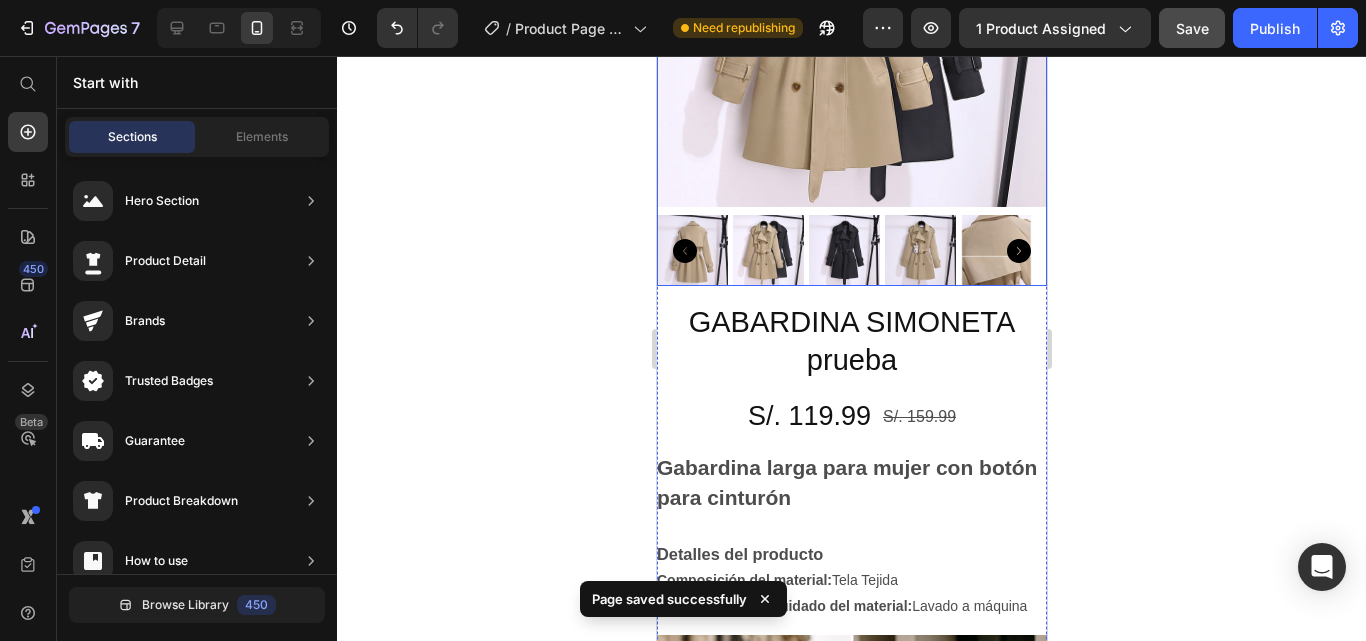 scroll, scrollTop: 246, scrollLeft: 0, axis: vertical 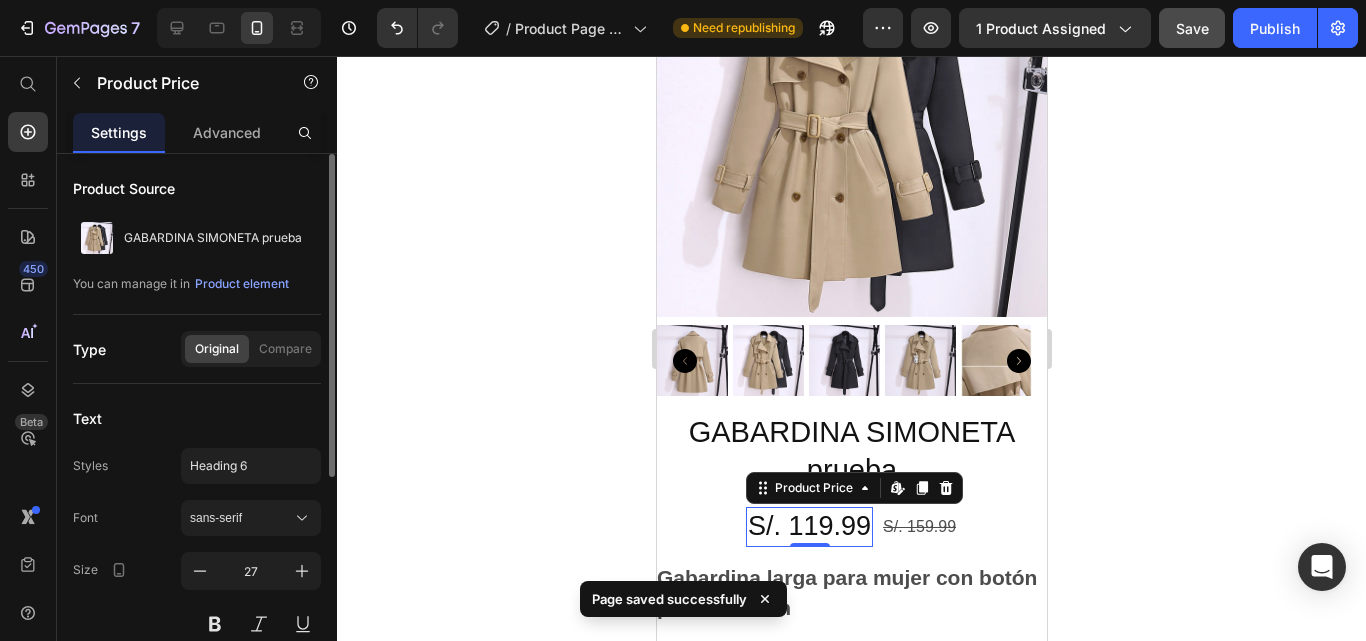 click on "S/. 119.99" at bounding box center (808, 526) 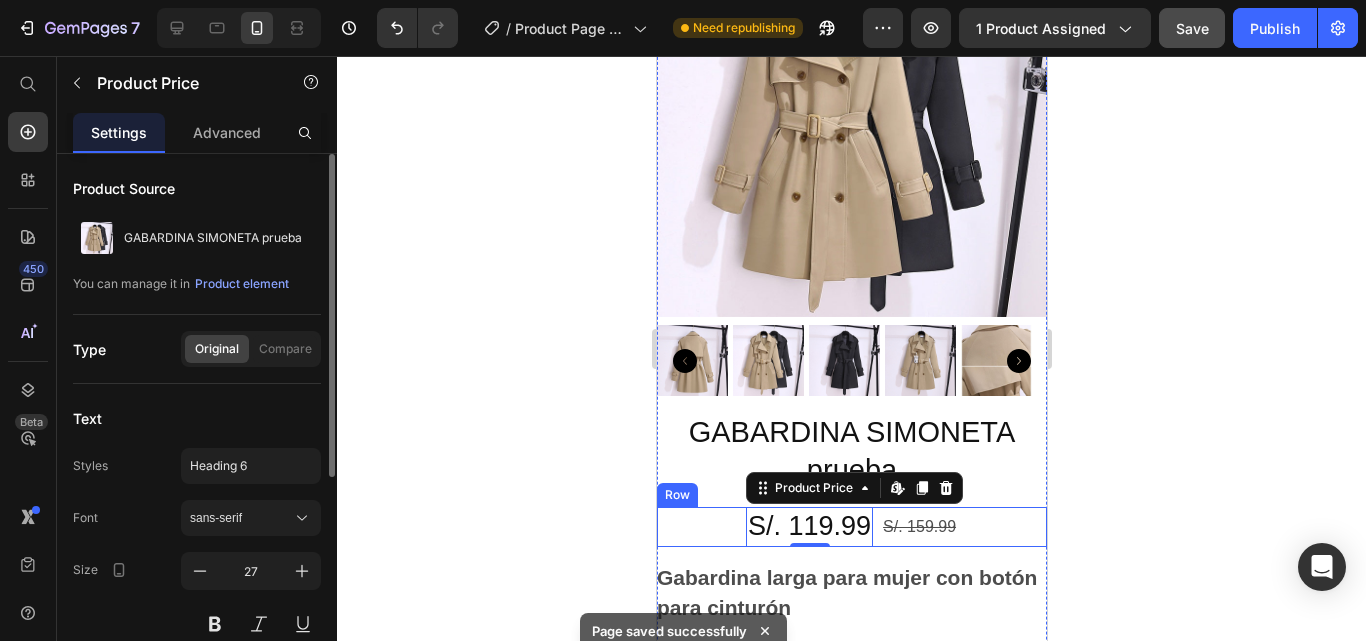 click on "S/. 119.99 Product Price   Edit content in Shopify 0 S/. 159.99 Product Price Row" at bounding box center [851, 526] 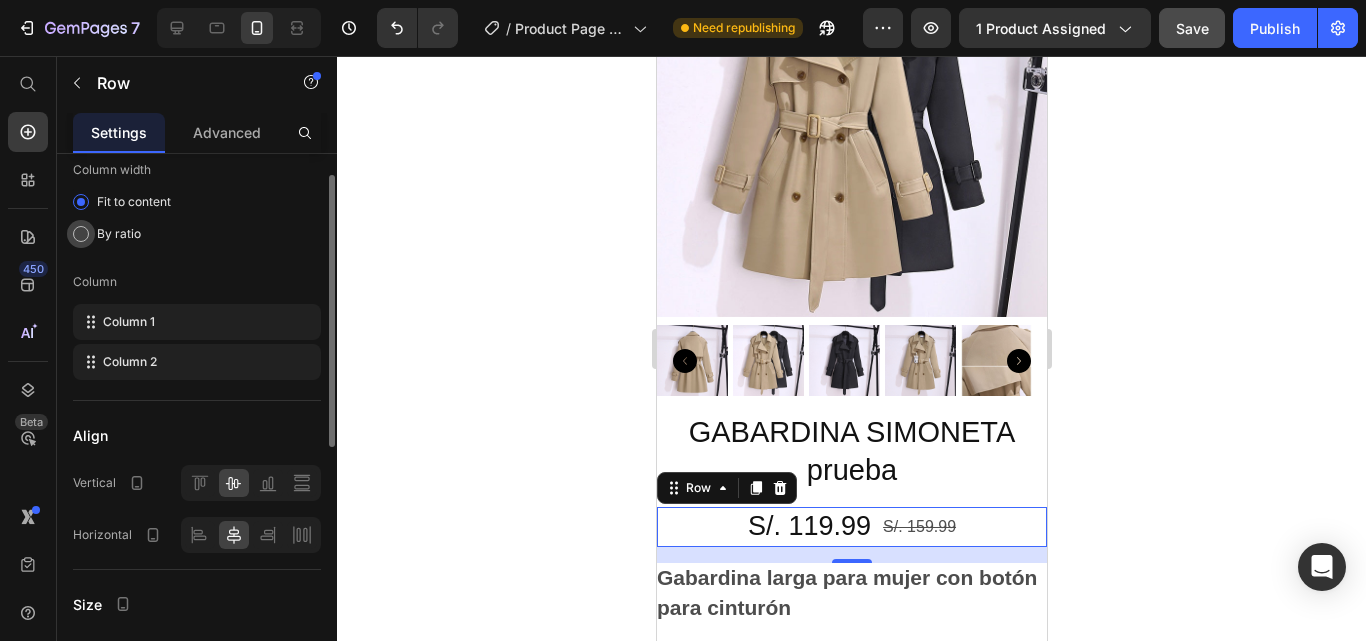 scroll, scrollTop: 0, scrollLeft: 0, axis: both 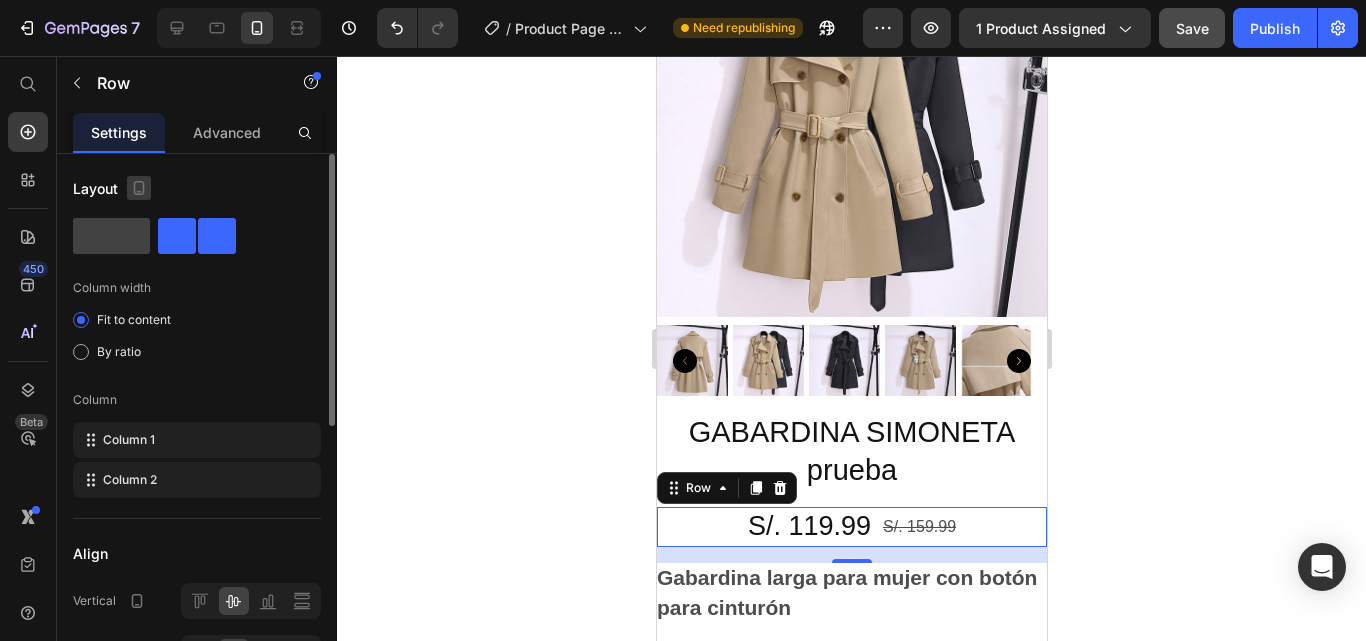 click 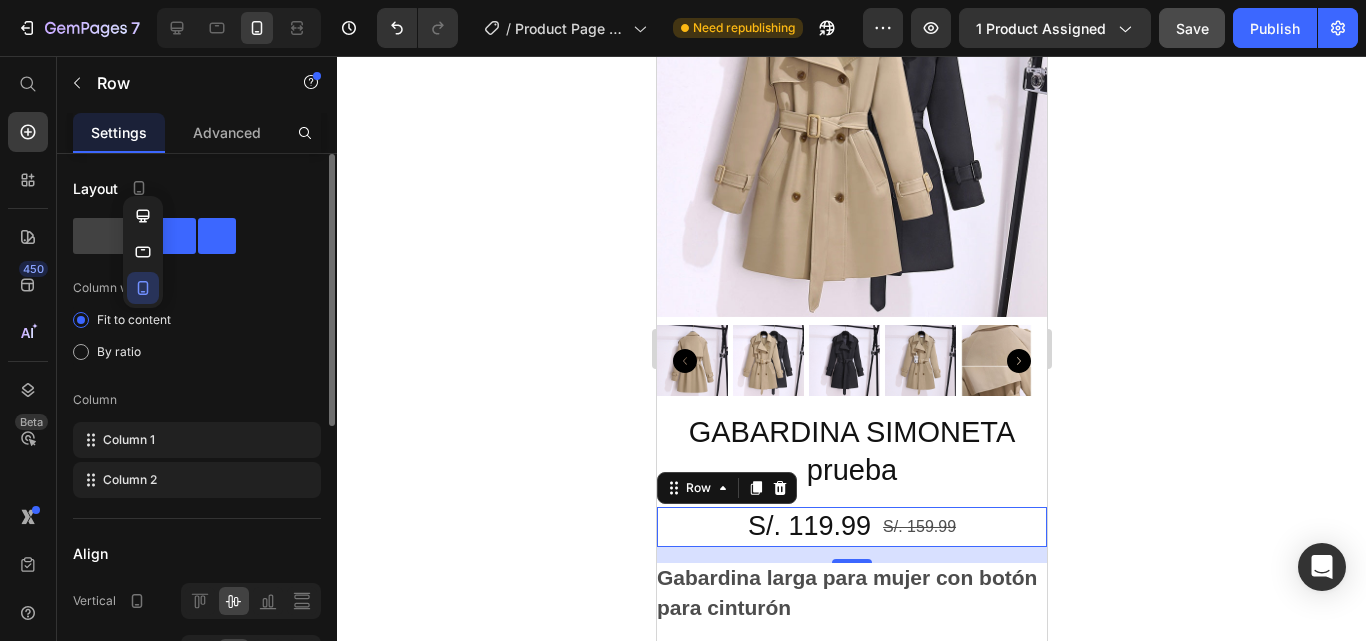 click 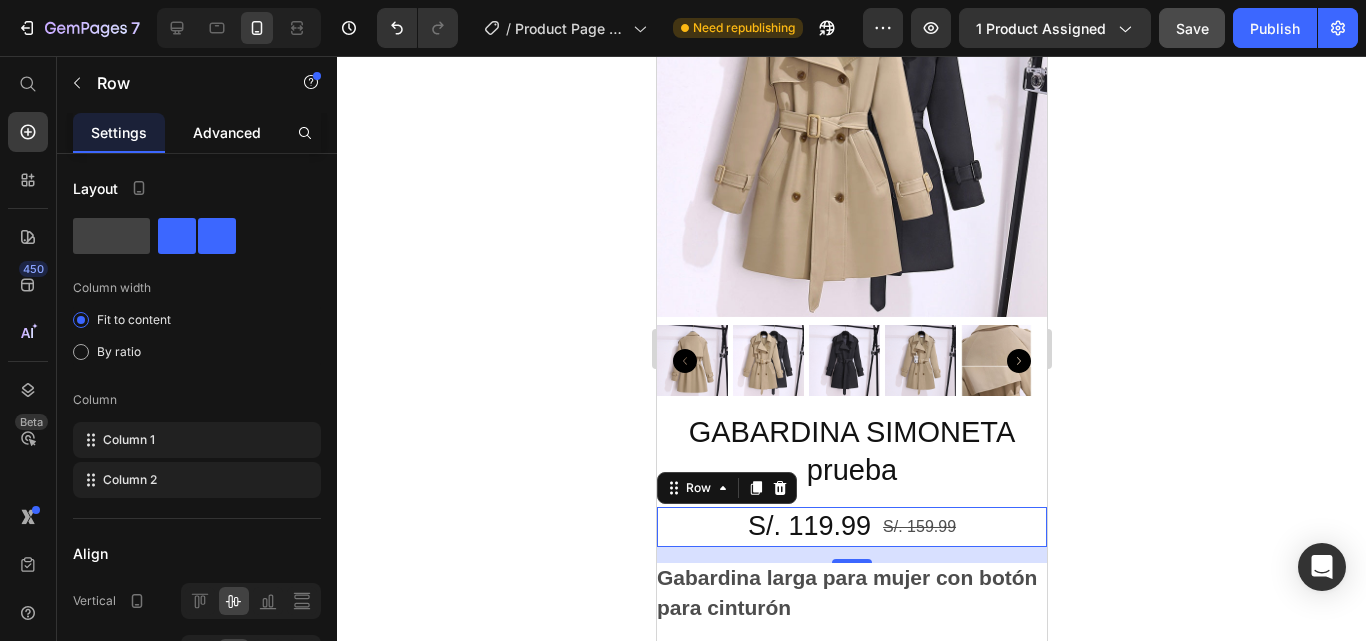 click on "Advanced" at bounding box center [227, 132] 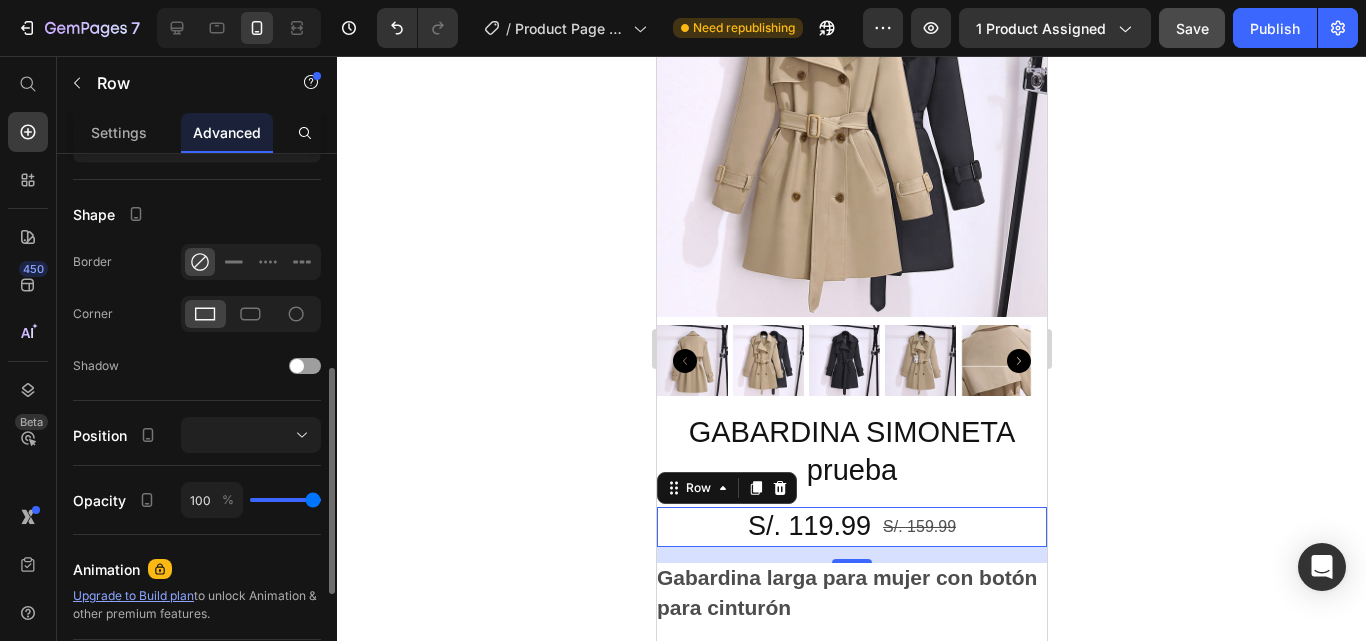 scroll, scrollTop: 498, scrollLeft: 0, axis: vertical 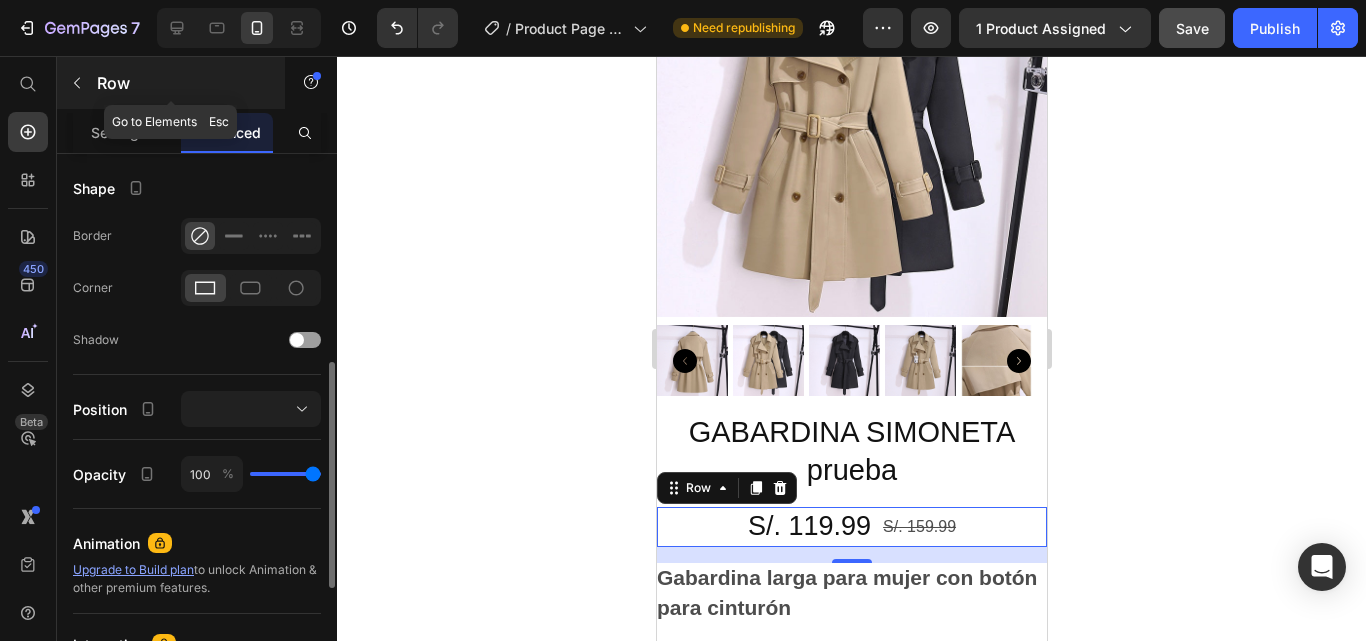 click on "Row" at bounding box center [171, 83] 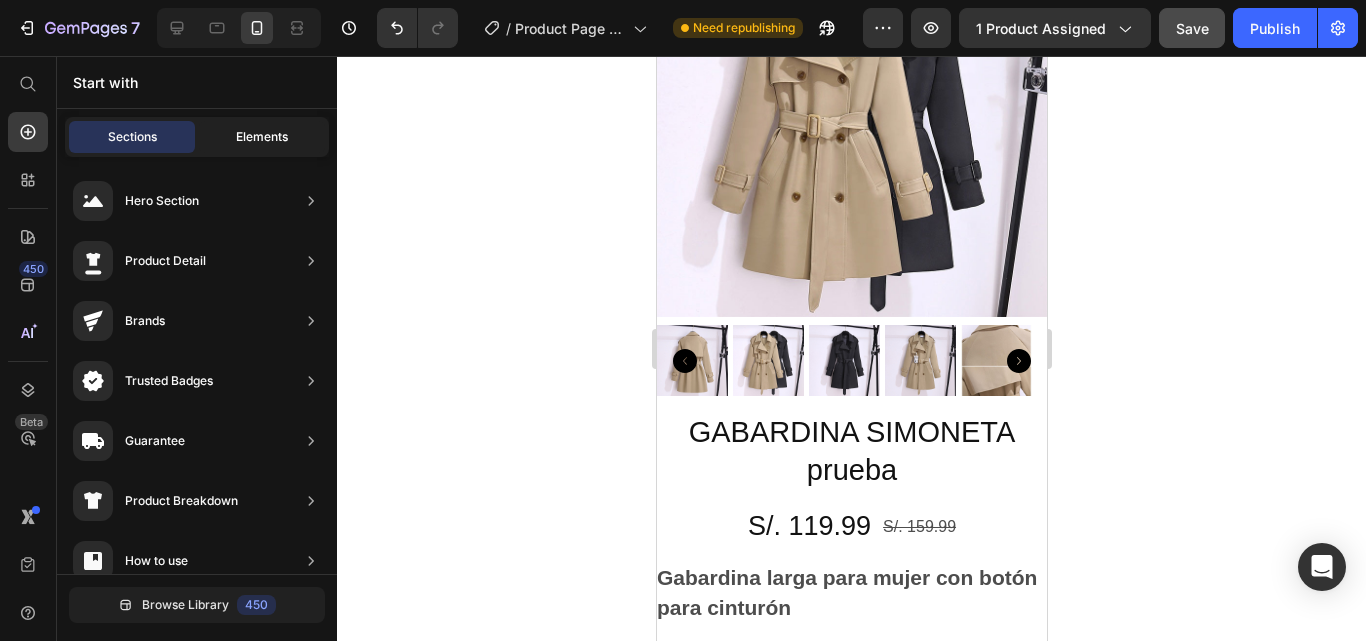 click on "Elements" 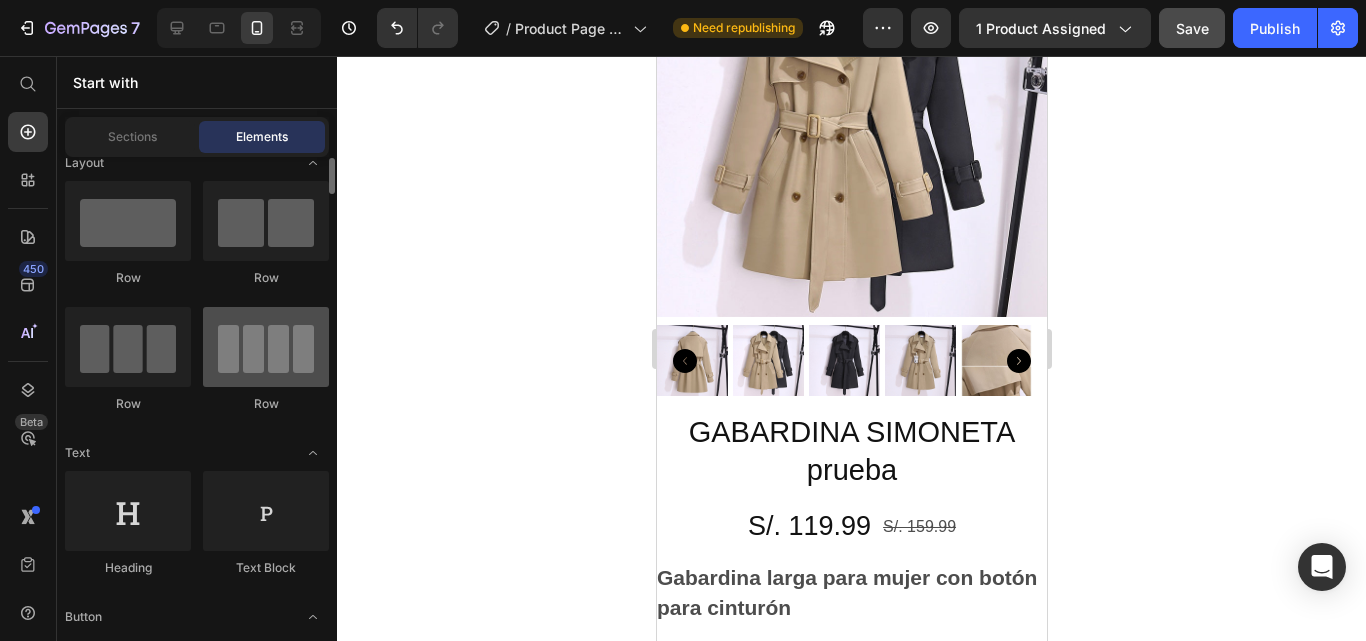 scroll, scrollTop: 16, scrollLeft: 0, axis: vertical 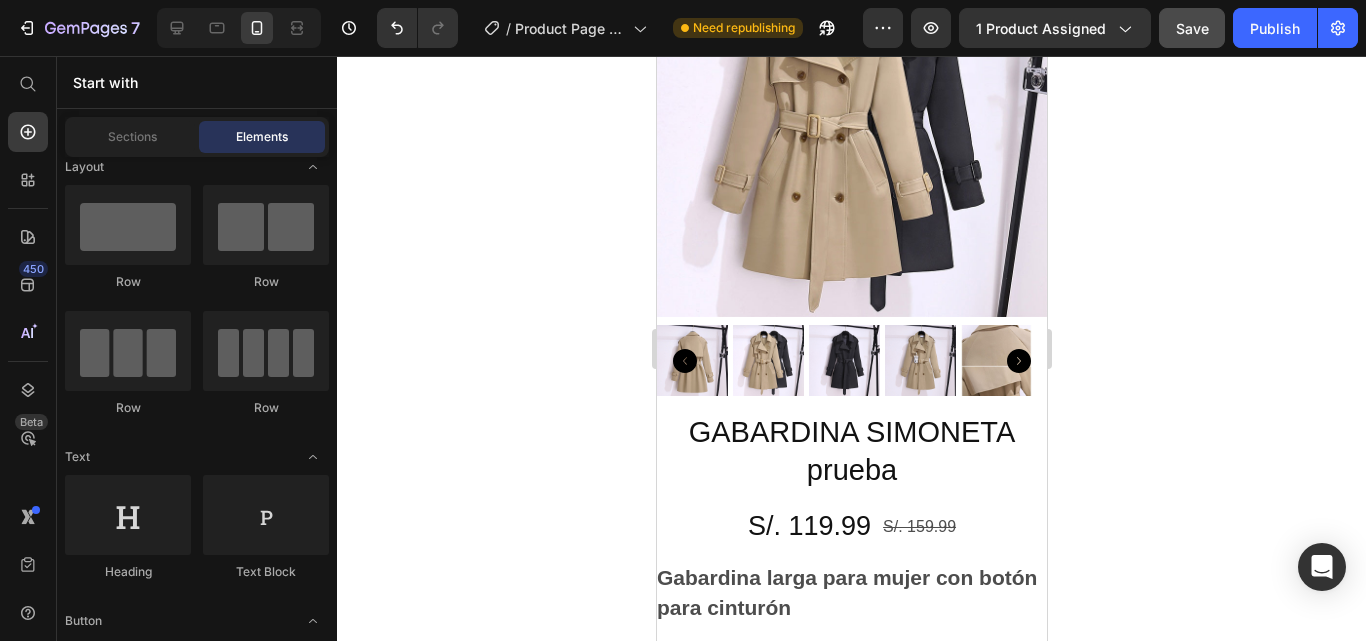 click on "7   /  Product Page - Jul 8, 06:29:35 Need republishing Preview 1 product assigned  Save   Publish" 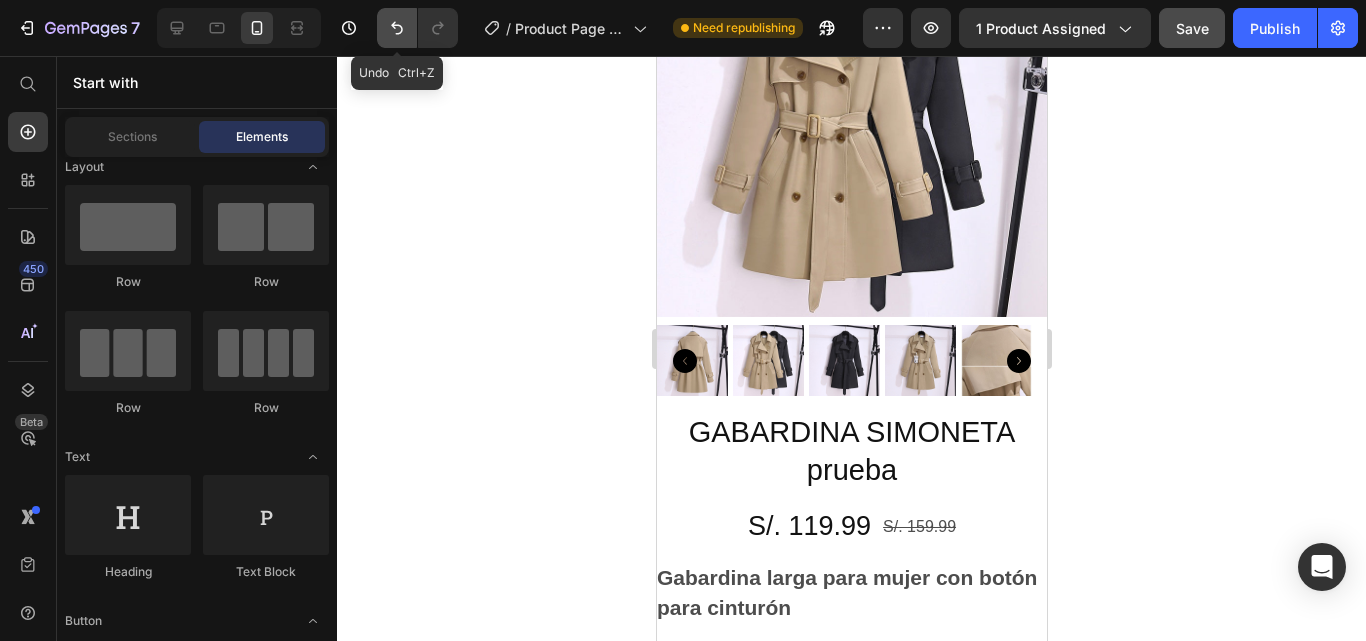 click 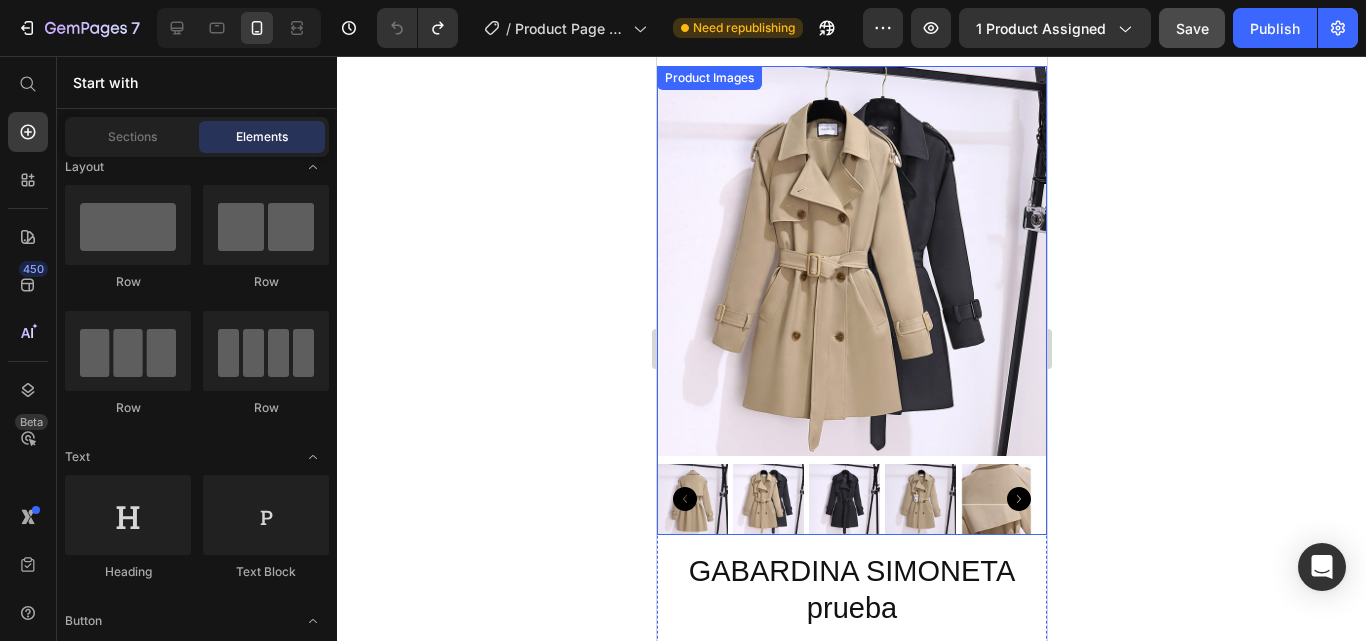 scroll, scrollTop: 0, scrollLeft: 0, axis: both 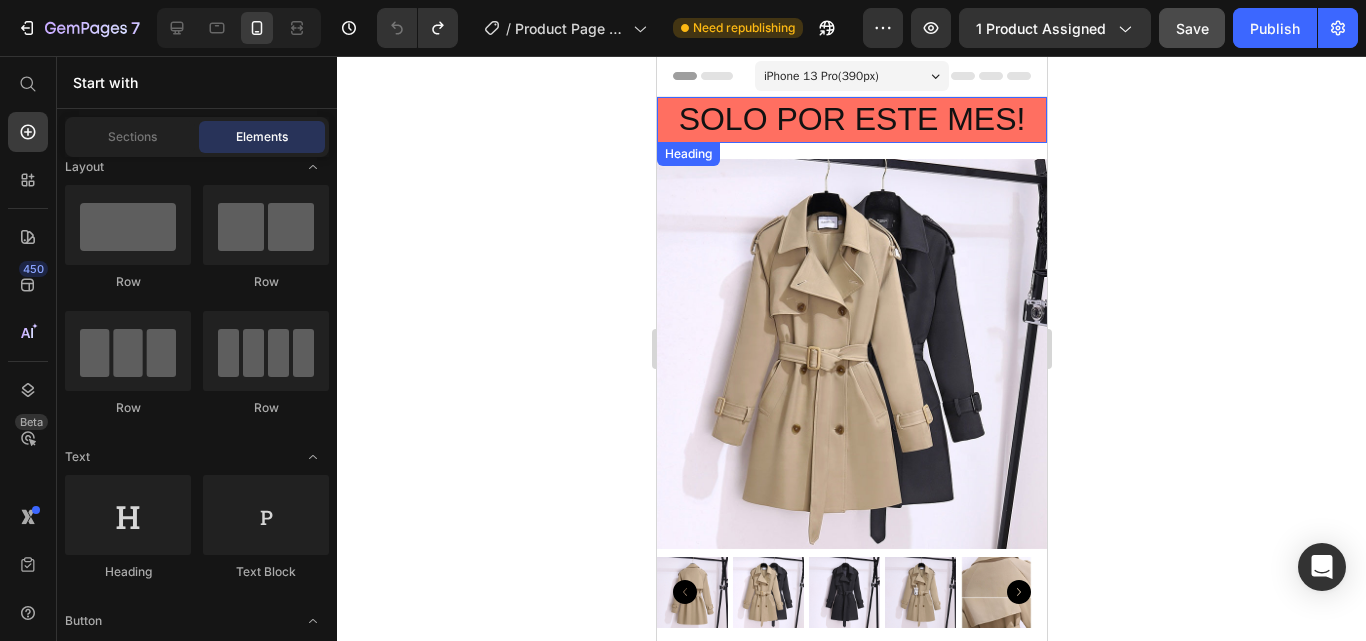 click on "SOLO POR ESTE MES!" at bounding box center (851, 120) 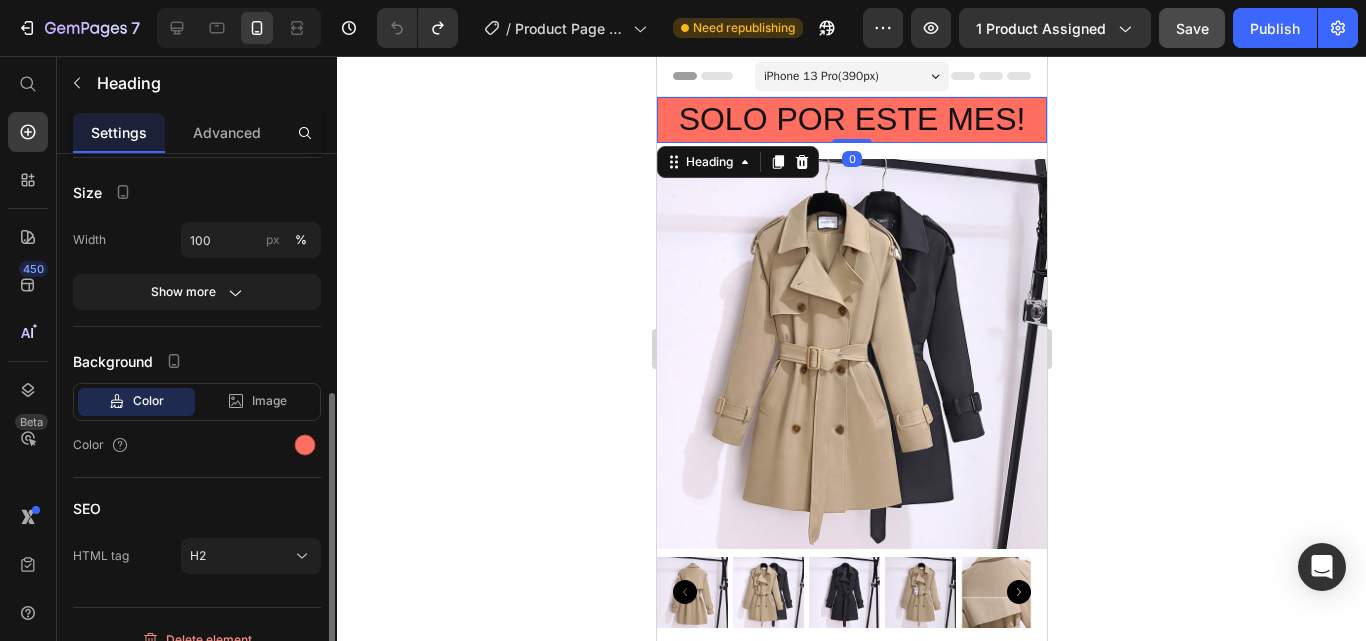 scroll, scrollTop: 448, scrollLeft: 0, axis: vertical 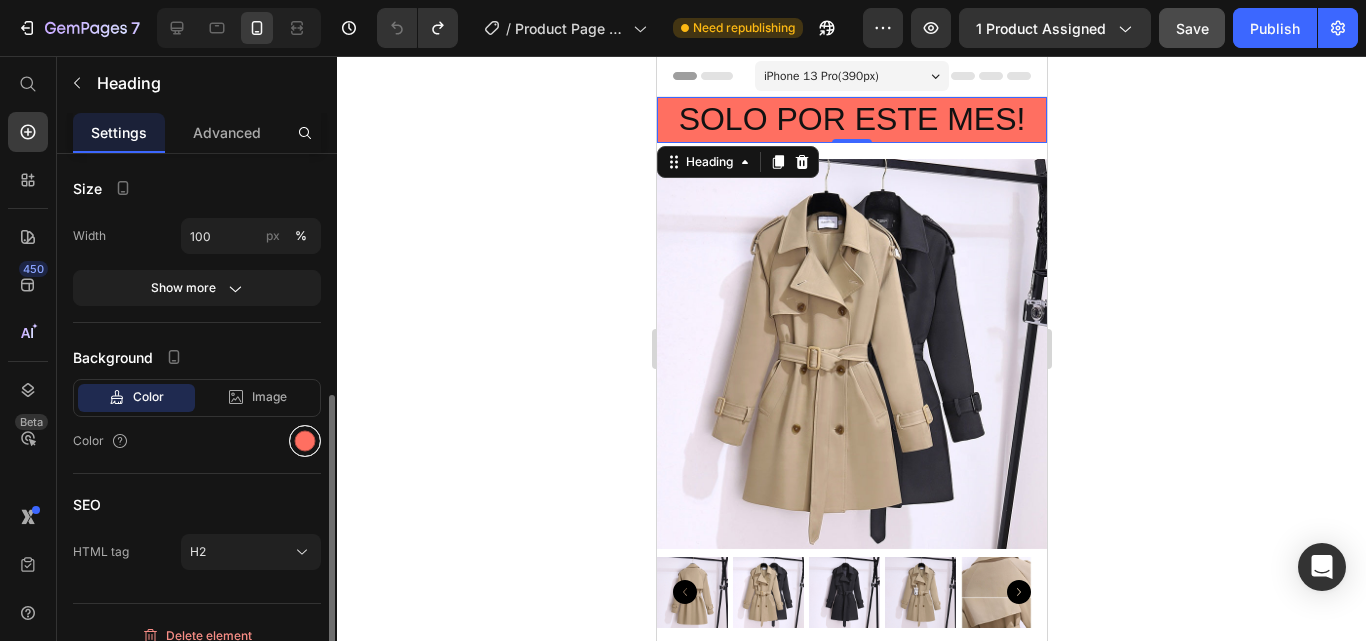click at bounding box center [305, 441] 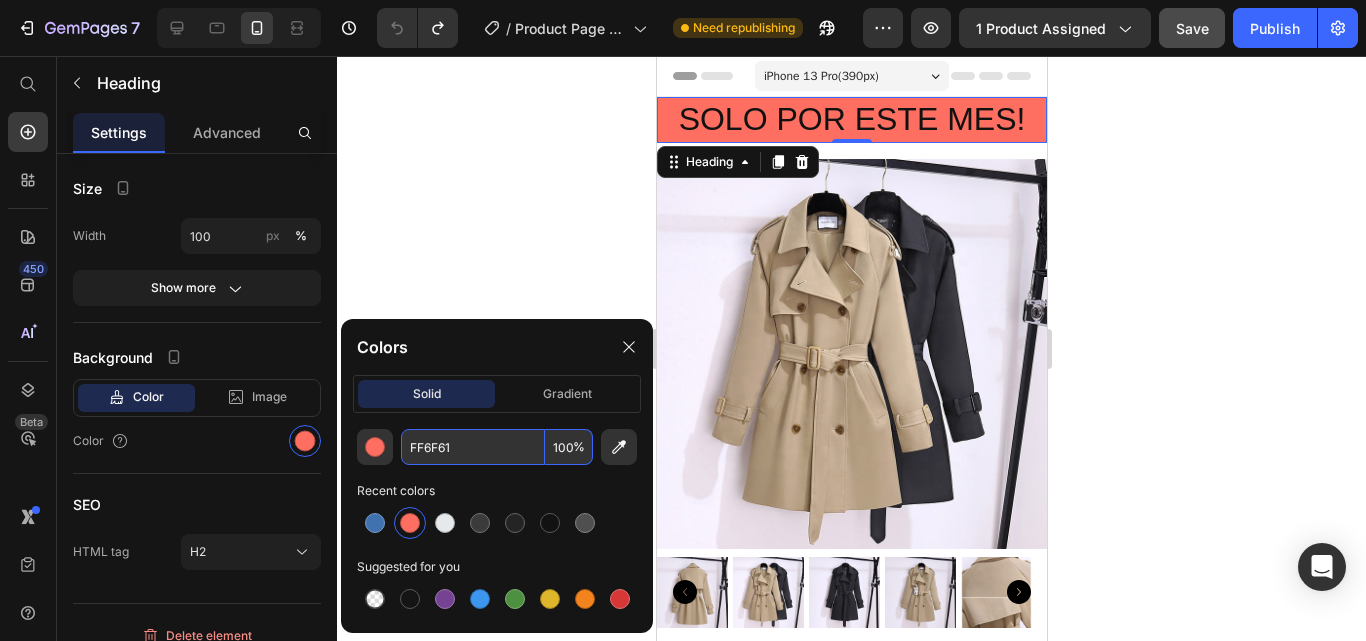 click on "FF6F61" at bounding box center [473, 447] 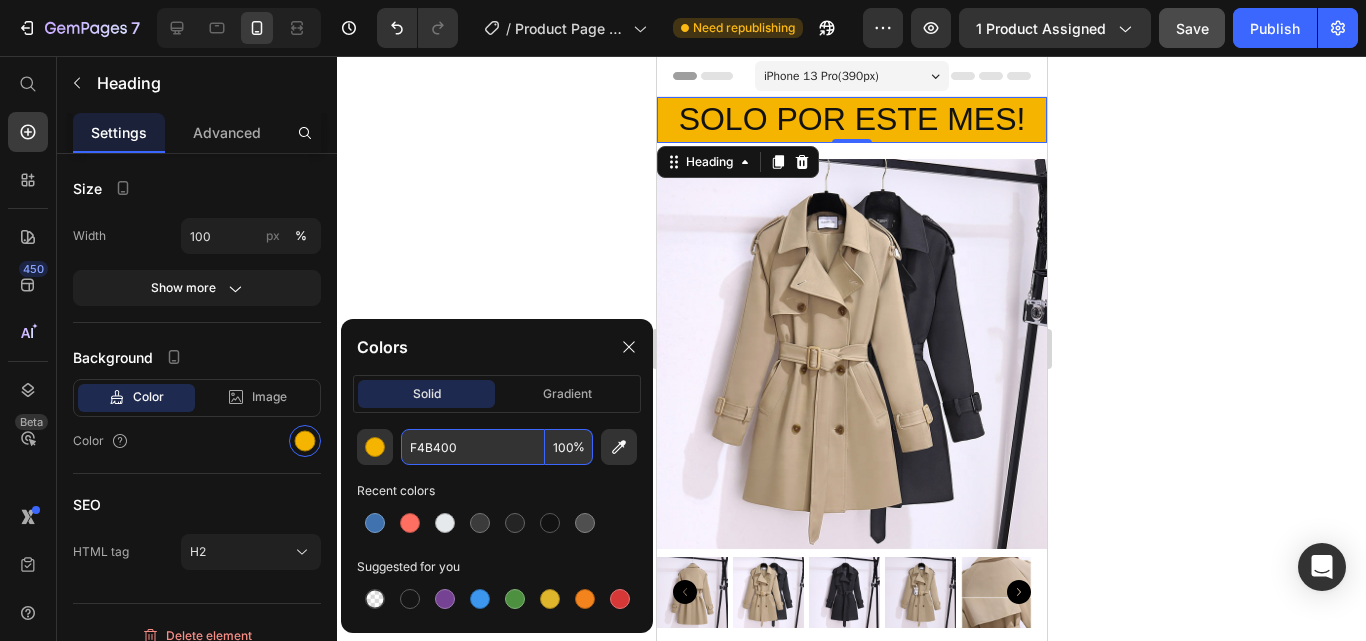 paste on "#00B8A9" 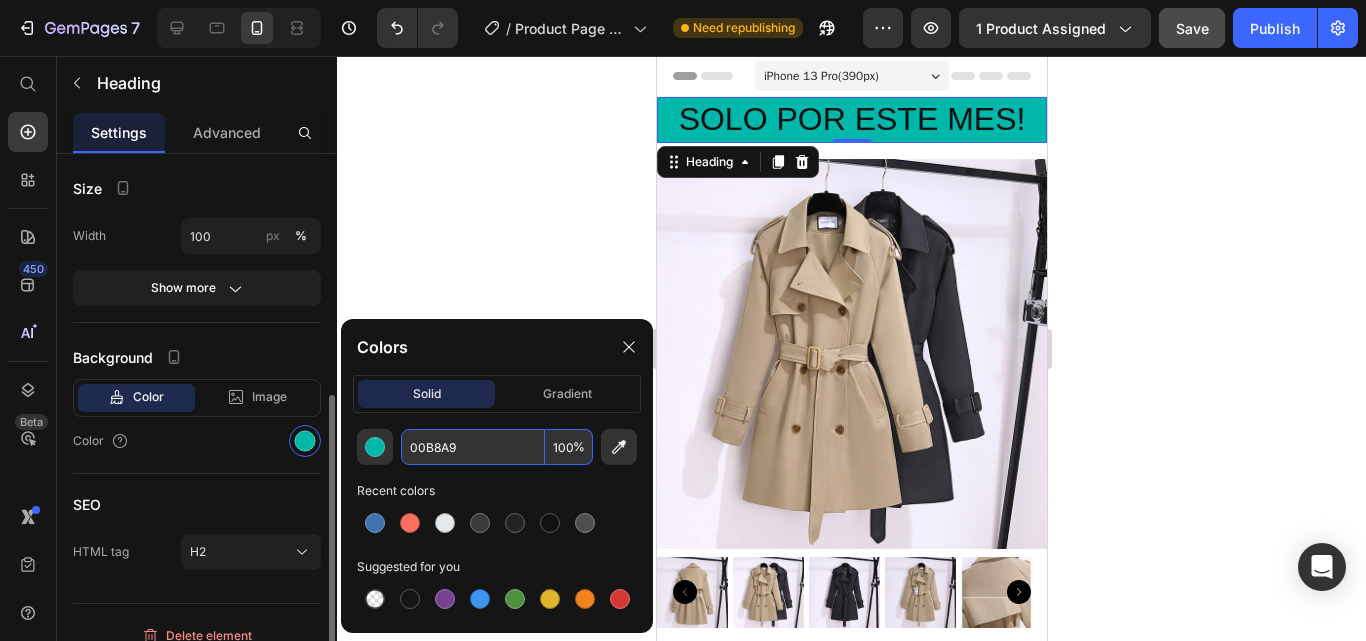 type on "00B8A9" 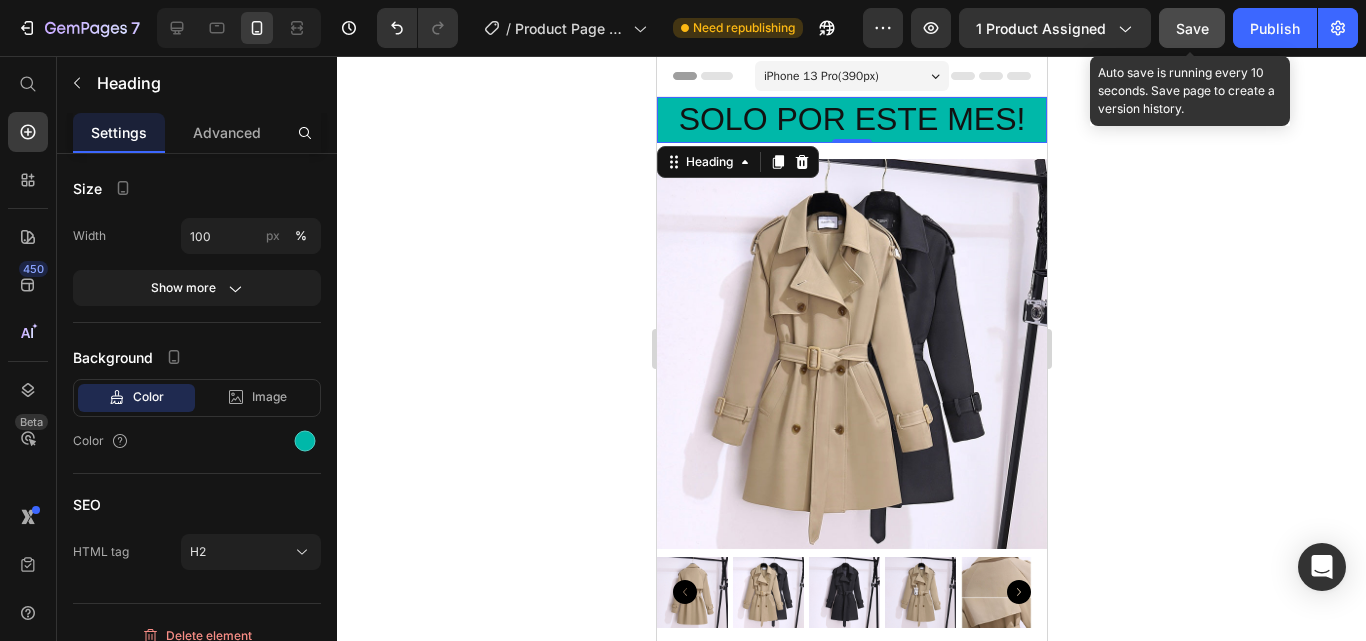 click on "Save" 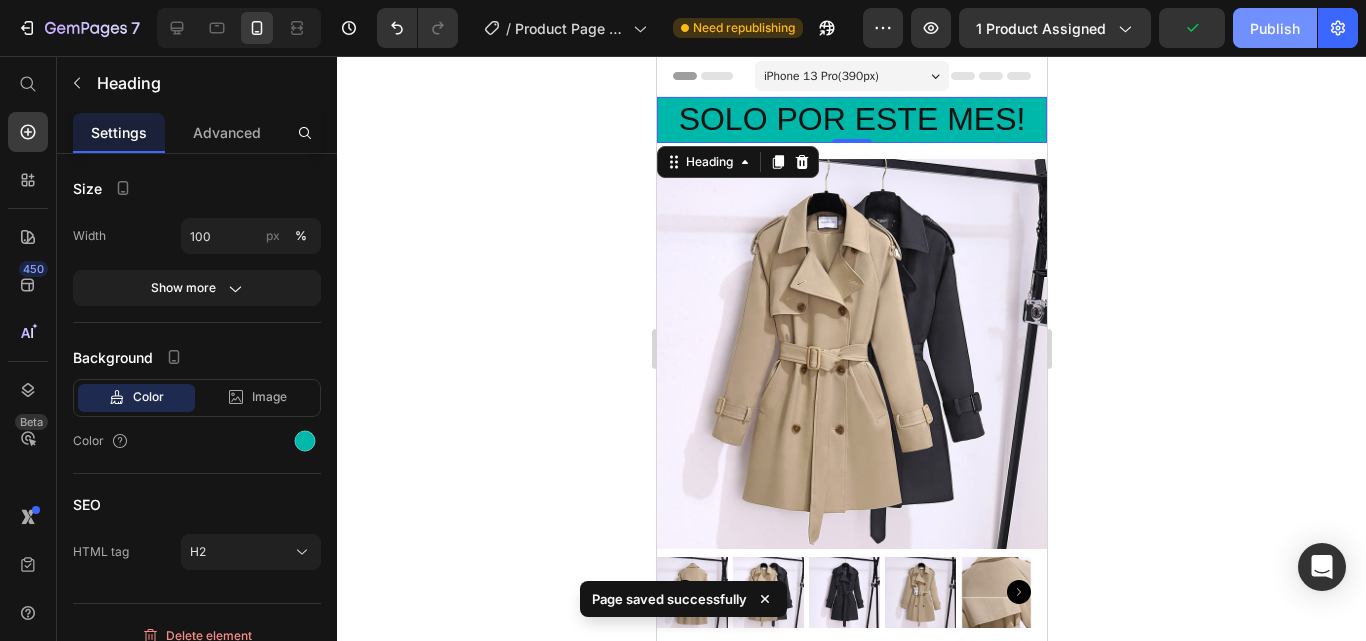 click on "Publish" 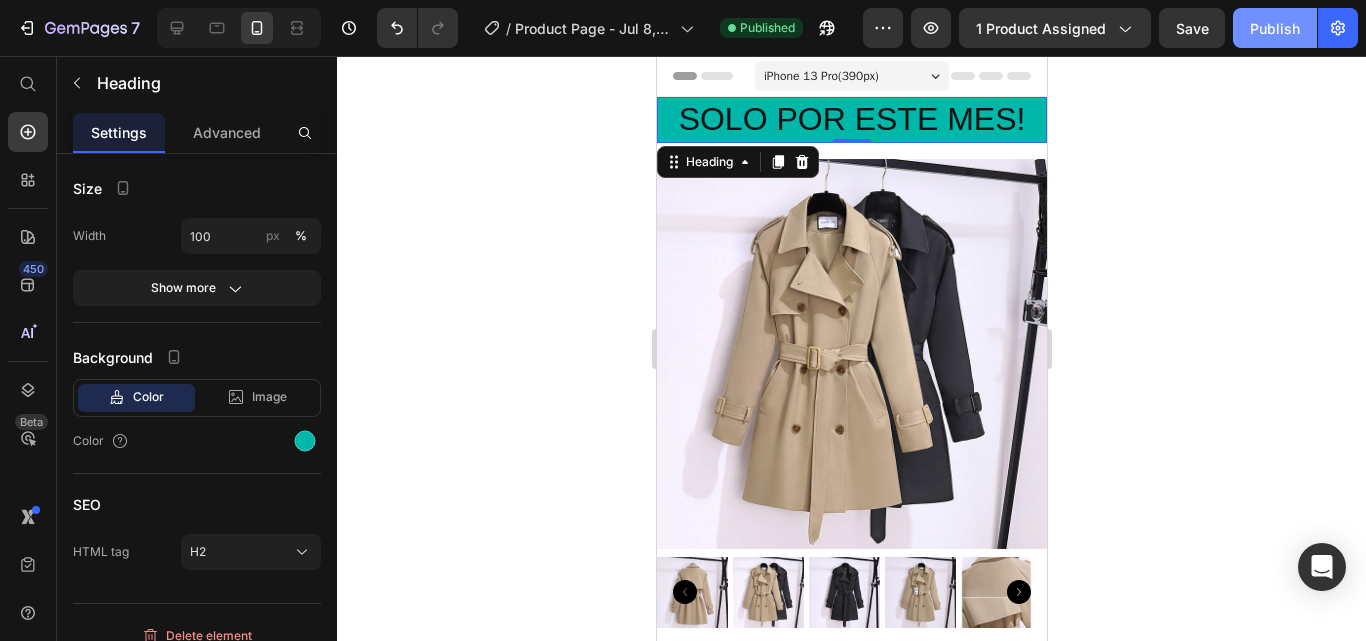 click on "Publish" at bounding box center [1275, 28] 